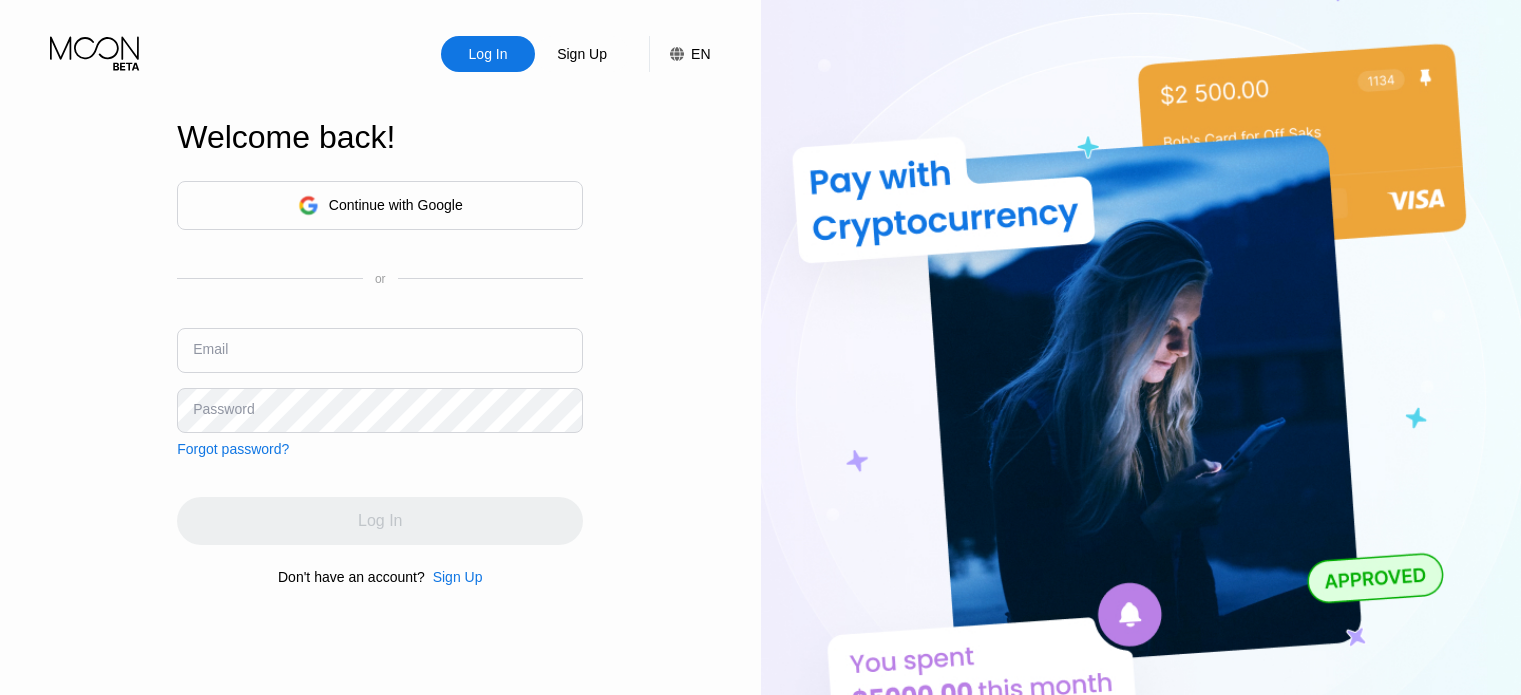 scroll, scrollTop: 0, scrollLeft: 0, axis: both 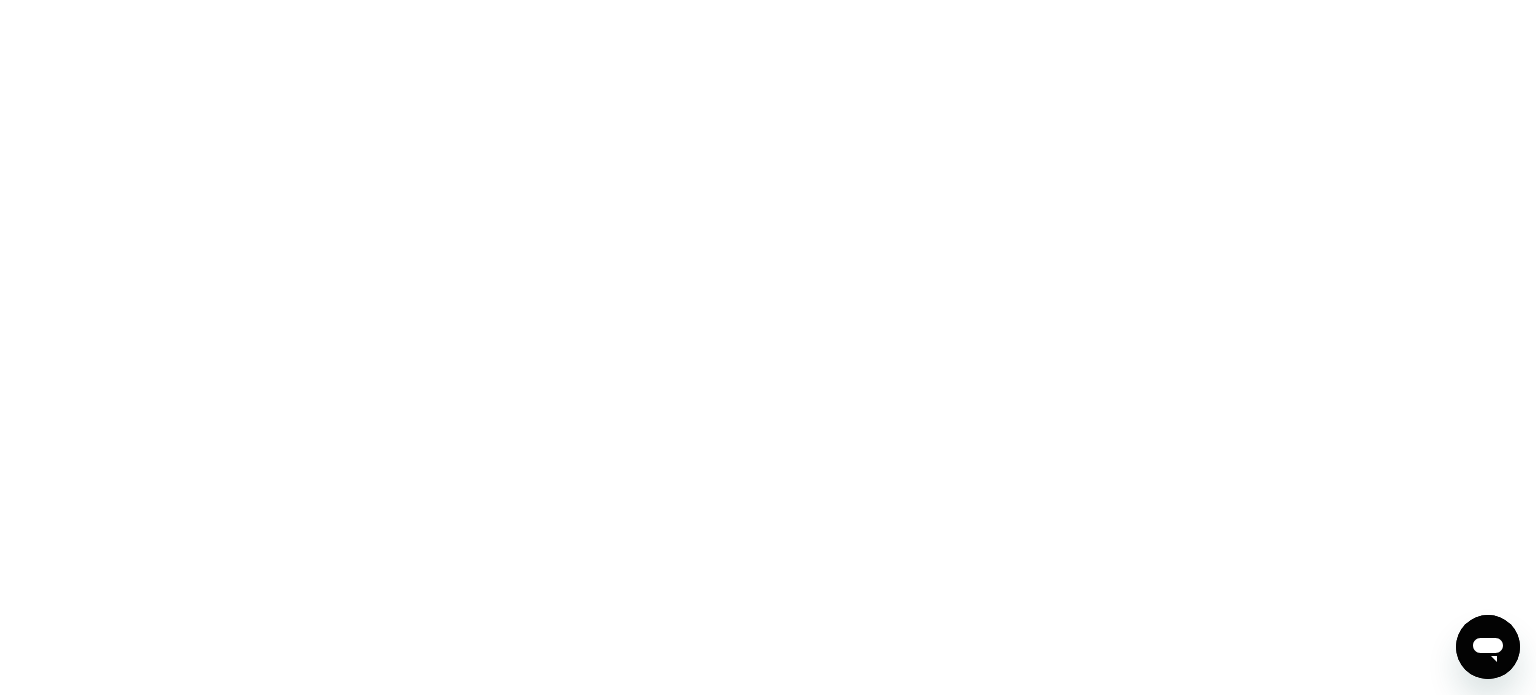 click 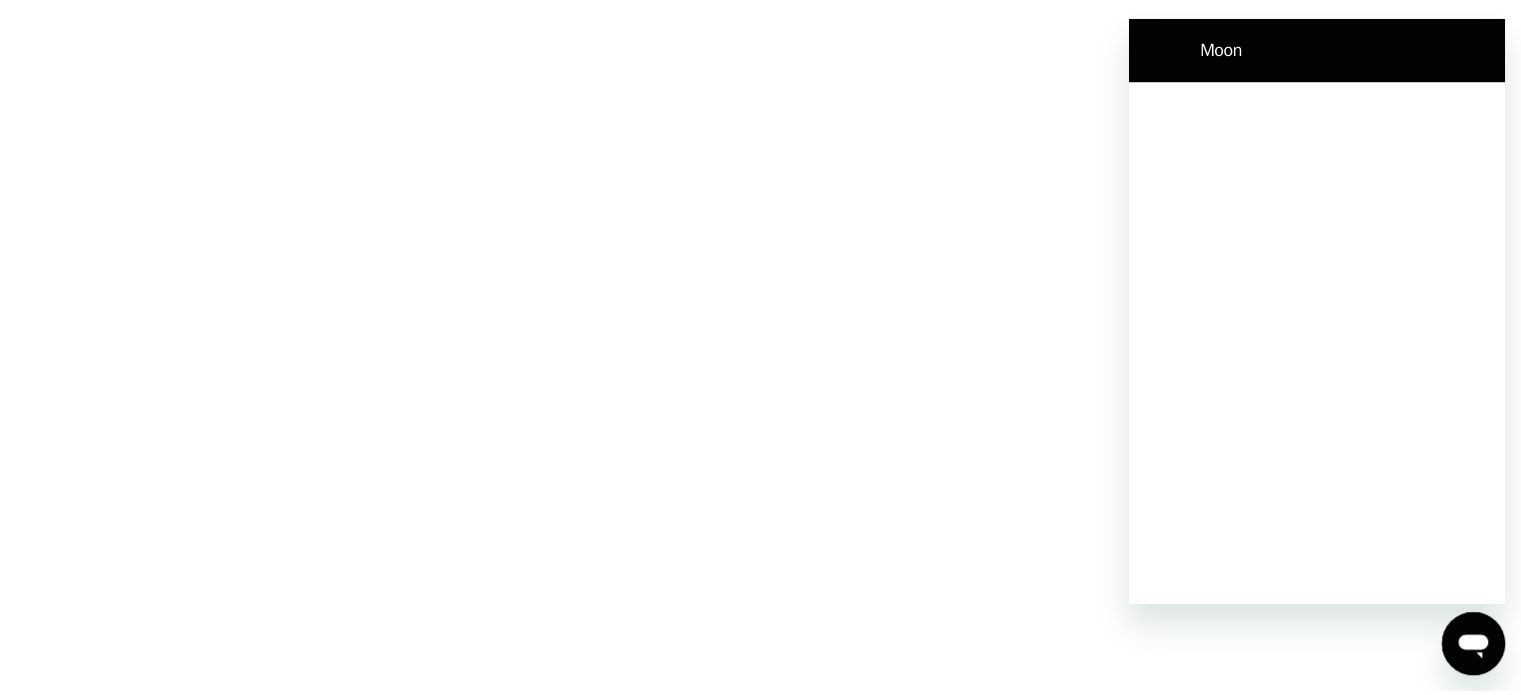 scroll, scrollTop: 0, scrollLeft: 0, axis: both 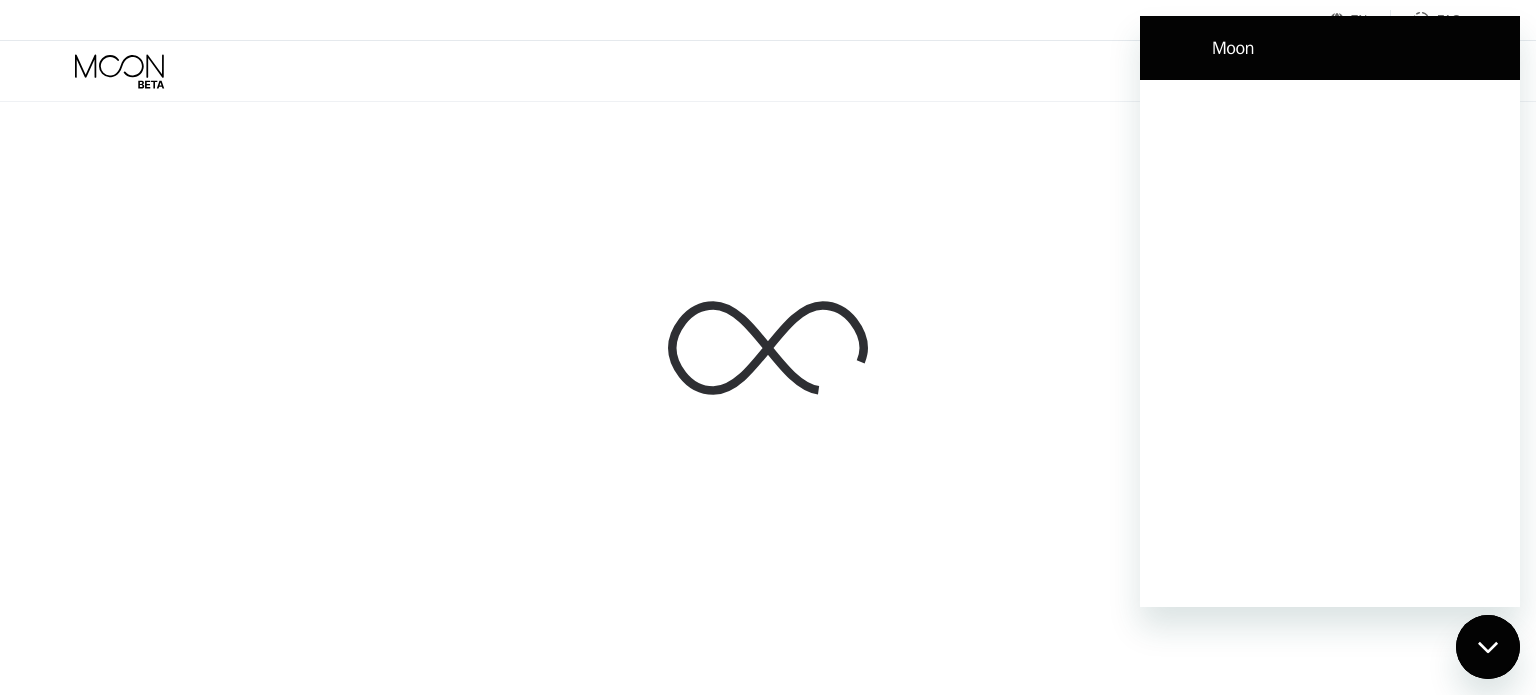click at bounding box center [768, 347] 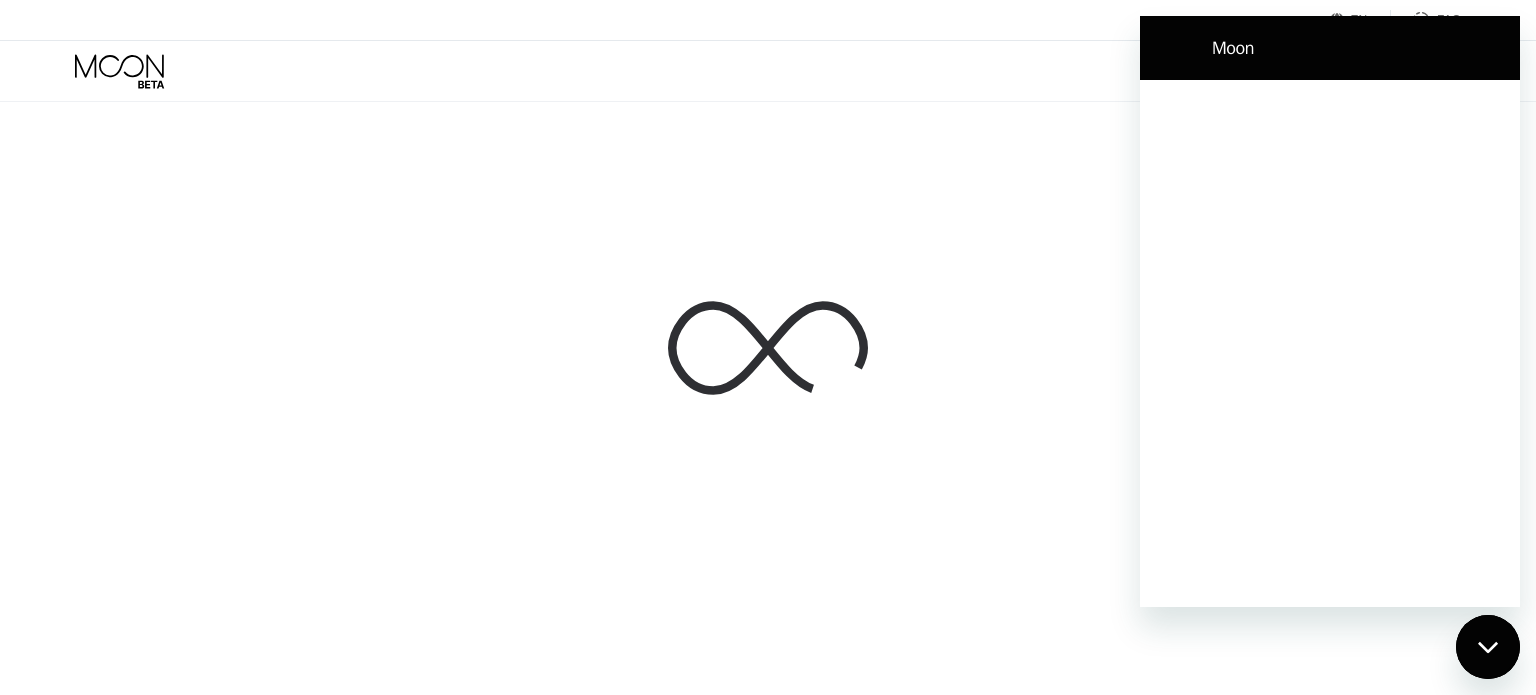 click at bounding box center [1488, 647] 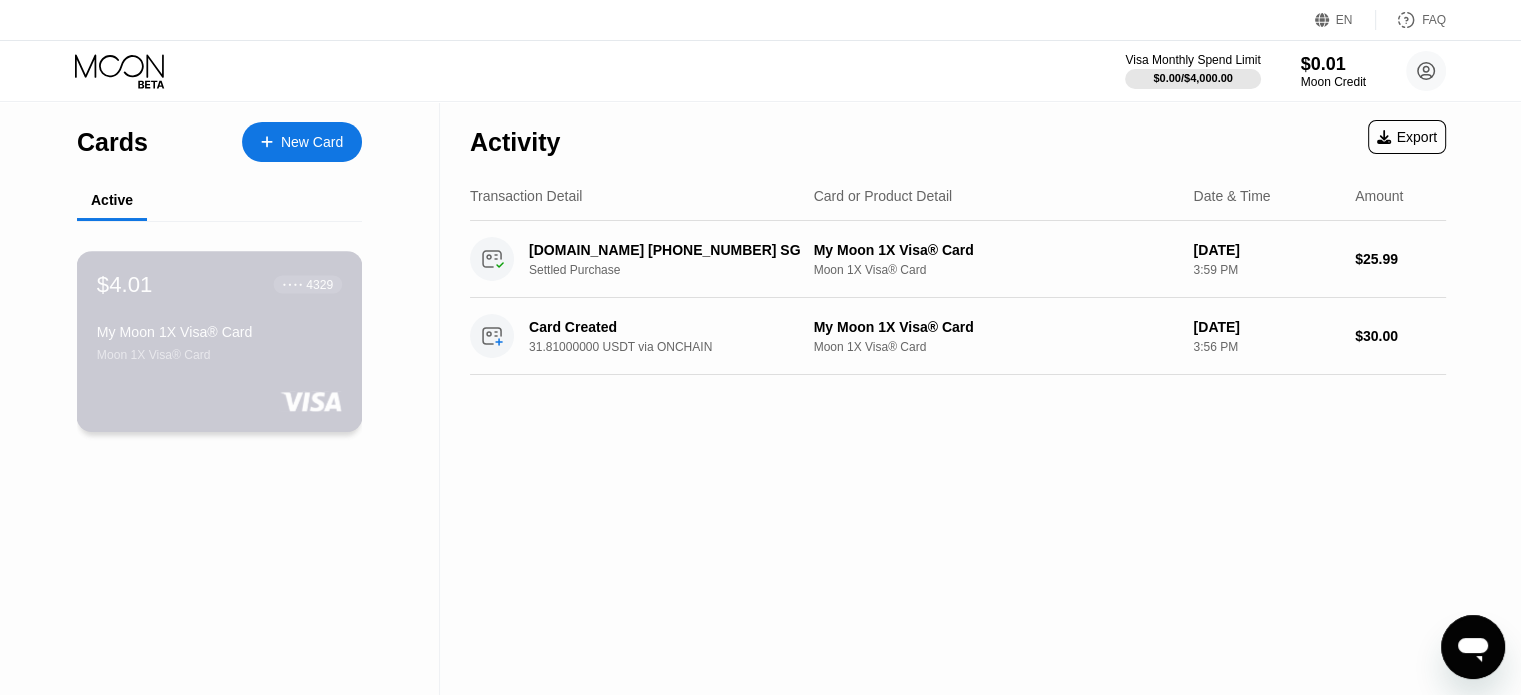 click on "$4.01 ● ● ● ● 4329" at bounding box center [219, 284] 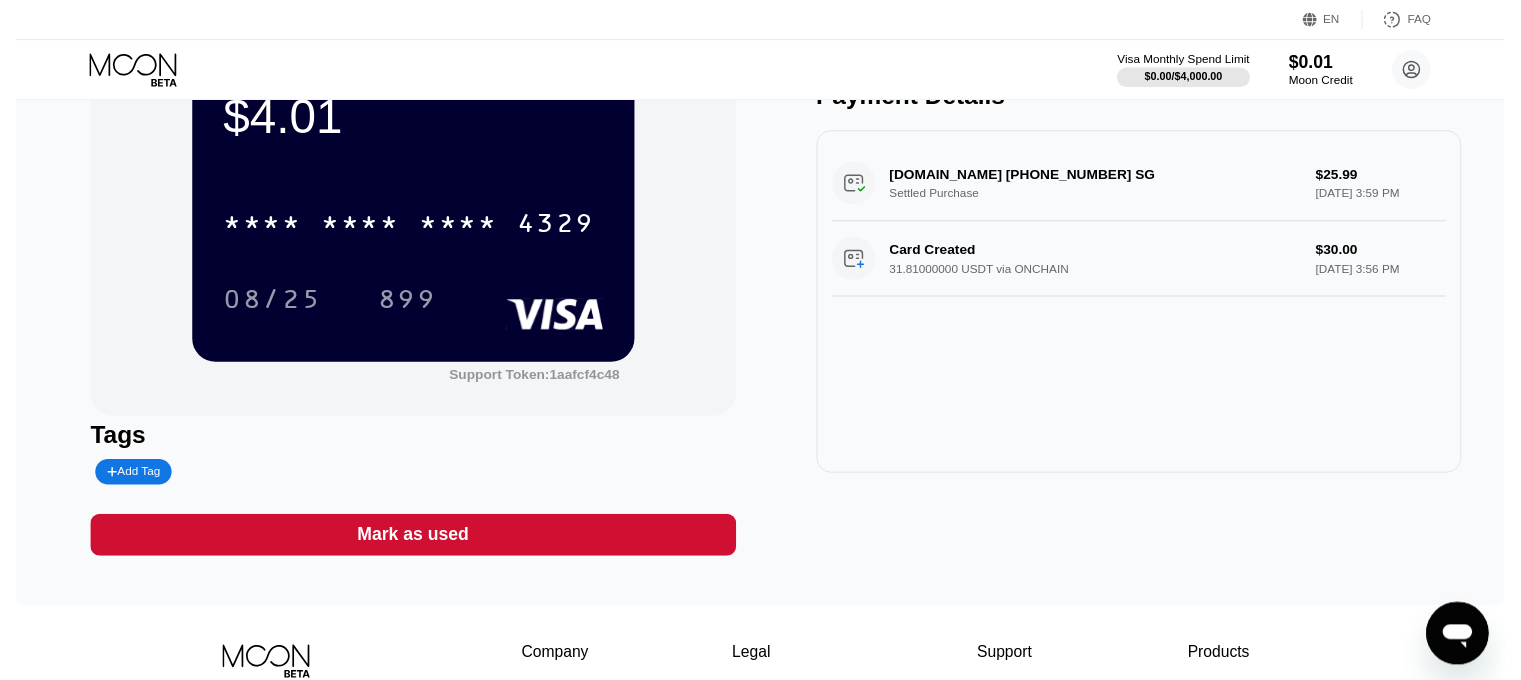 scroll, scrollTop: 0, scrollLeft: 0, axis: both 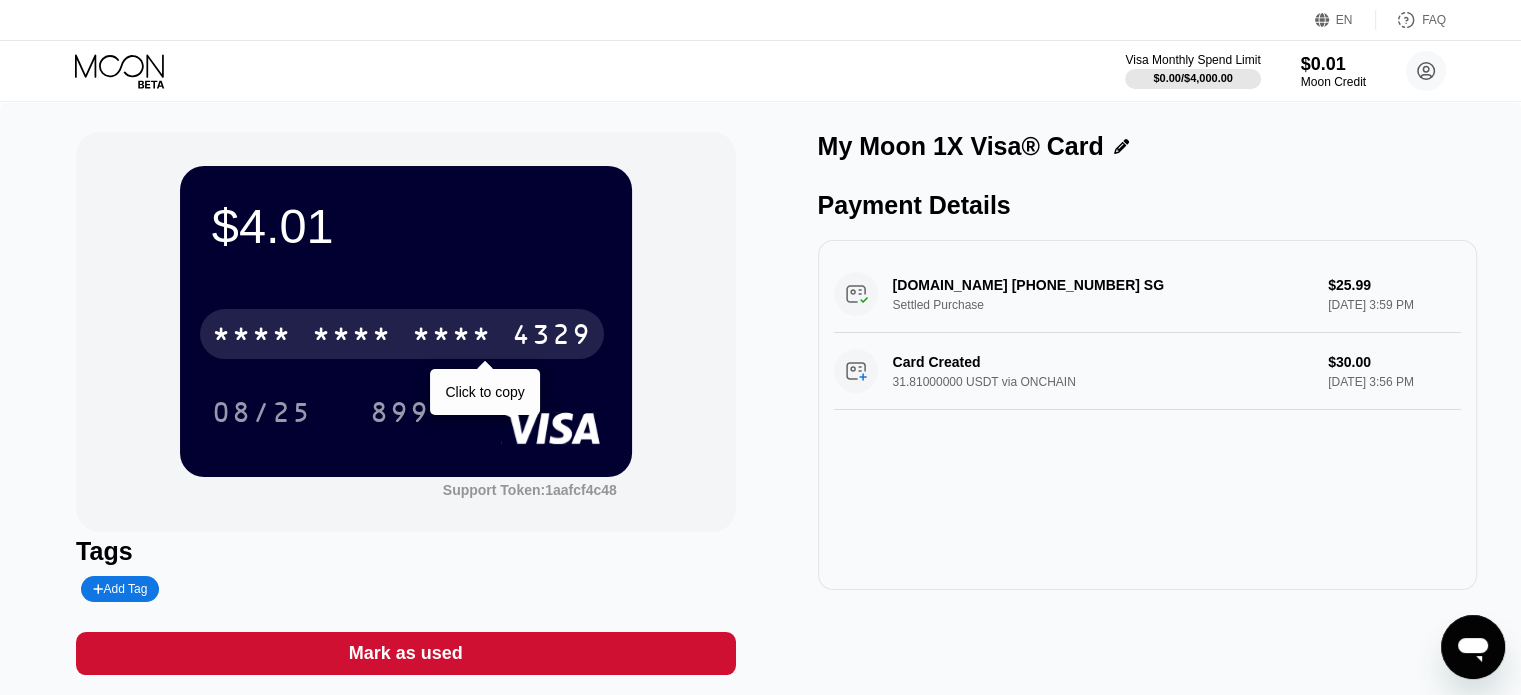 click on "* * * *" at bounding box center [452, 337] 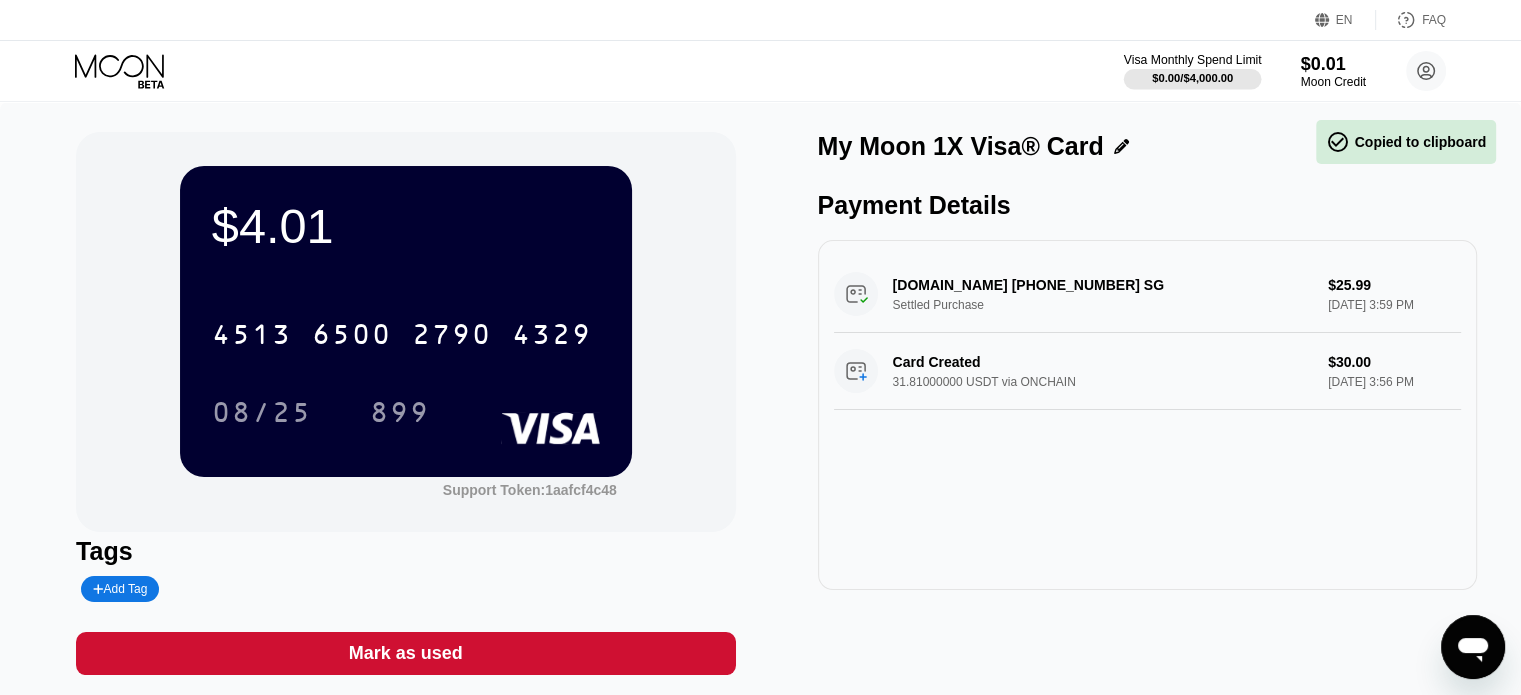 click at bounding box center [1193, 79] 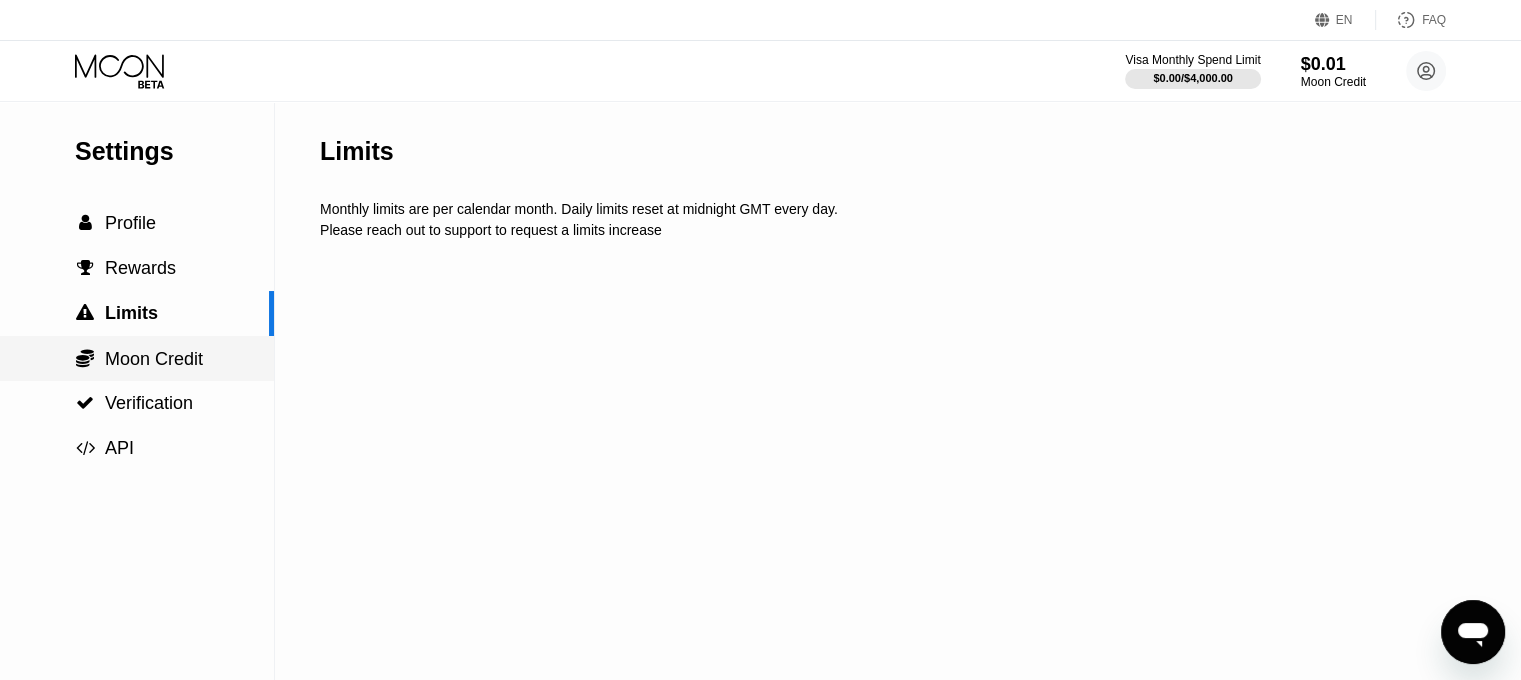 click on "Moon Credit" at bounding box center (154, 359) 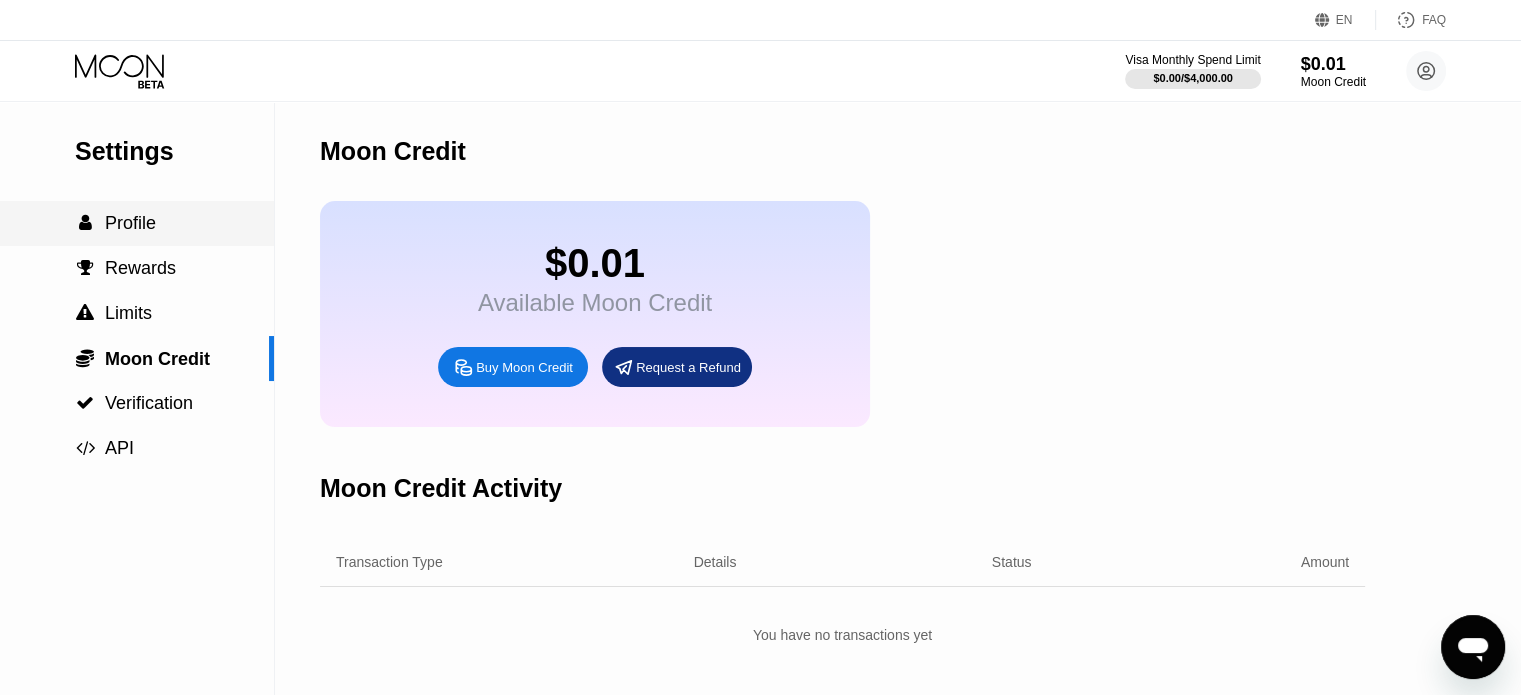 click on " Profile" at bounding box center [137, 223] 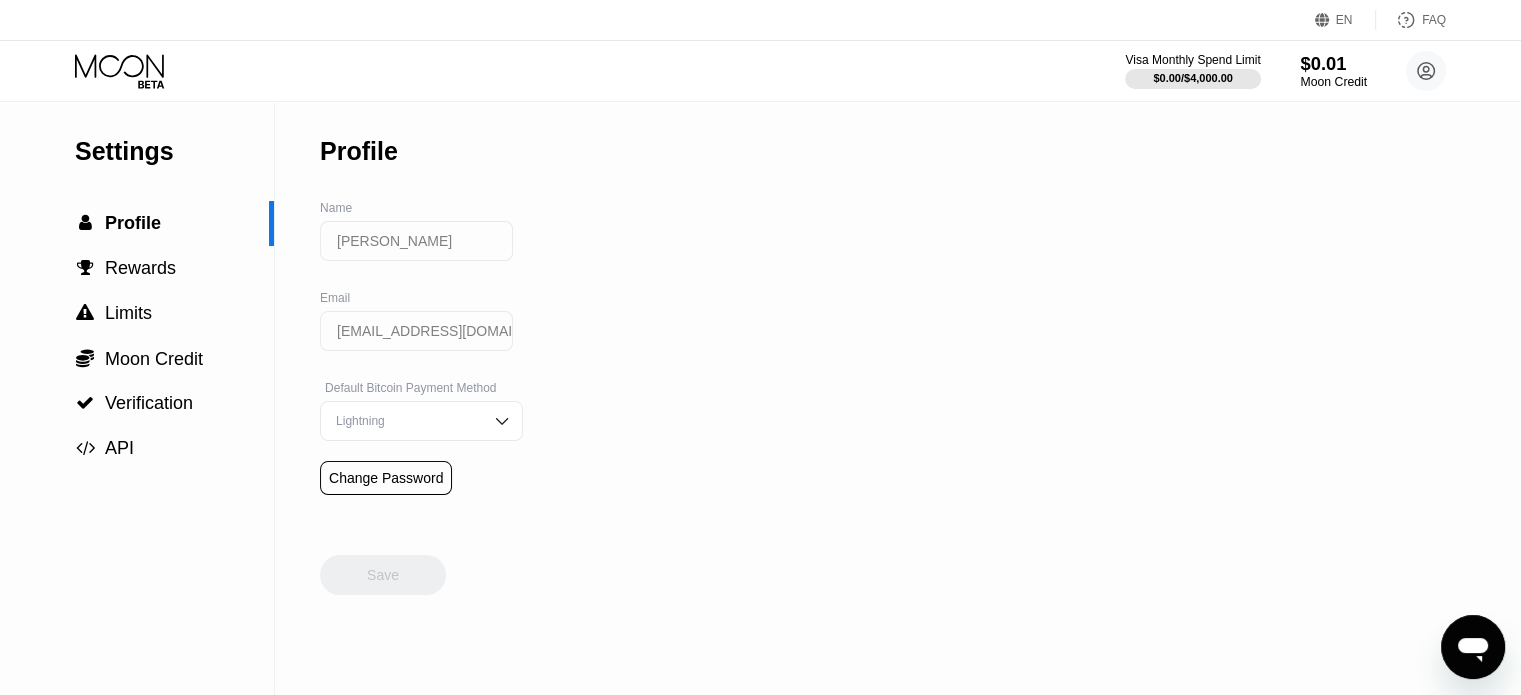 click on "$0.01" at bounding box center [1333, 63] 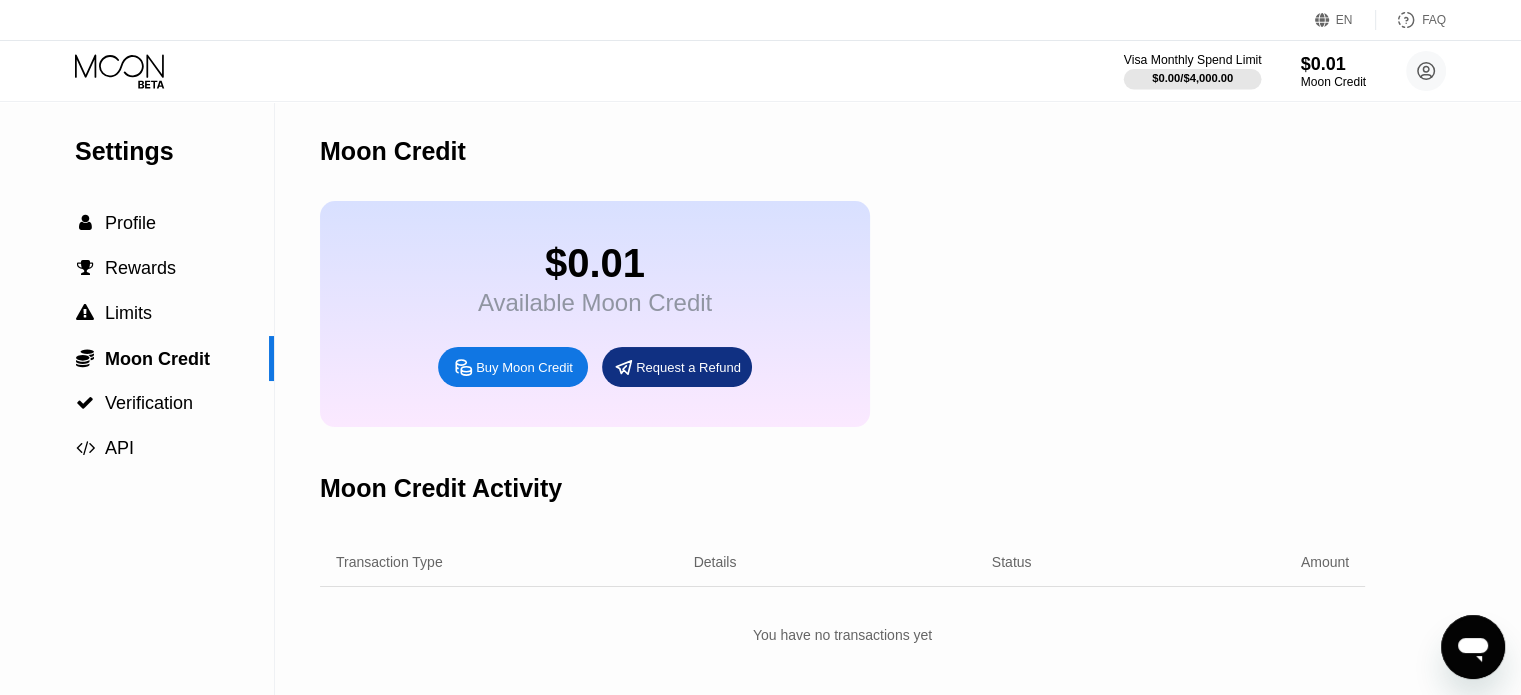 click on "$0.00 / $4,000.00" at bounding box center (1192, 78) 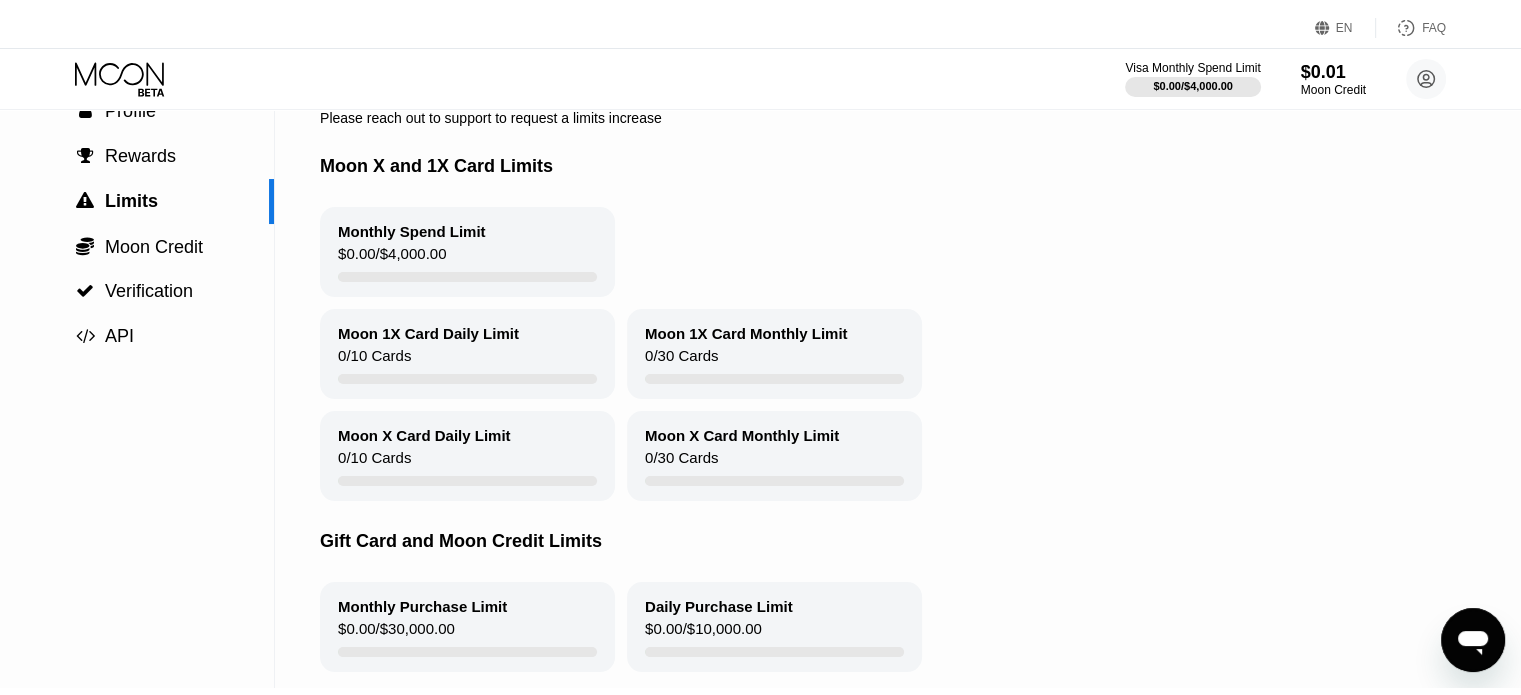 scroll, scrollTop: 0, scrollLeft: 0, axis: both 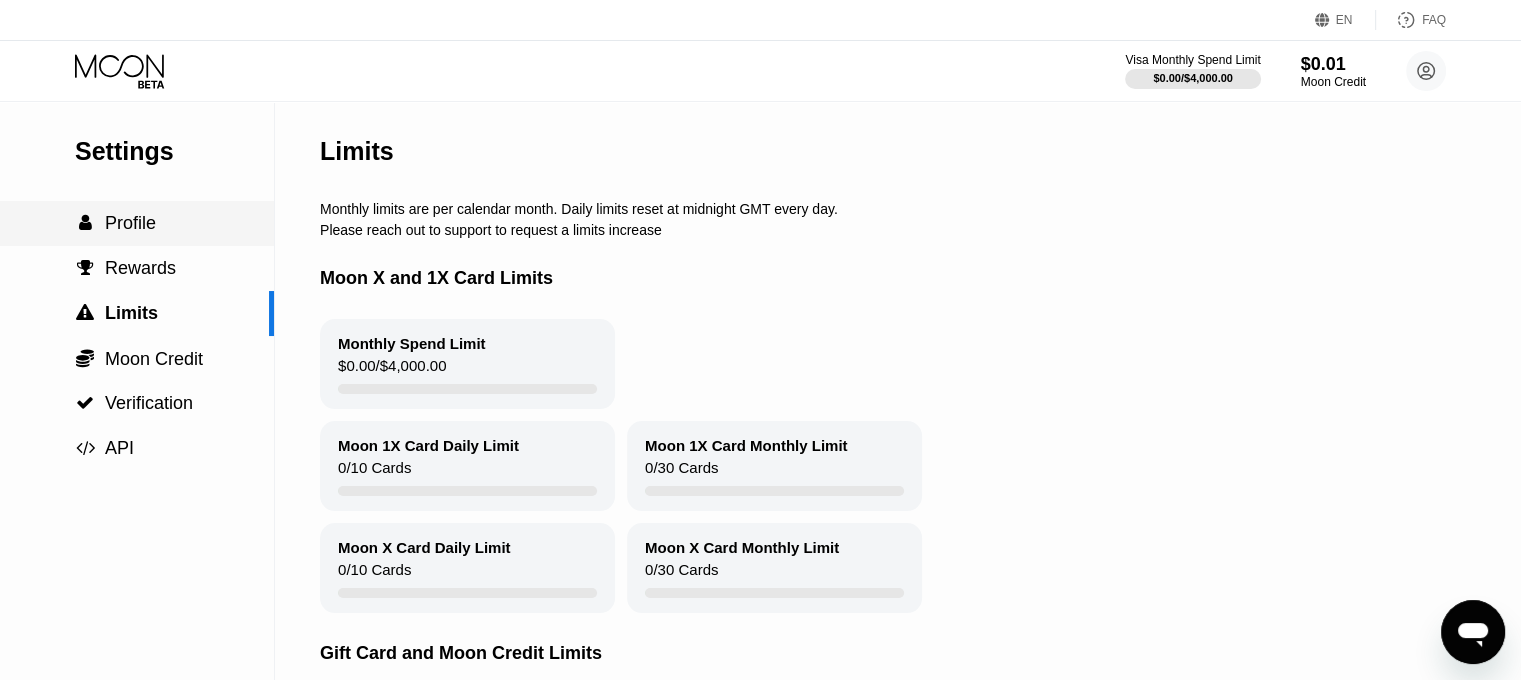click on " Profile" at bounding box center [137, 223] 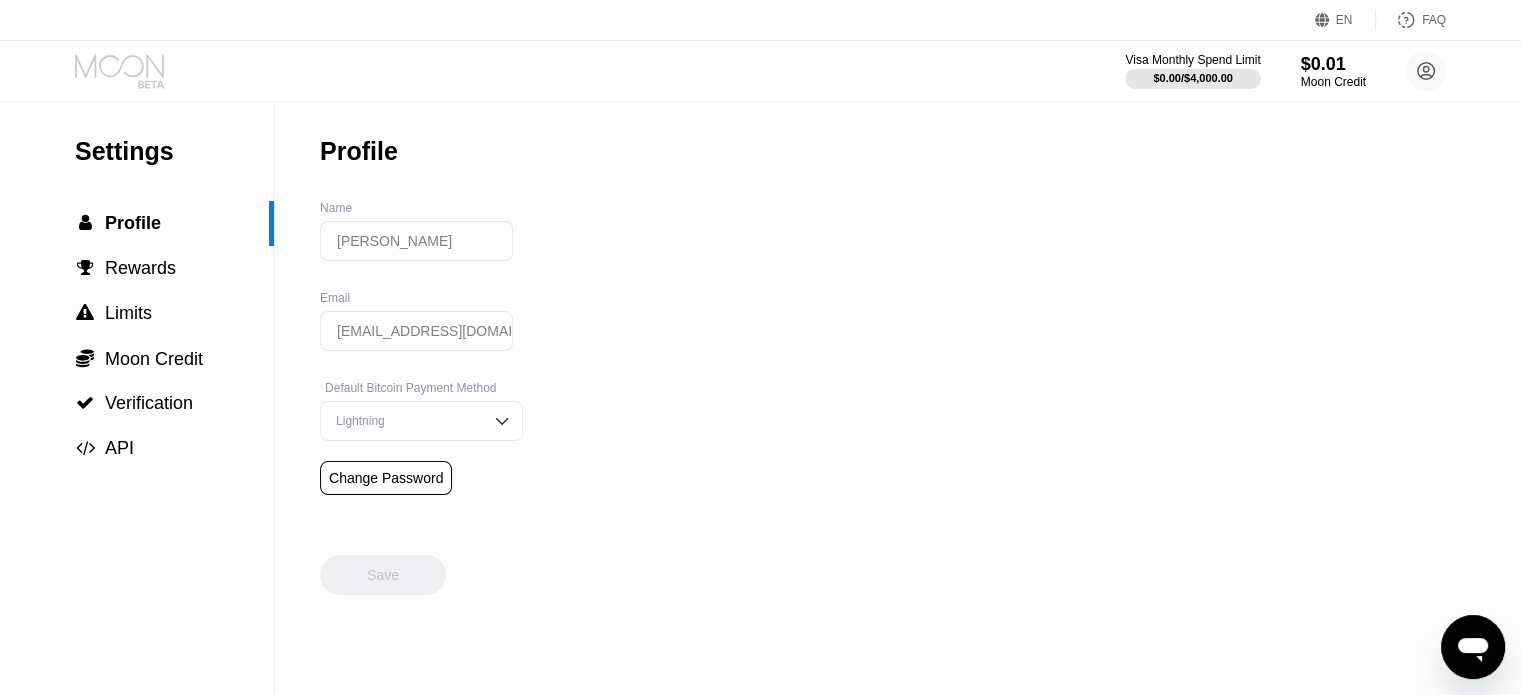click 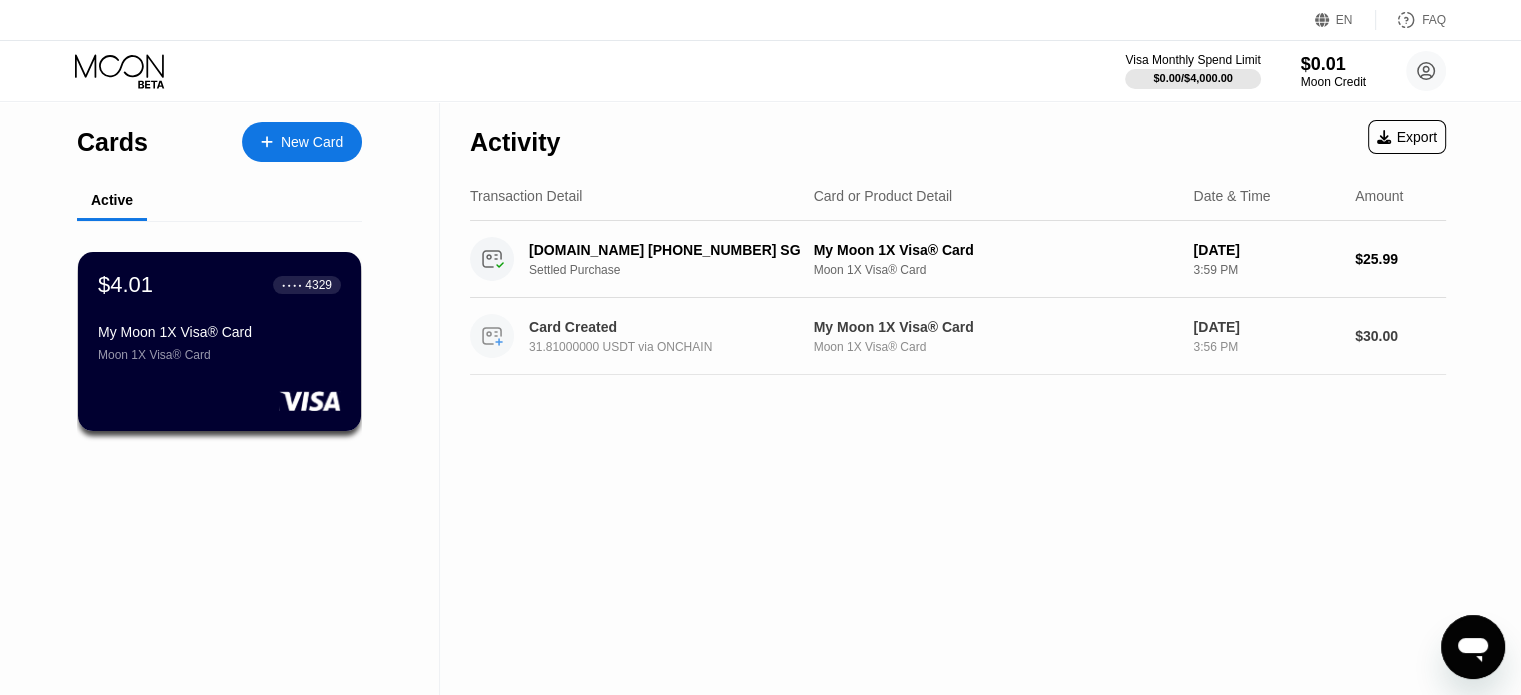 click on "Jun 17, 2025 3:56 PM" at bounding box center (1266, 336) 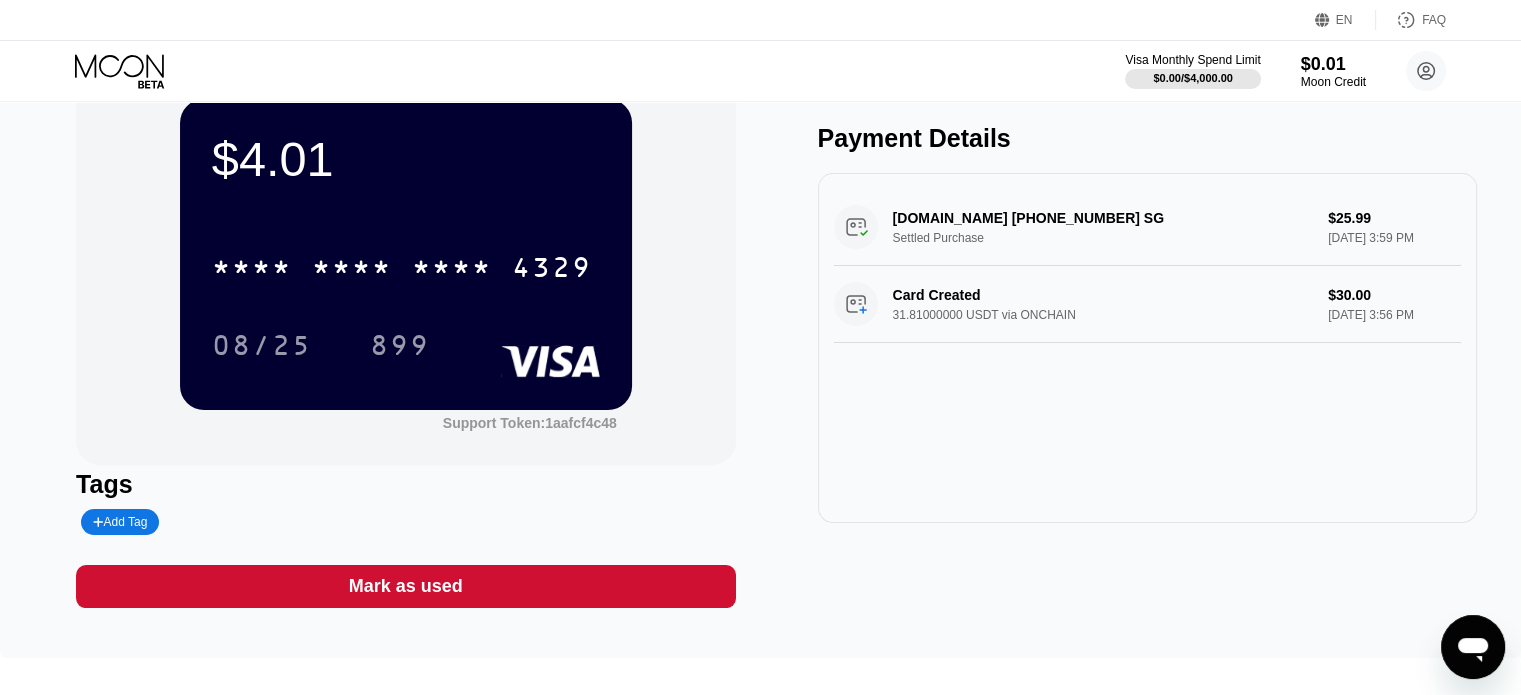 scroll, scrollTop: 100, scrollLeft: 0, axis: vertical 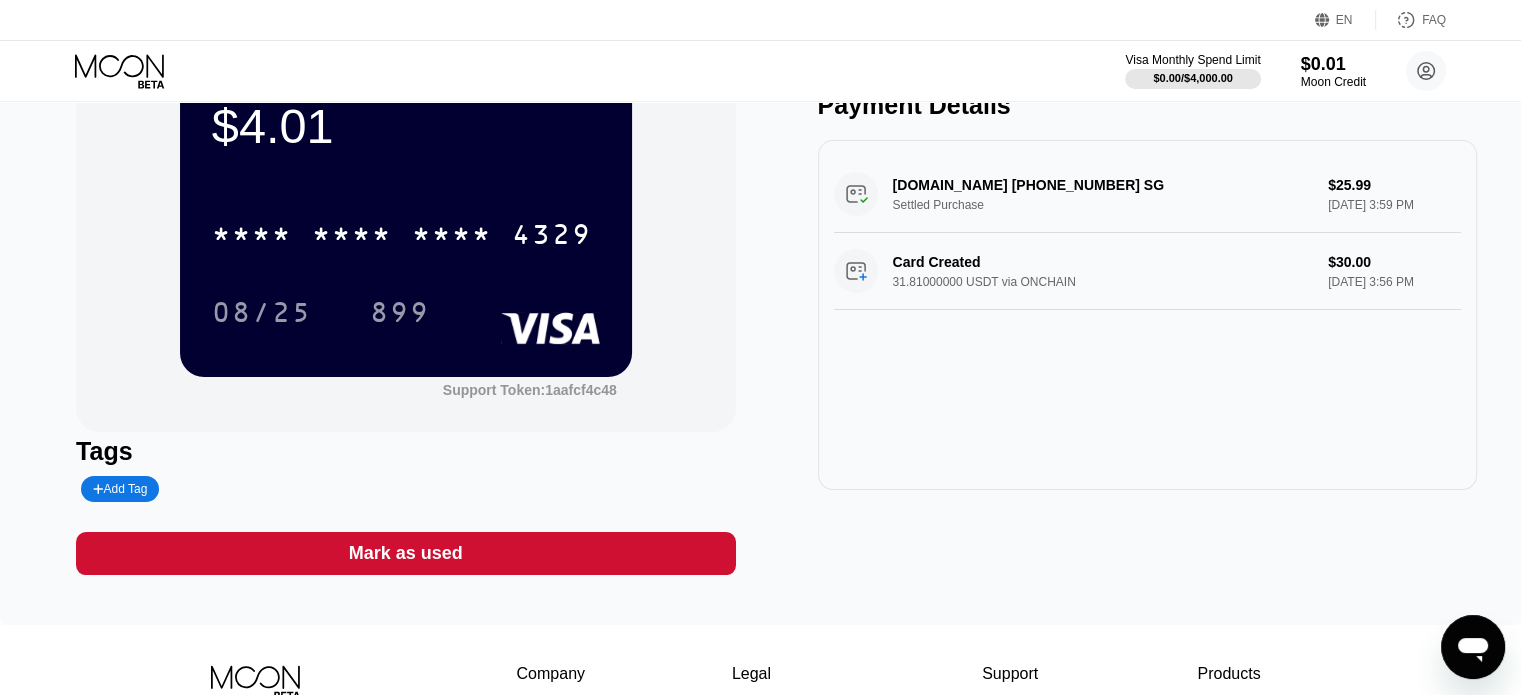 click on "Mark as used" at bounding box center [405, 553] 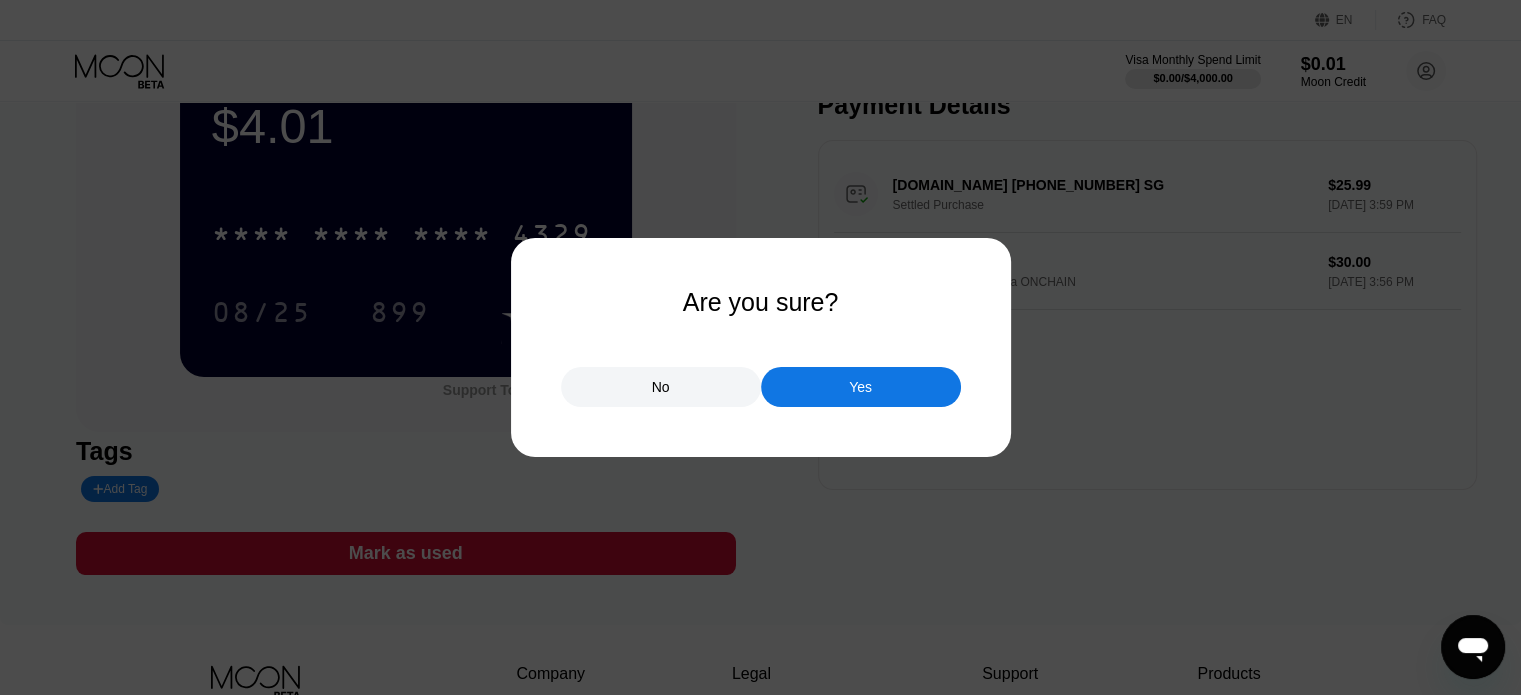 click on "No" at bounding box center [661, 387] 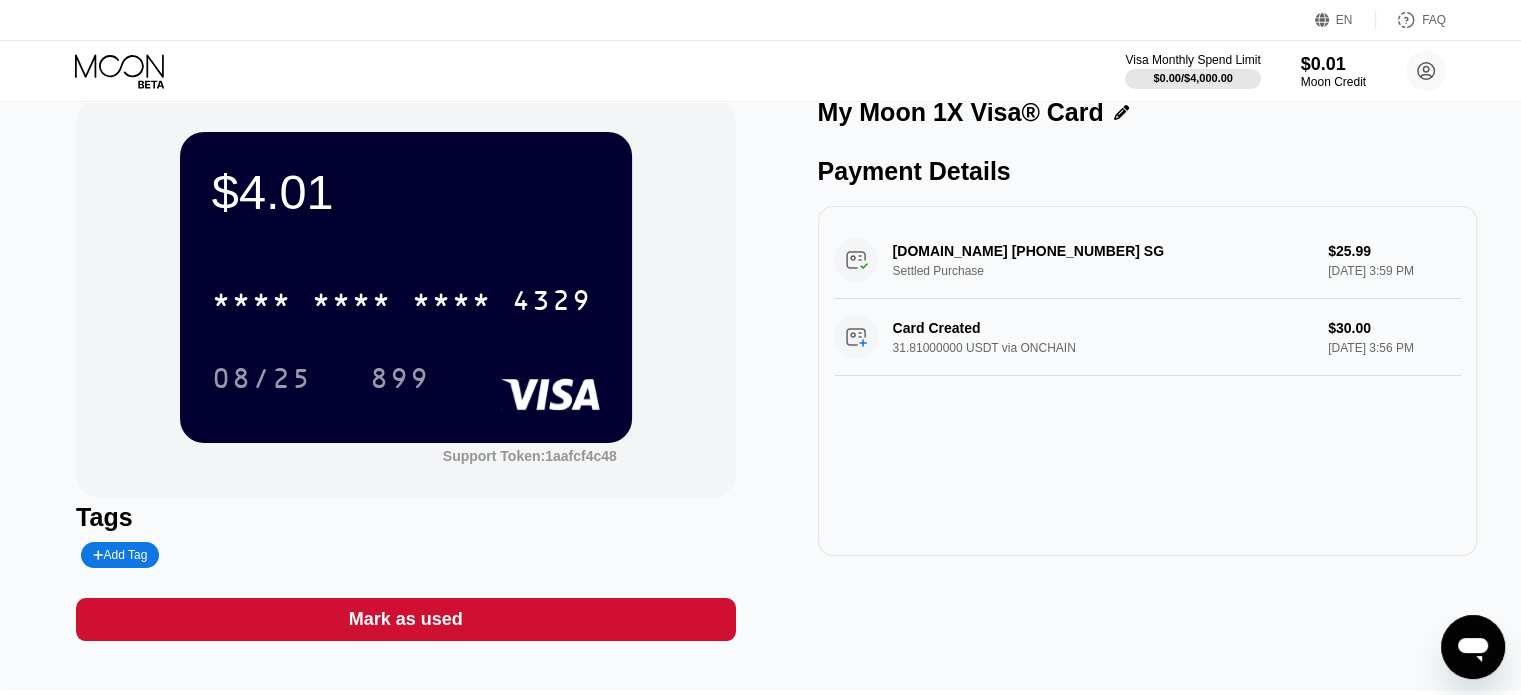 scroll, scrollTop: 0, scrollLeft: 0, axis: both 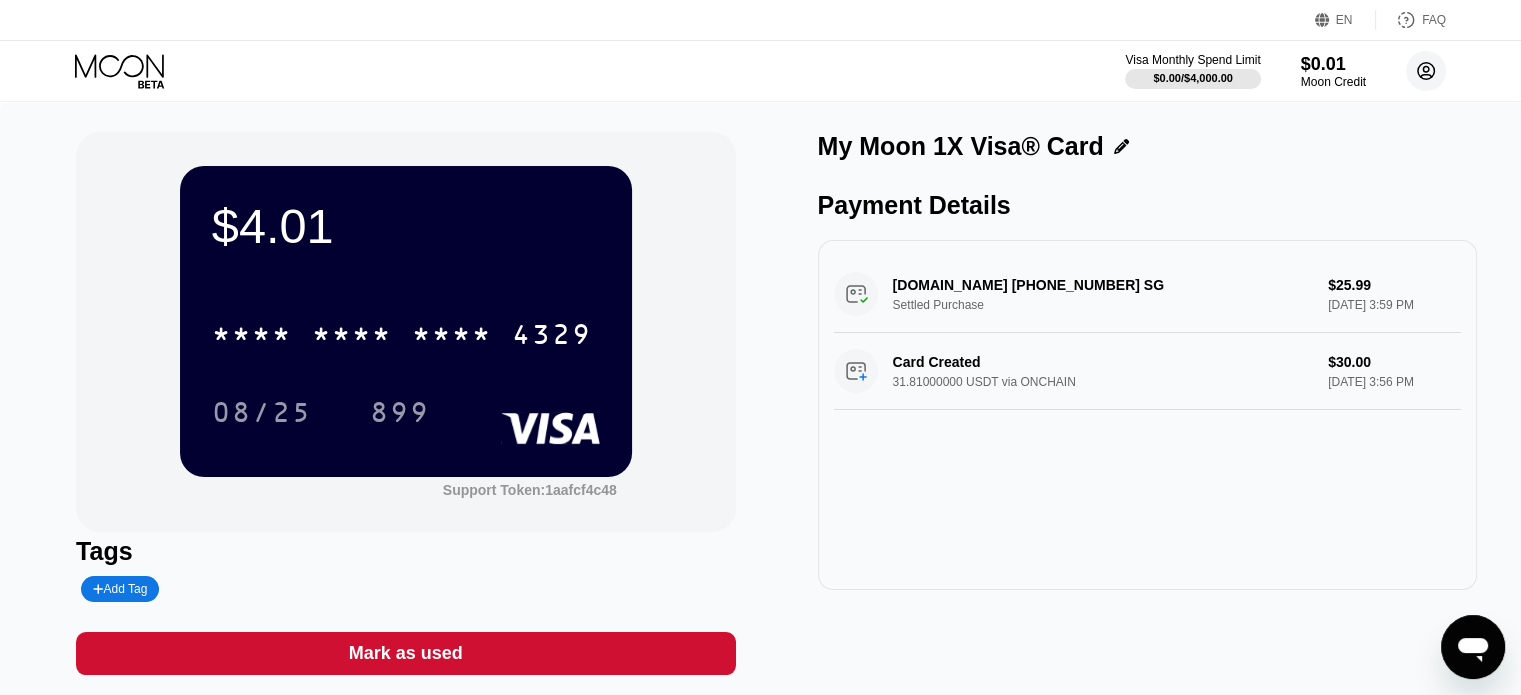 click 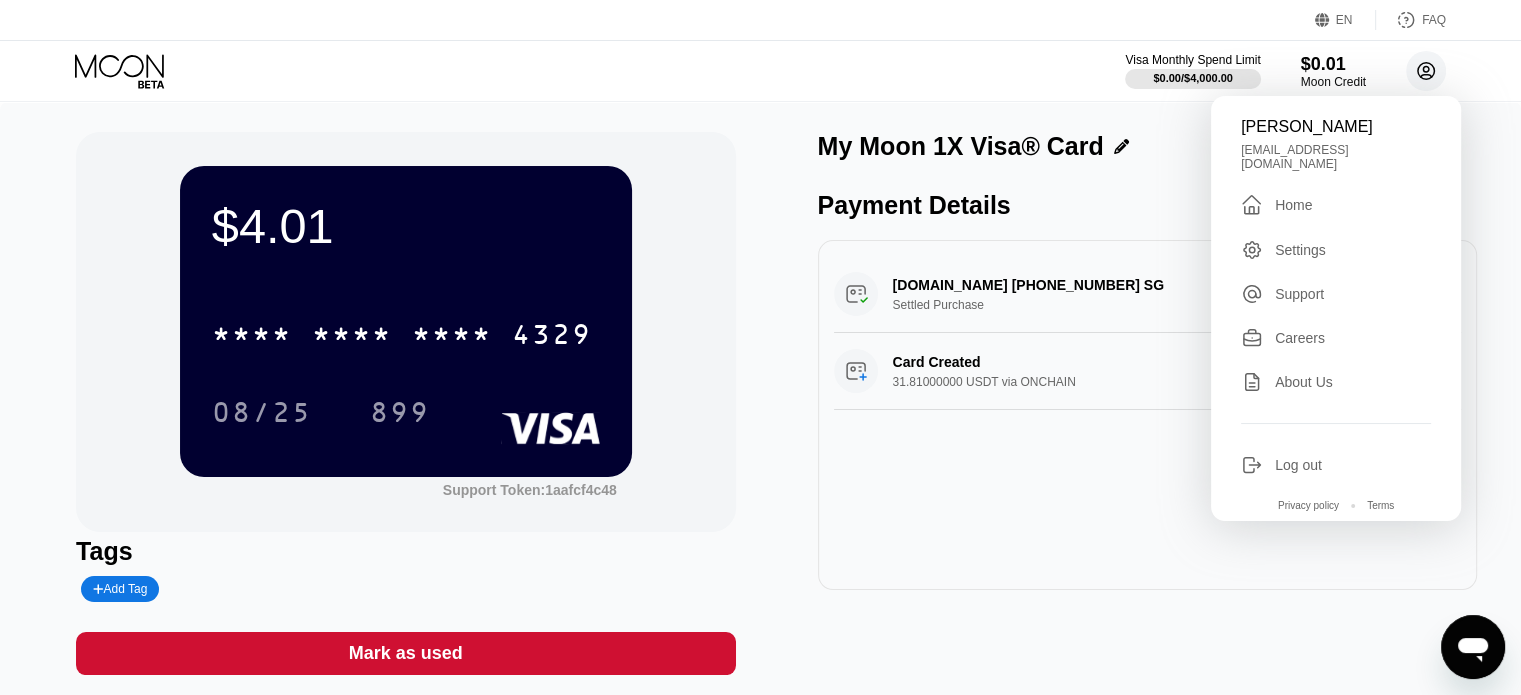 click 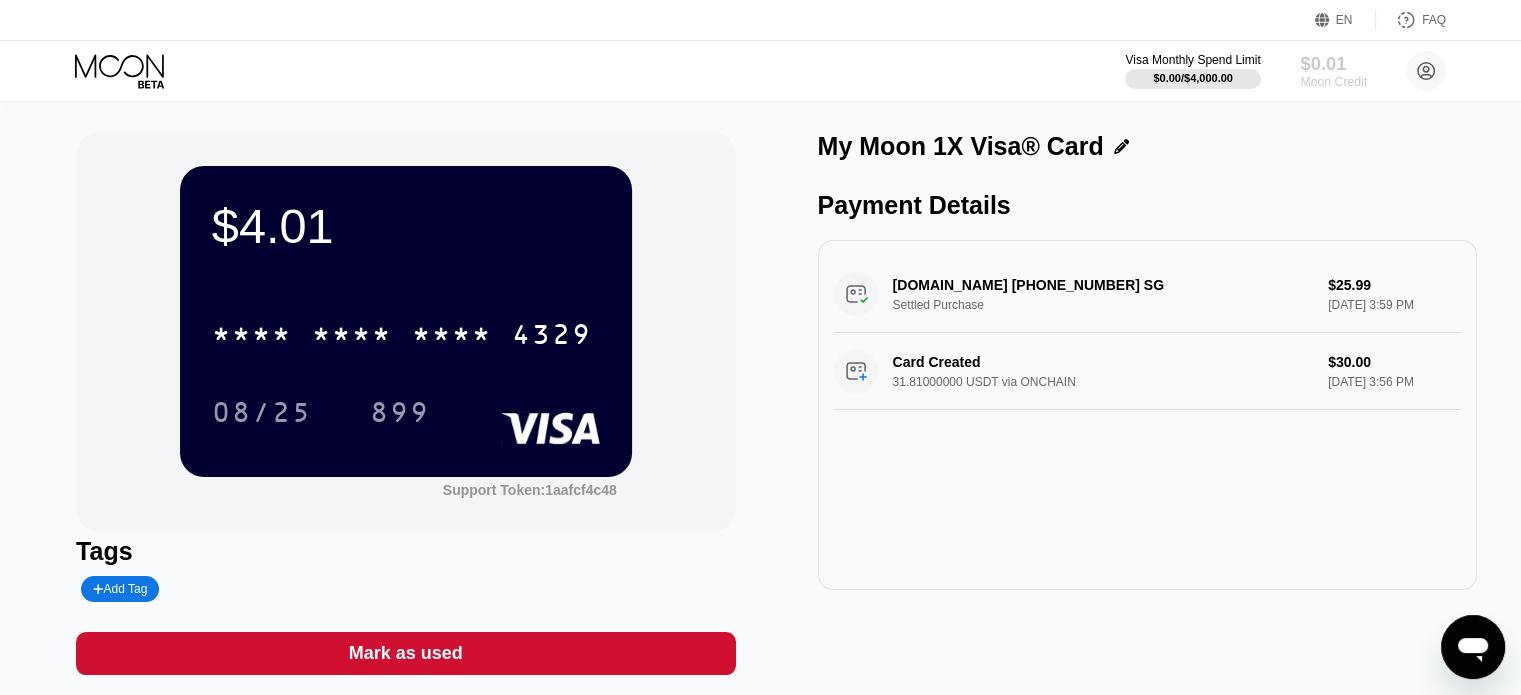 click on "$0.01" at bounding box center [1333, 63] 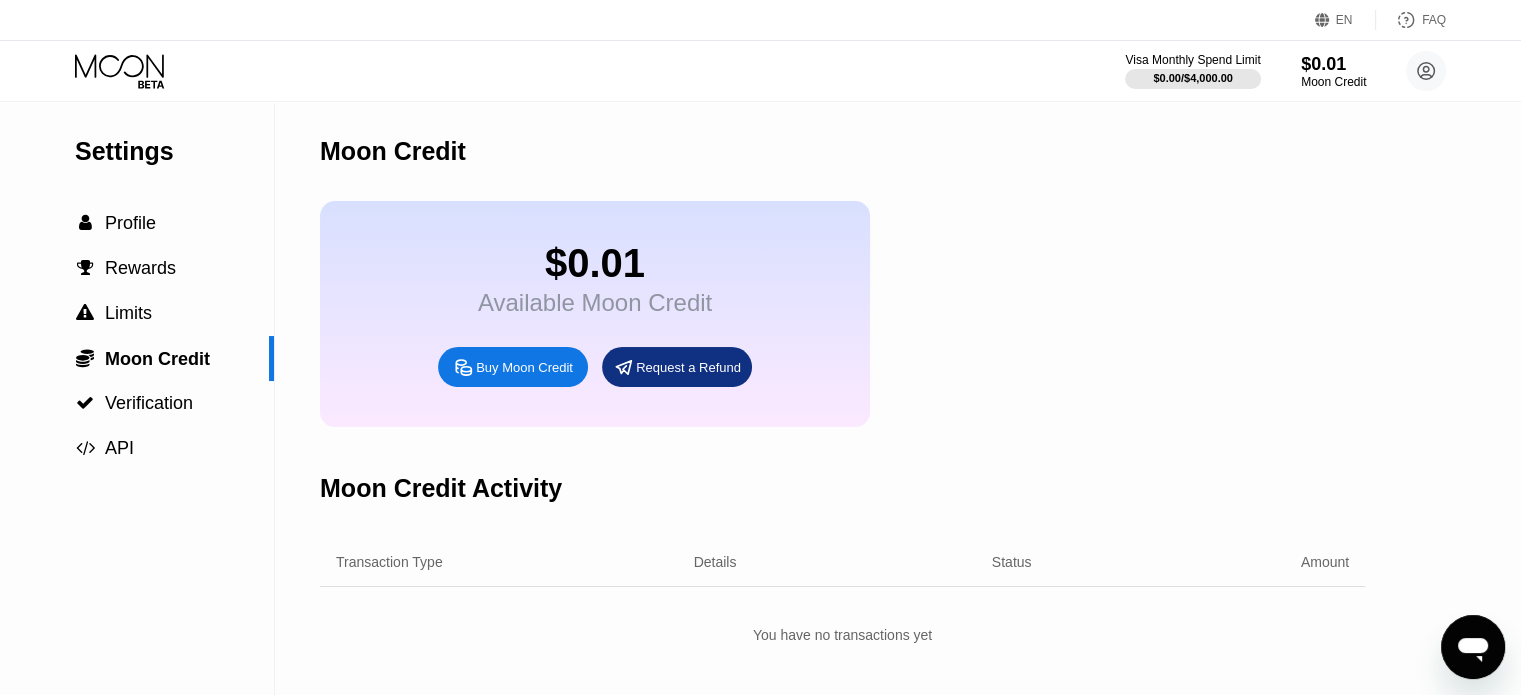 click 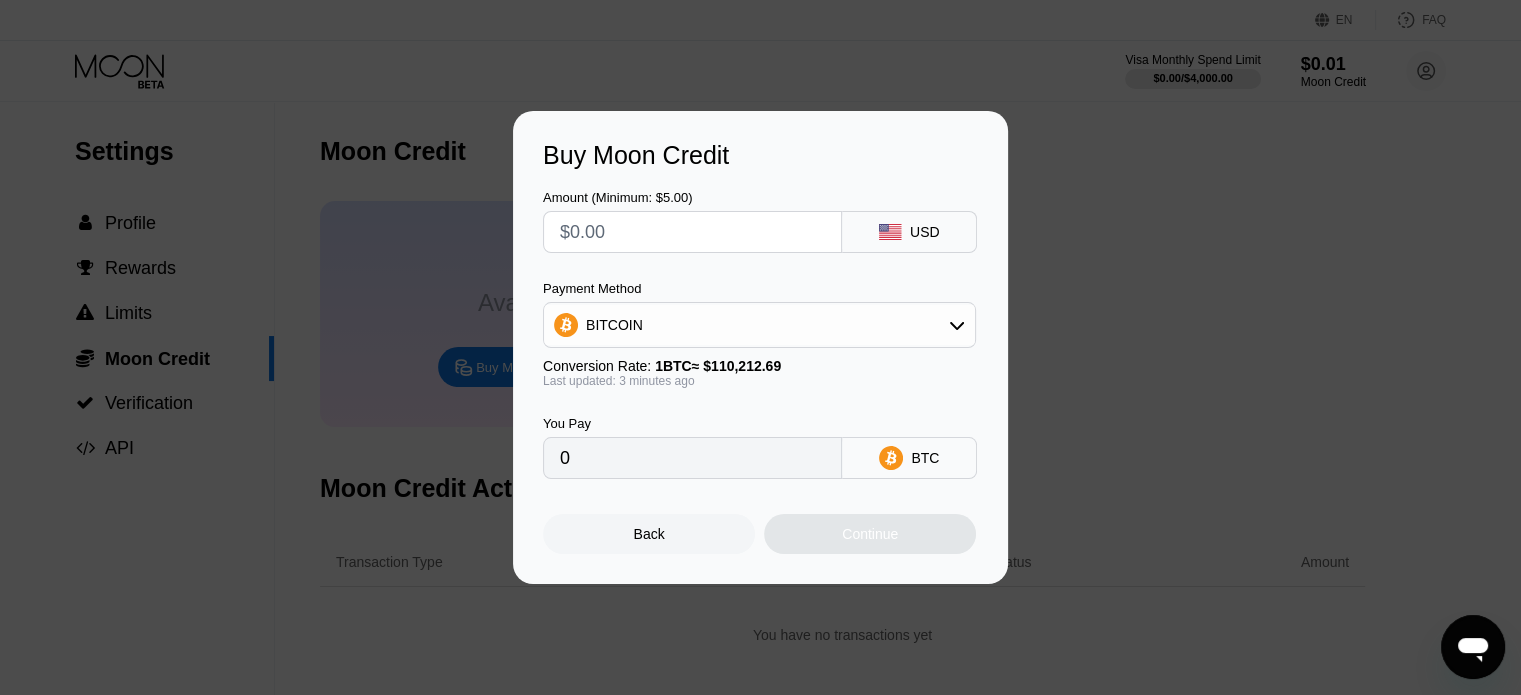 click on "Buy Moon Credit Amount (Minimum: $5.00) USD Payment Method BITCOIN Conversion Rate:   1  BTC  ≈   $110,212.69 Last updated:   3 minutes ago You Pay 0 BTC Back Continue" at bounding box center (760, 347) 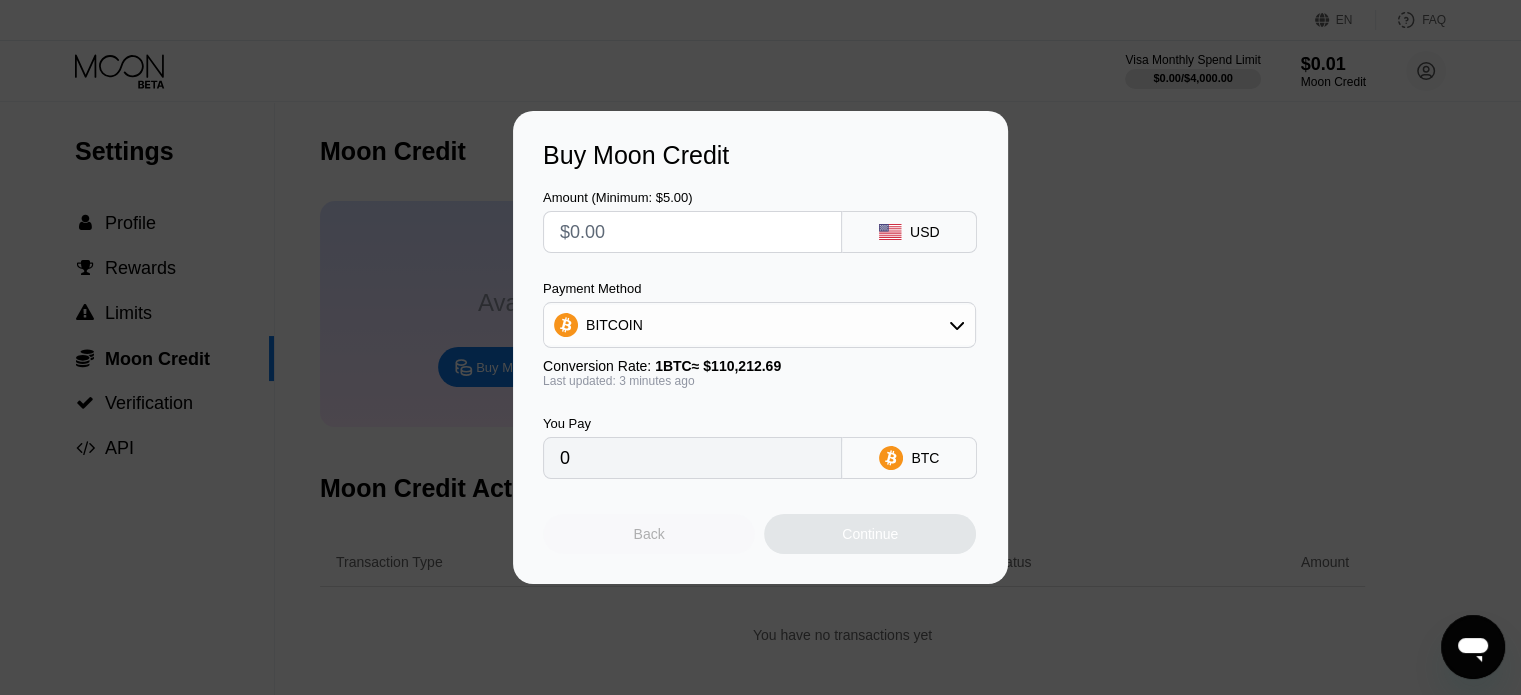 click on "Back" at bounding box center (649, 534) 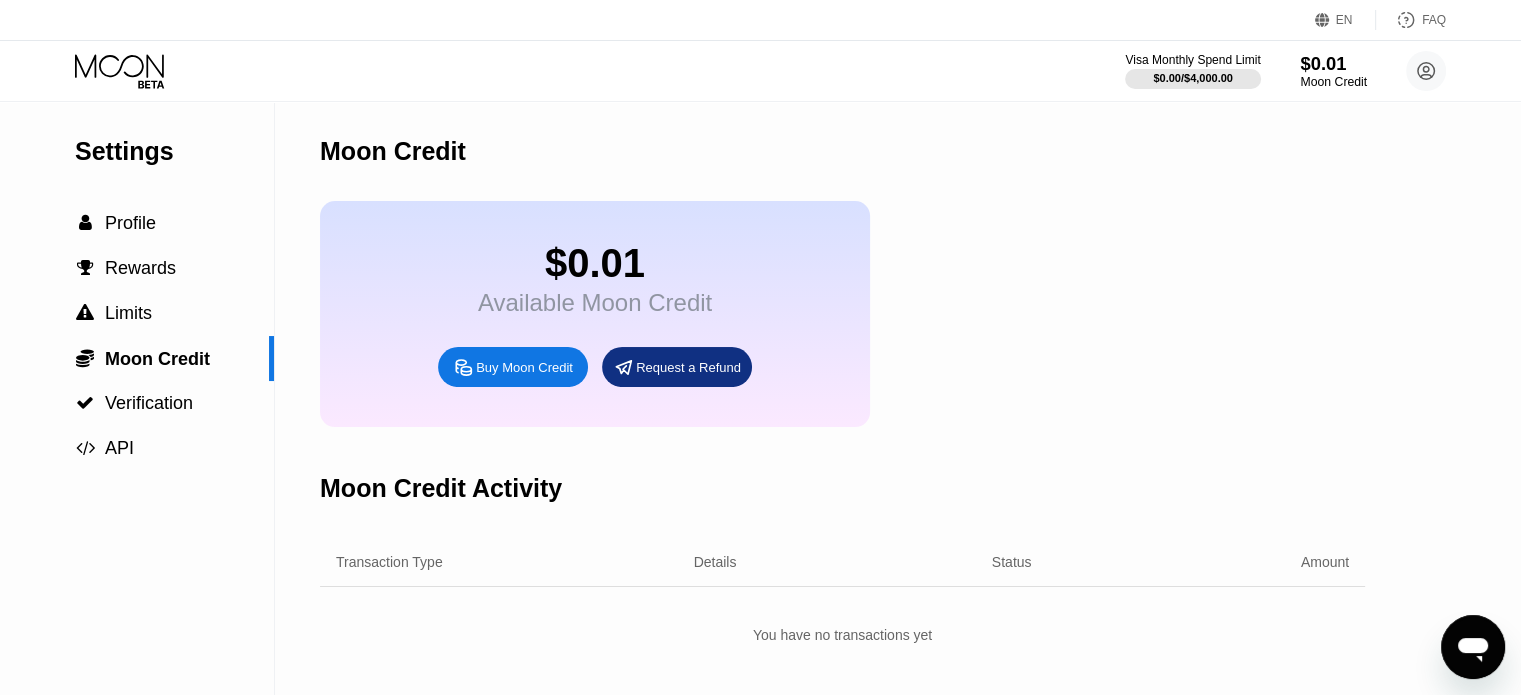 click on "$0.01" at bounding box center [1333, 63] 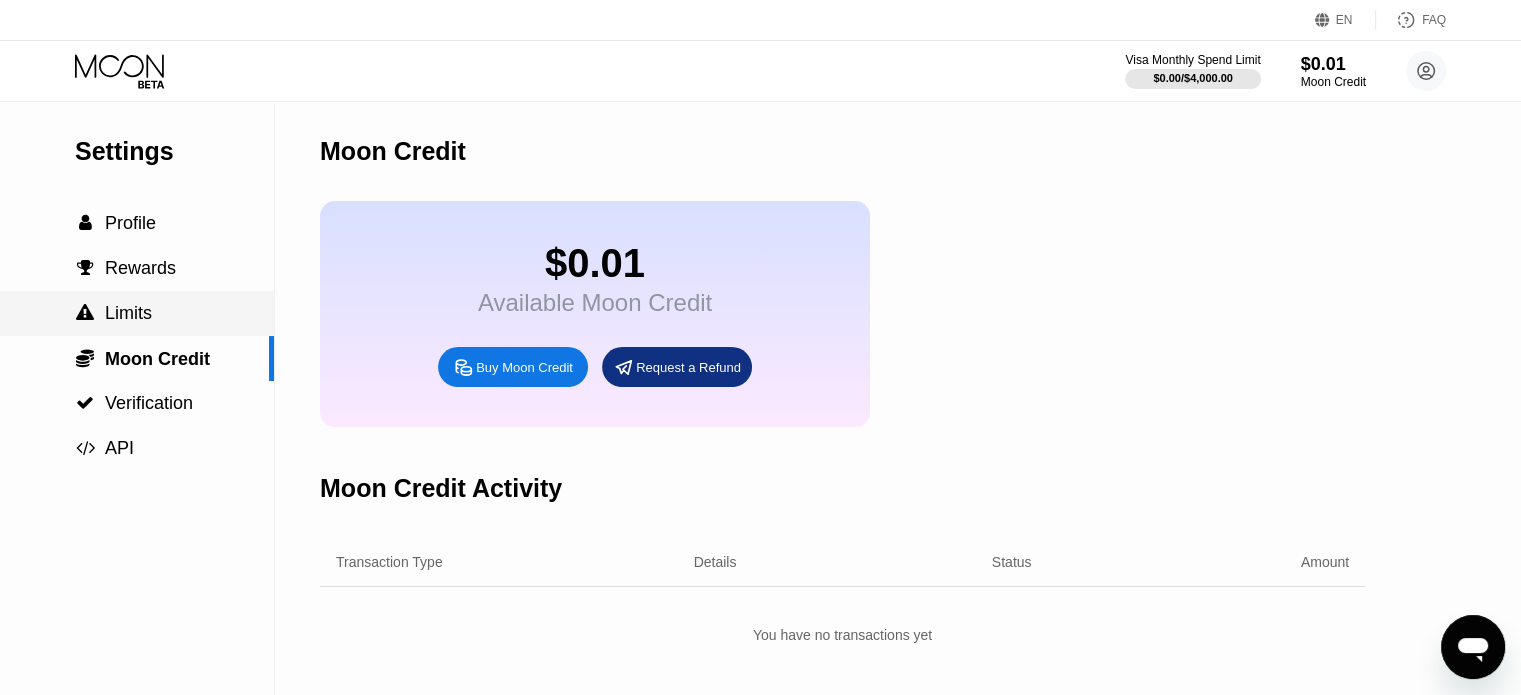 click on "Limits" at bounding box center [128, 313] 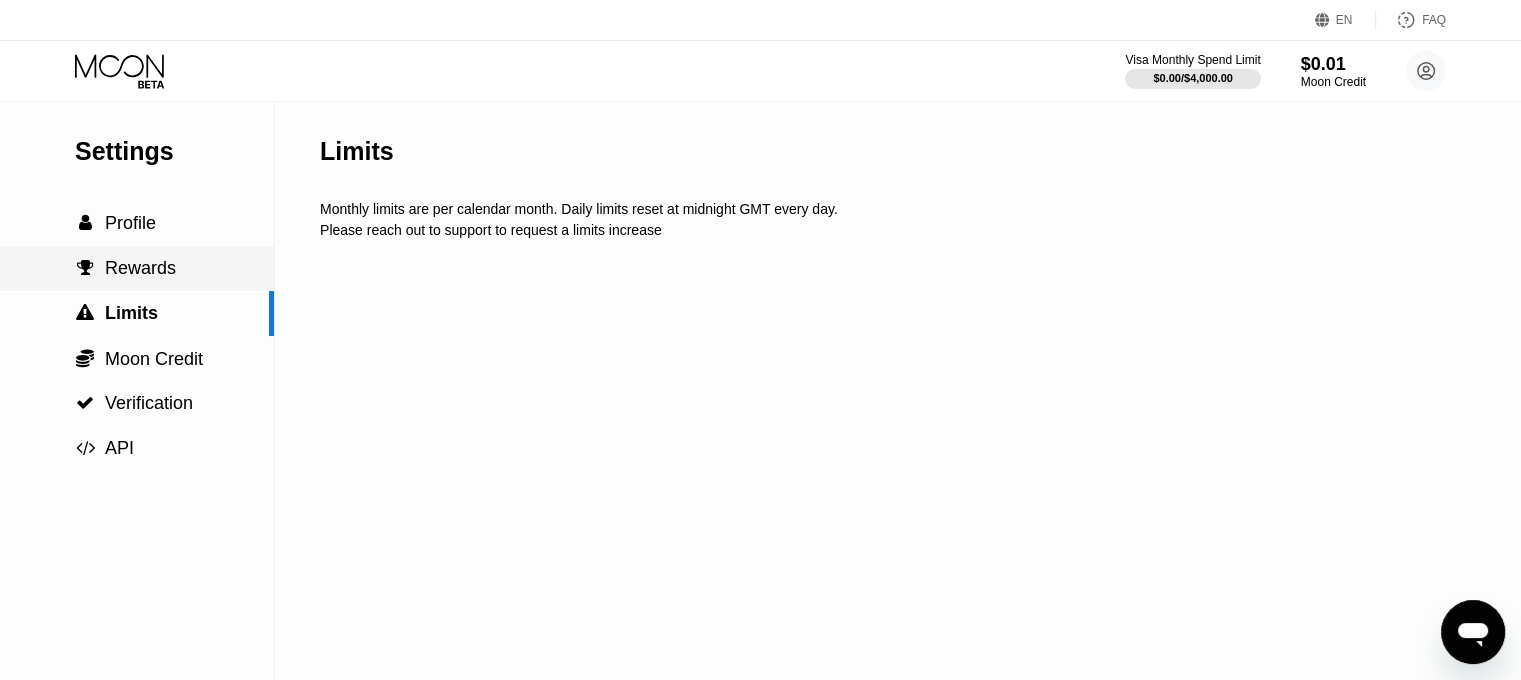 click on "Rewards" at bounding box center [140, 268] 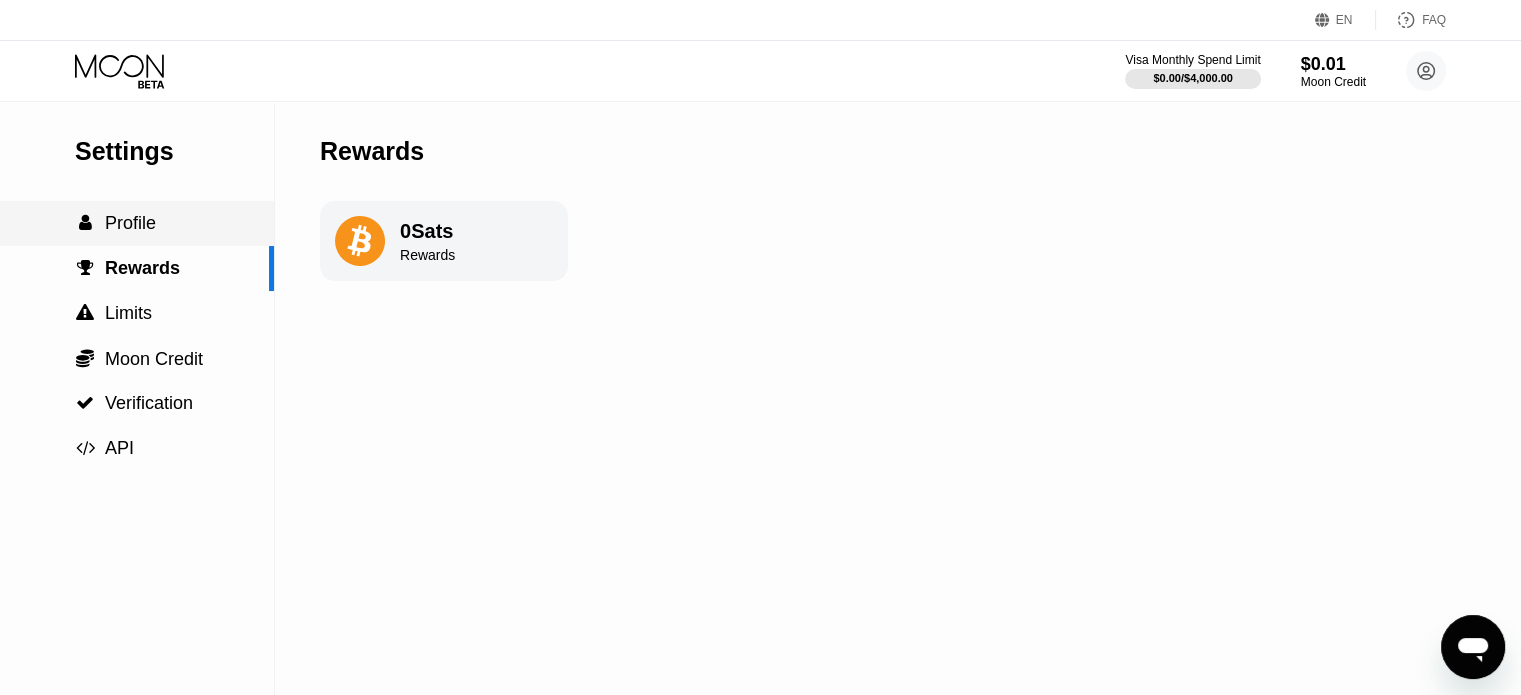 click on "Profile" at bounding box center [130, 223] 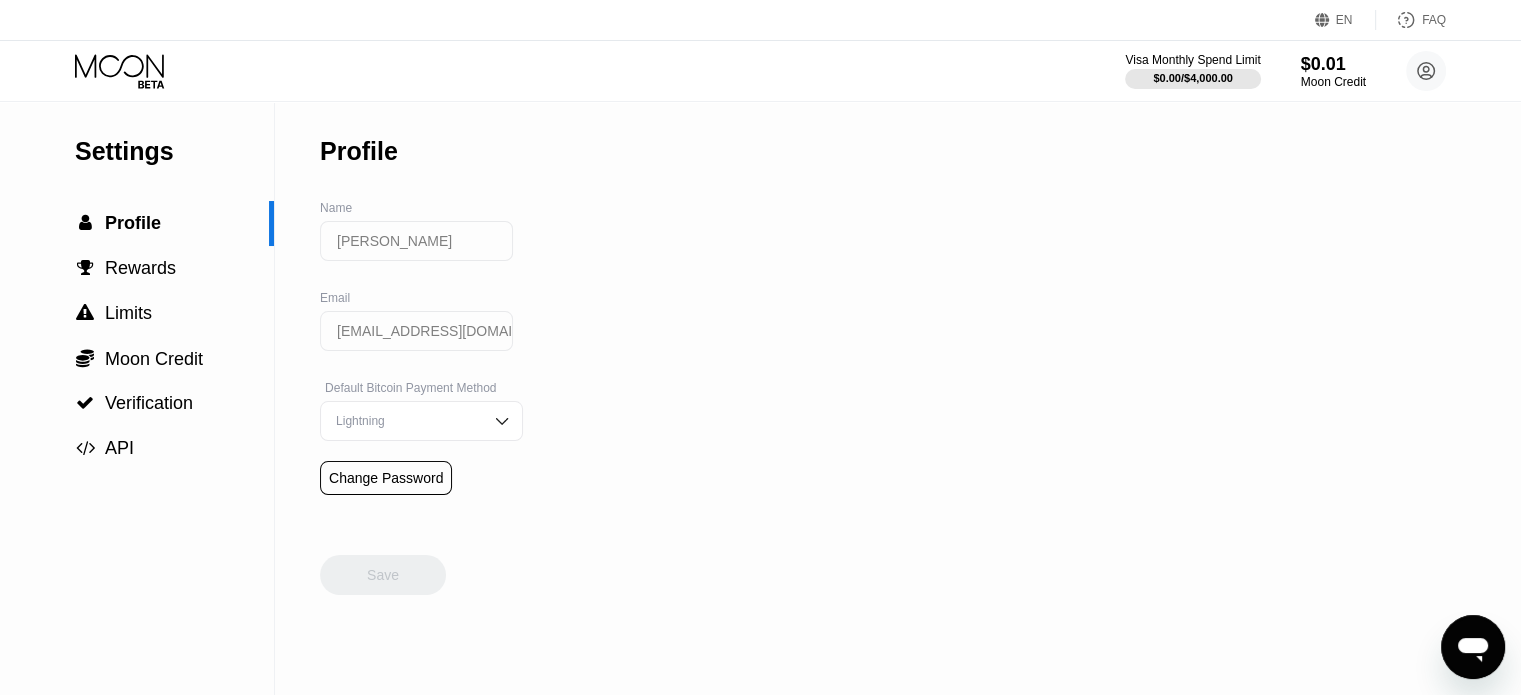 click 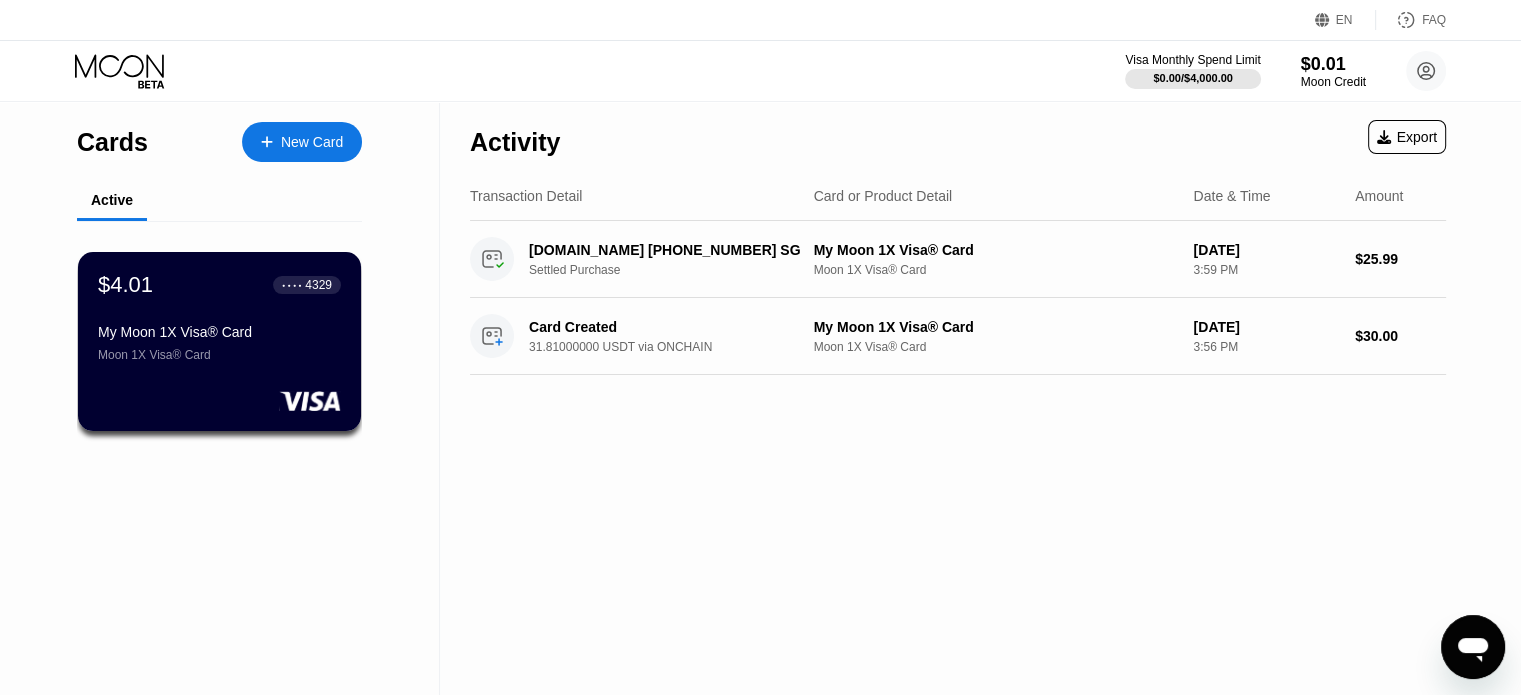 click on "$4.01 ● ● ● ● 4329 My Moon 1X Visa® Card Moon 1X Visa® Card" at bounding box center [219, 317] 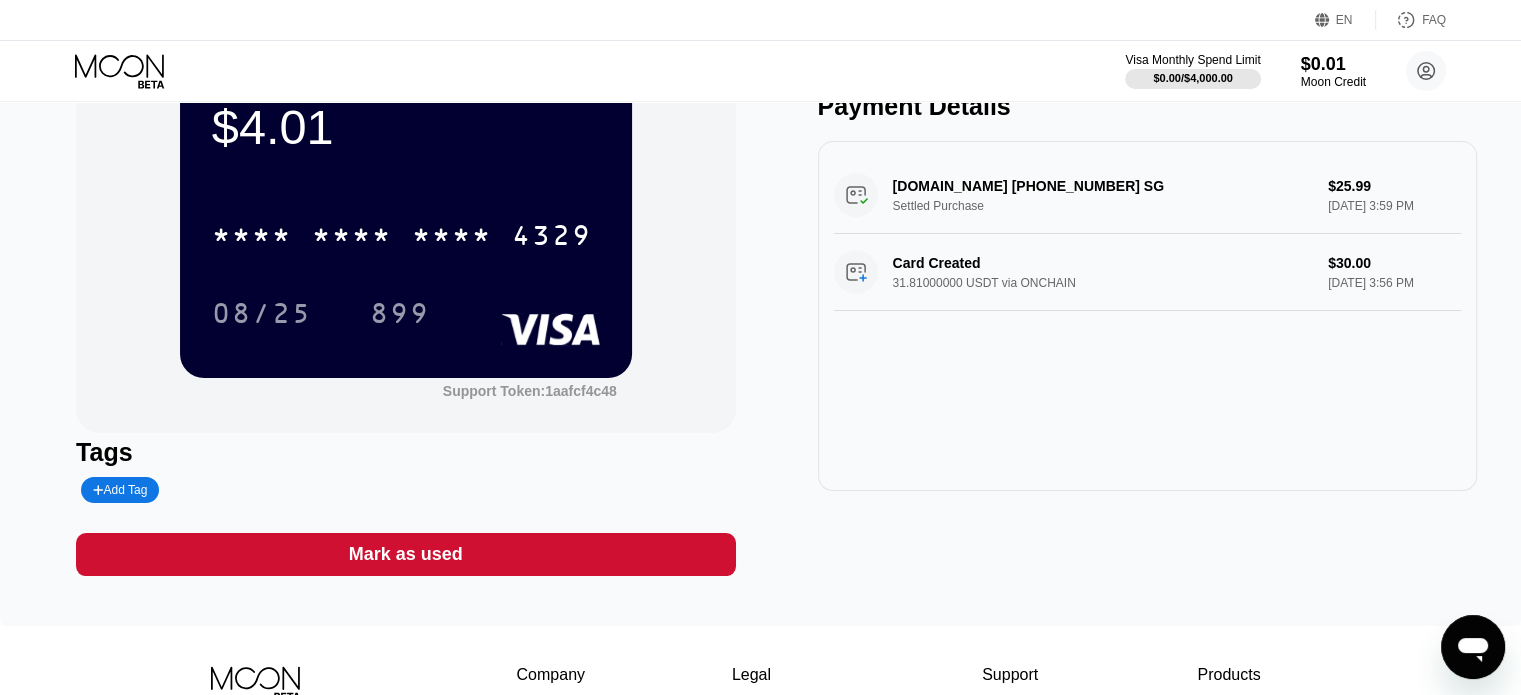 scroll, scrollTop: 100, scrollLeft: 0, axis: vertical 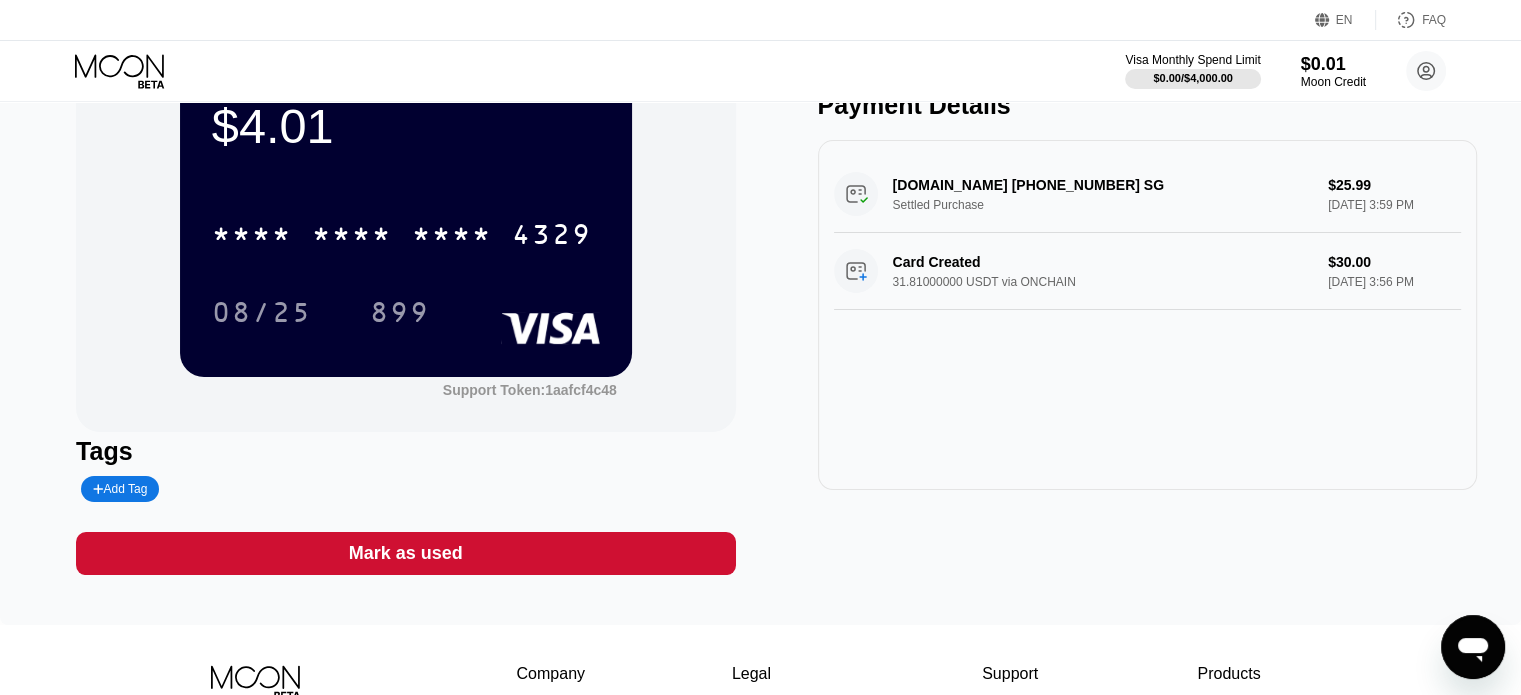 click on "Add Tag" at bounding box center [120, 489] 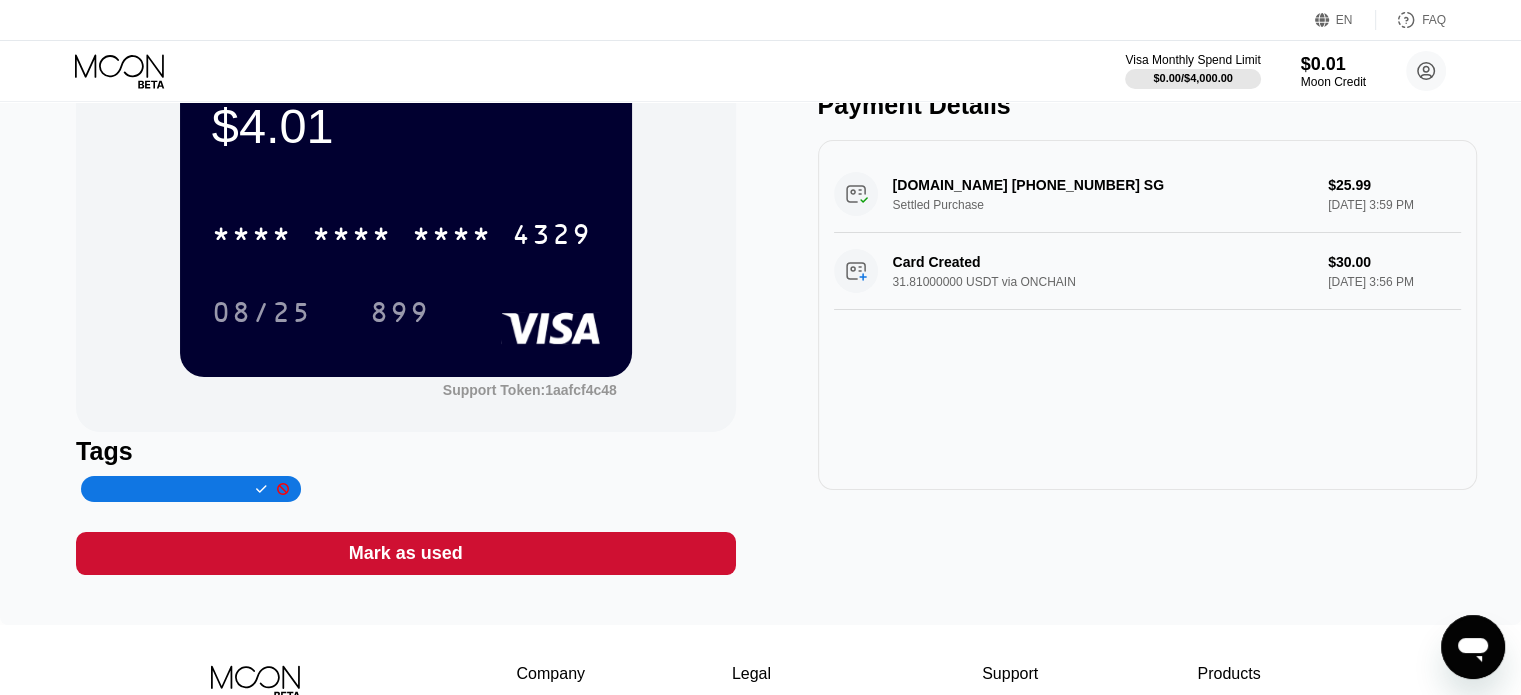 click 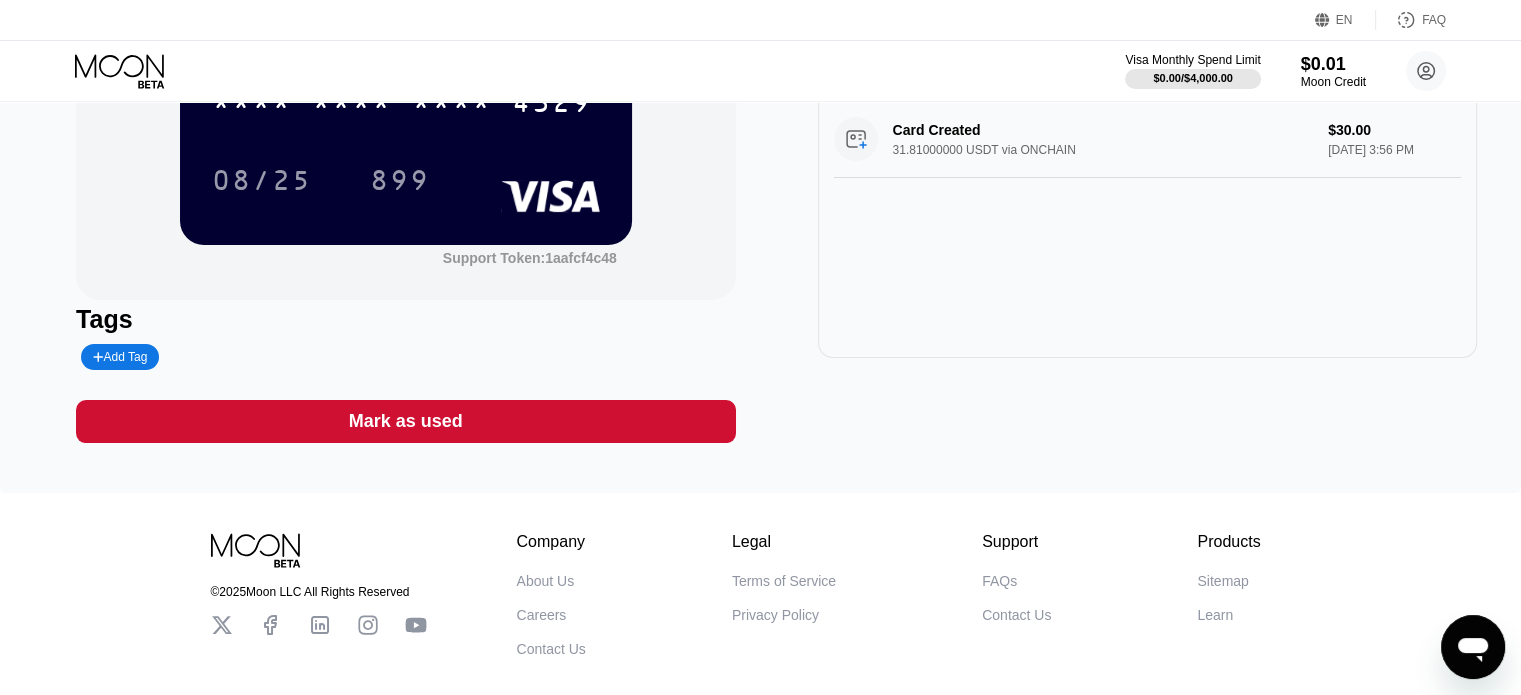 scroll, scrollTop: 200, scrollLeft: 0, axis: vertical 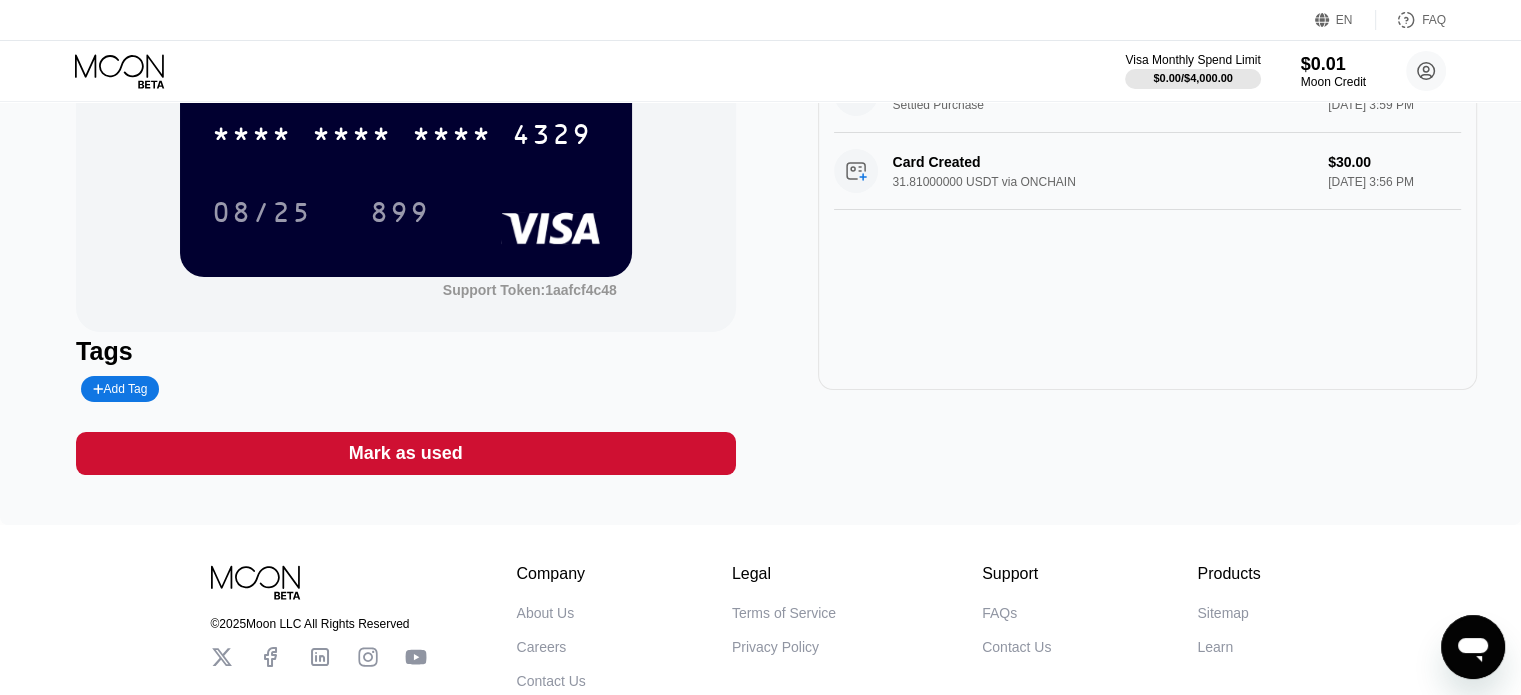 click on "Card Created 31.81000000 USDT via ONCHAIN $30.00 Jun 17, 2025 3:56 PM" at bounding box center (1147, 171) 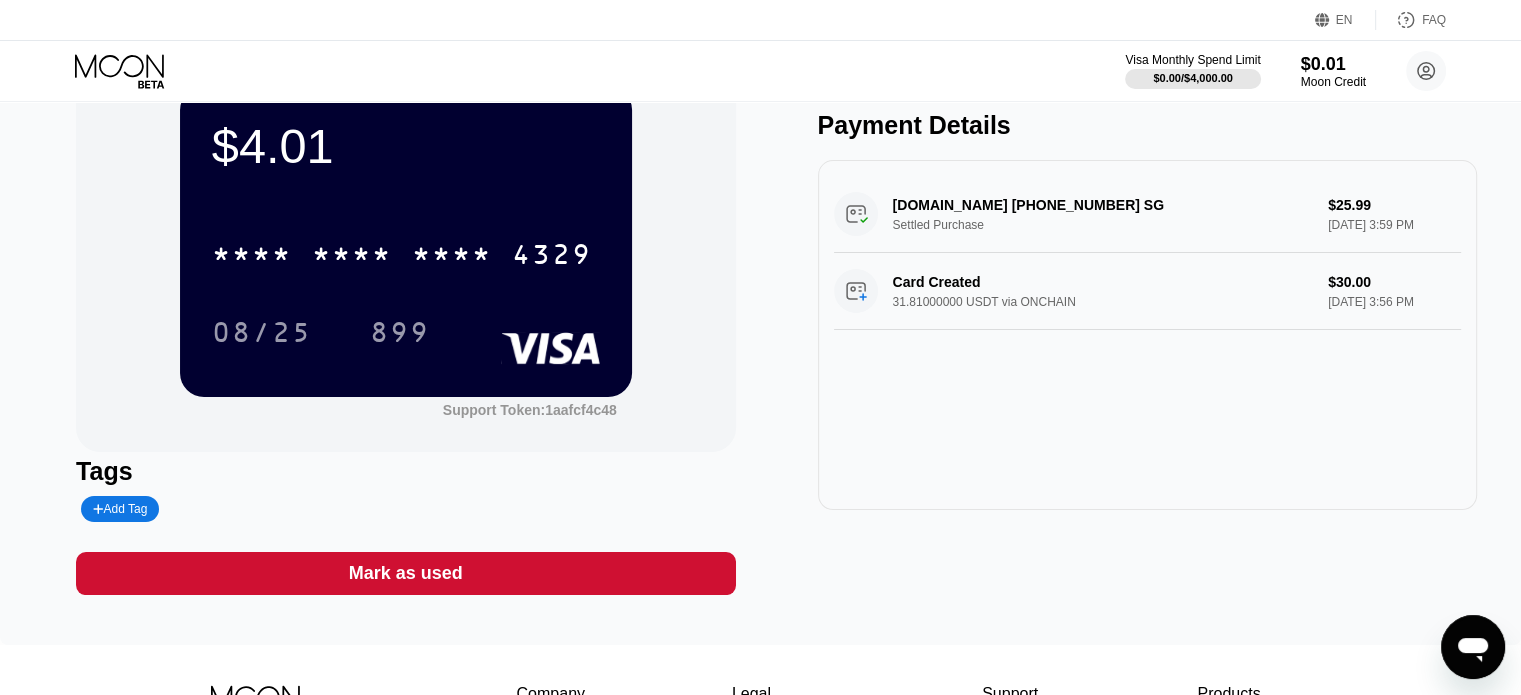 scroll, scrollTop: 0, scrollLeft: 0, axis: both 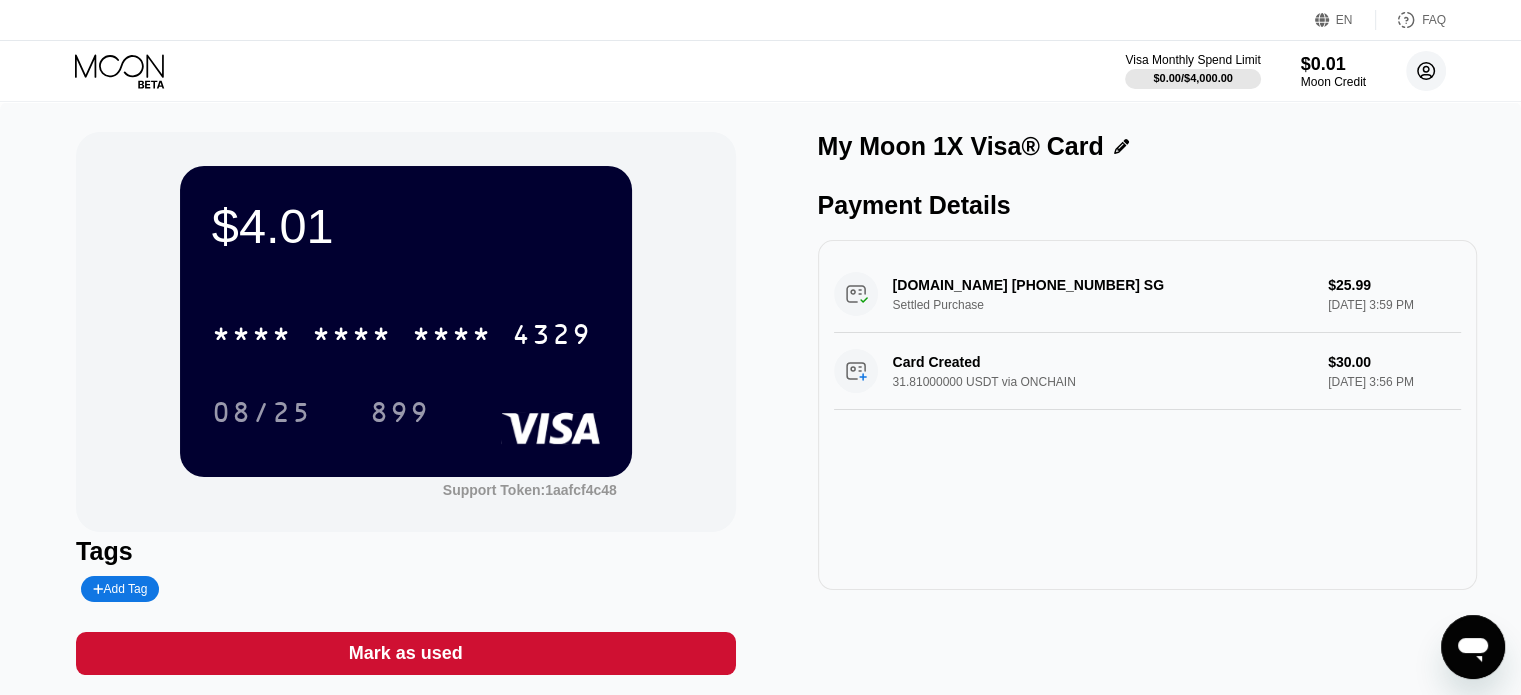 click 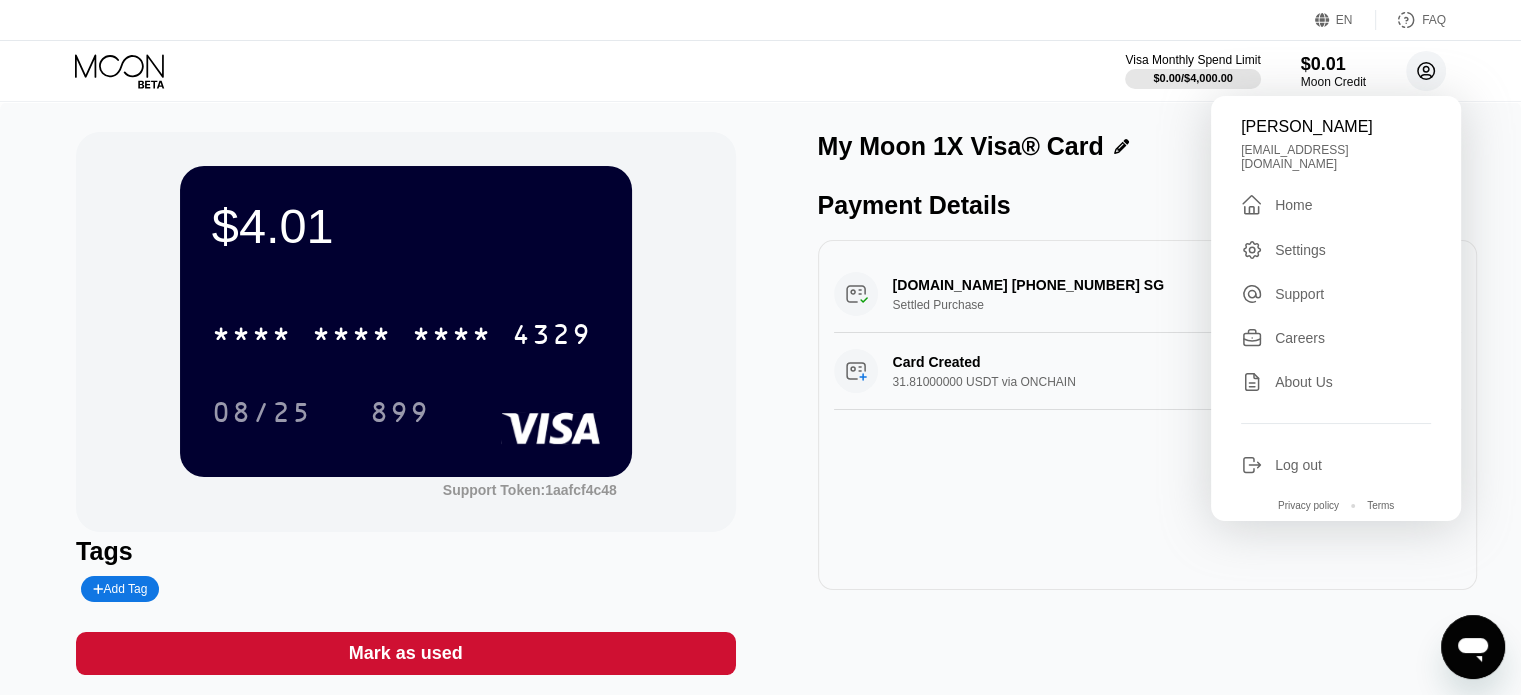 click 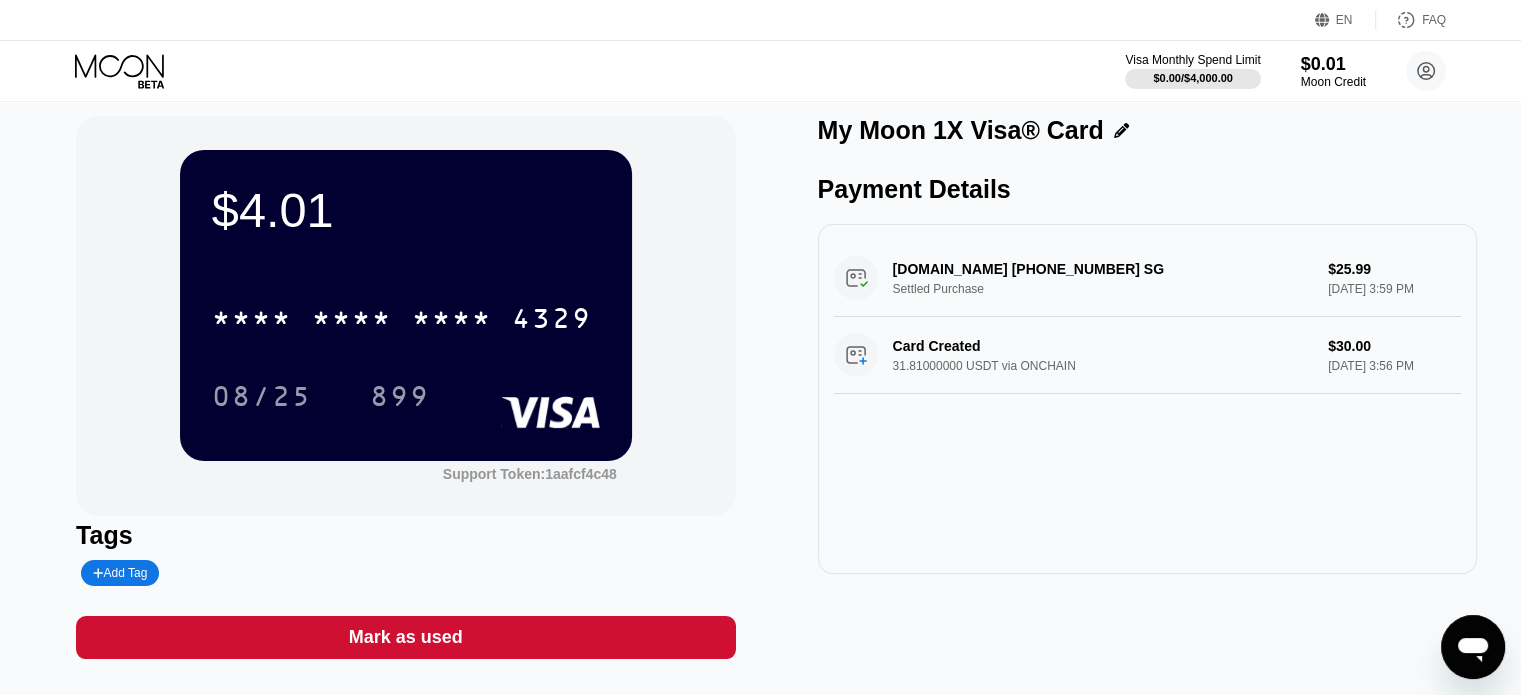 scroll, scrollTop: 0, scrollLeft: 0, axis: both 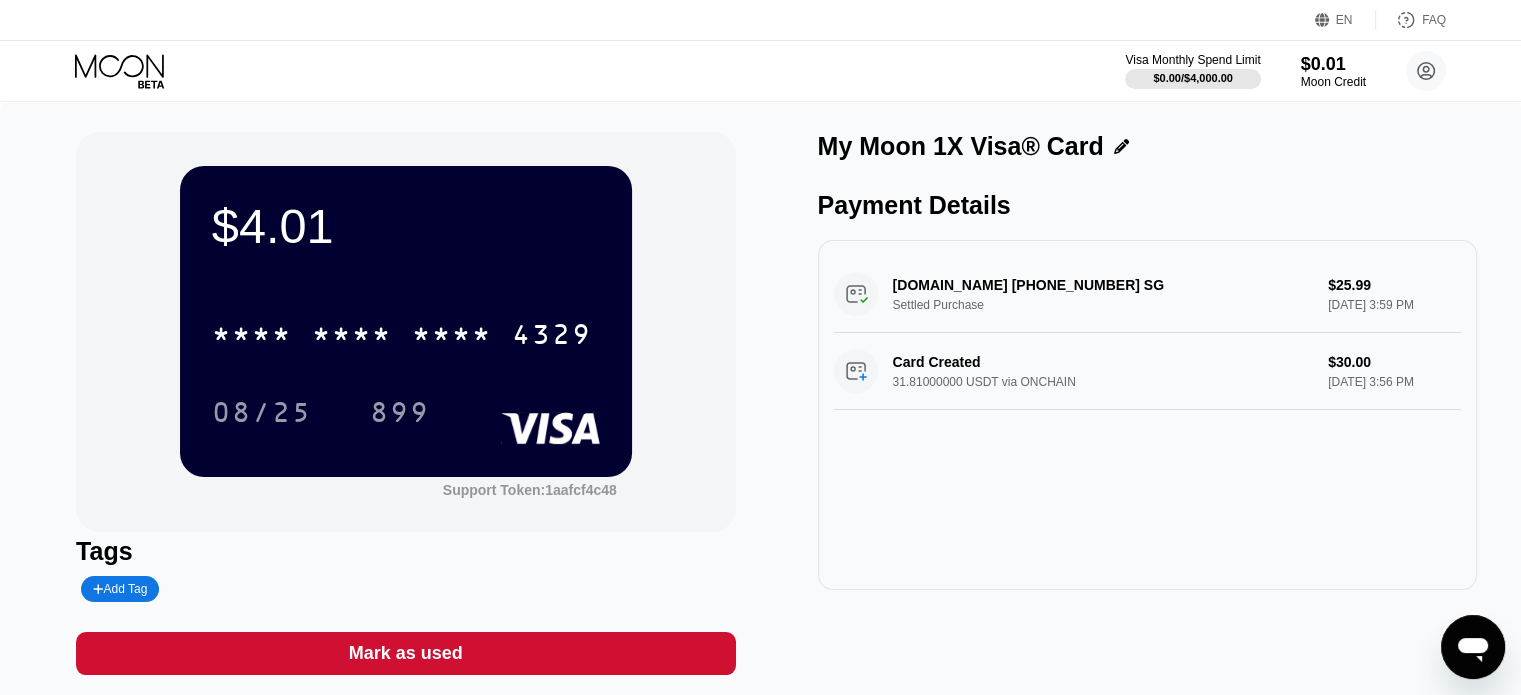 click on "Payment Details" at bounding box center (1147, 205) 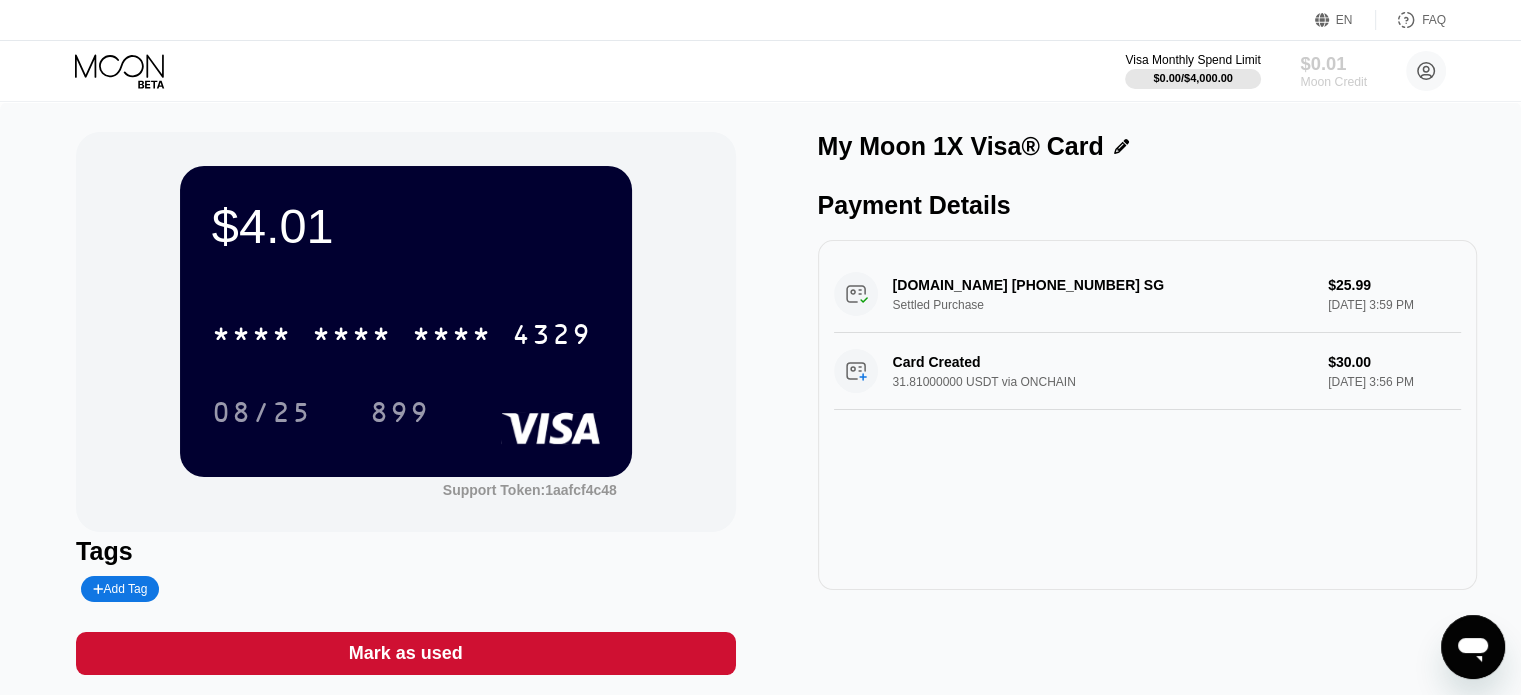 click on "Moon Credit" at bounding box center (1333, 82) 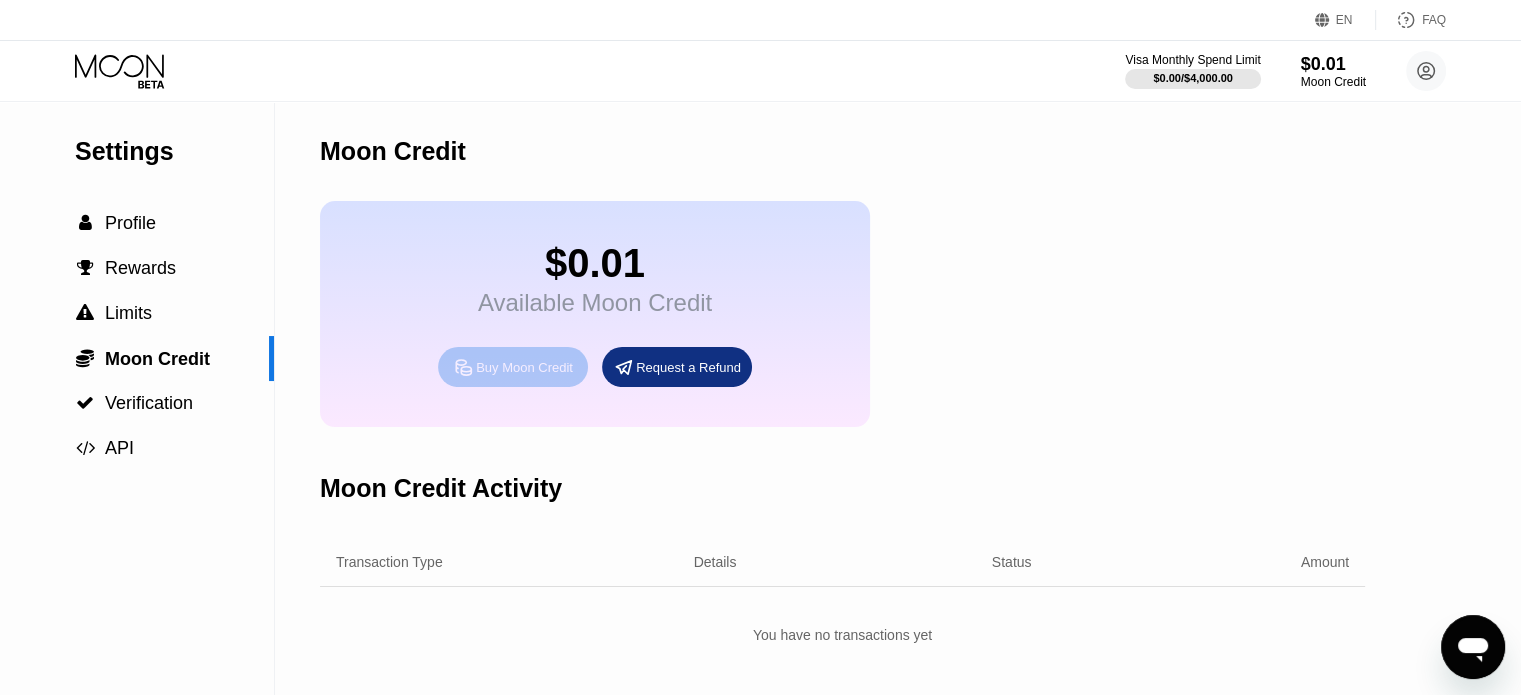 click on "Buy Moon Credit" at bounding box center (524, 367) 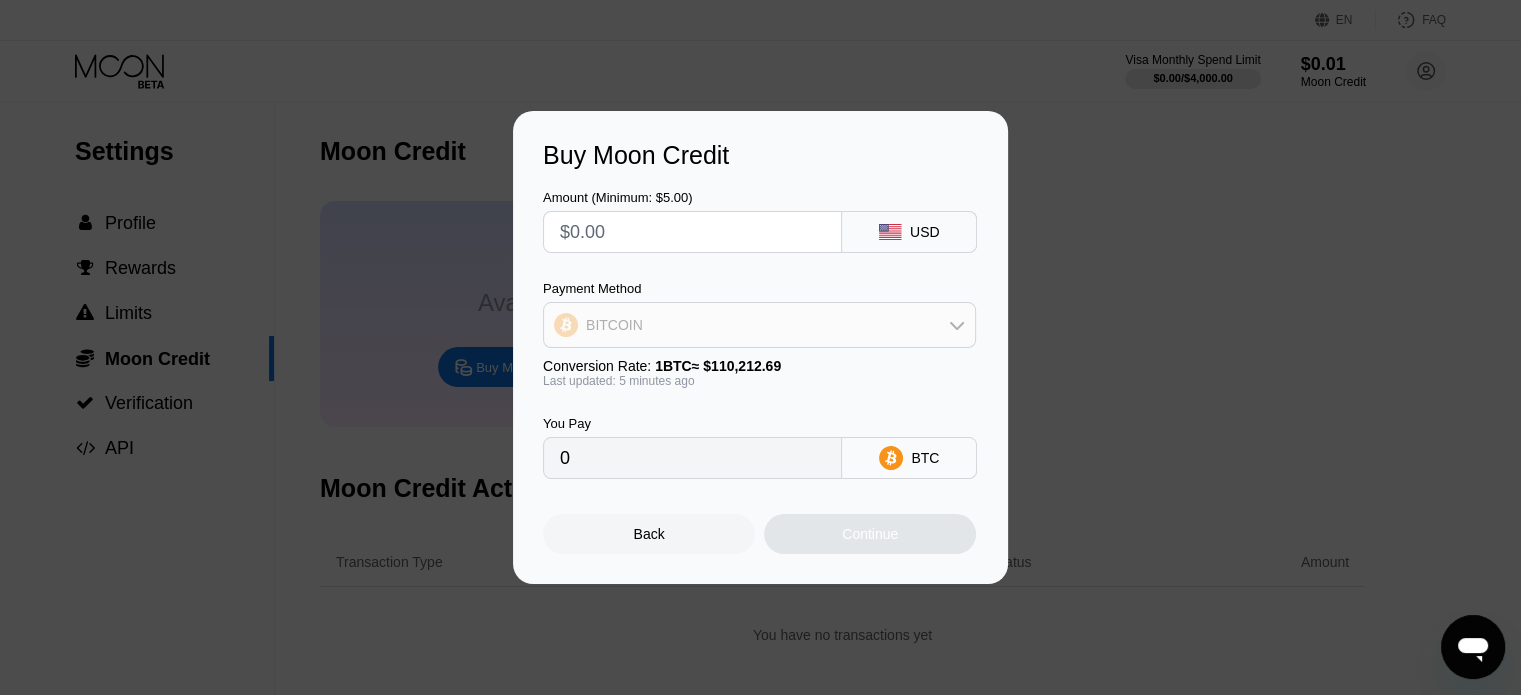 click on "BITCOIN" at bounding box center [759, 325] 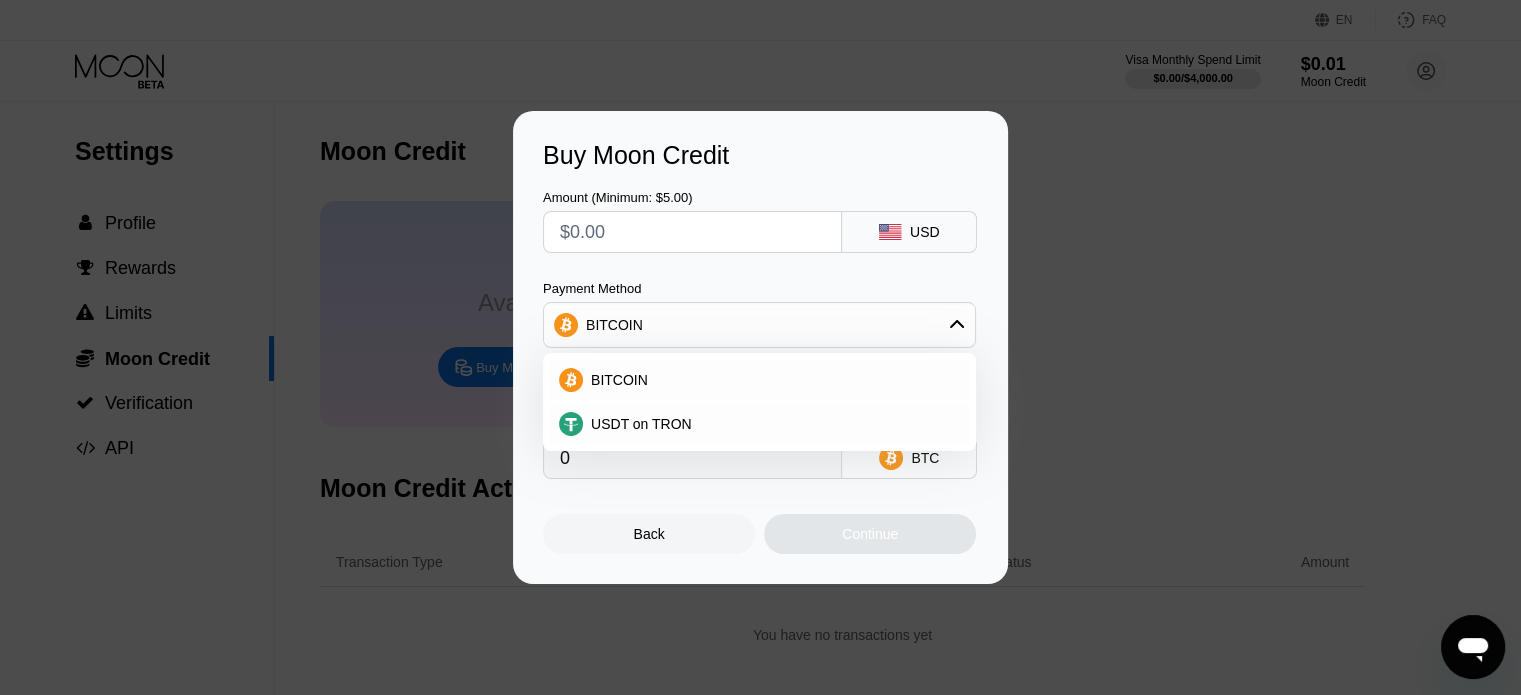 click on "BITCOIN" at bounding box center (759, 325) 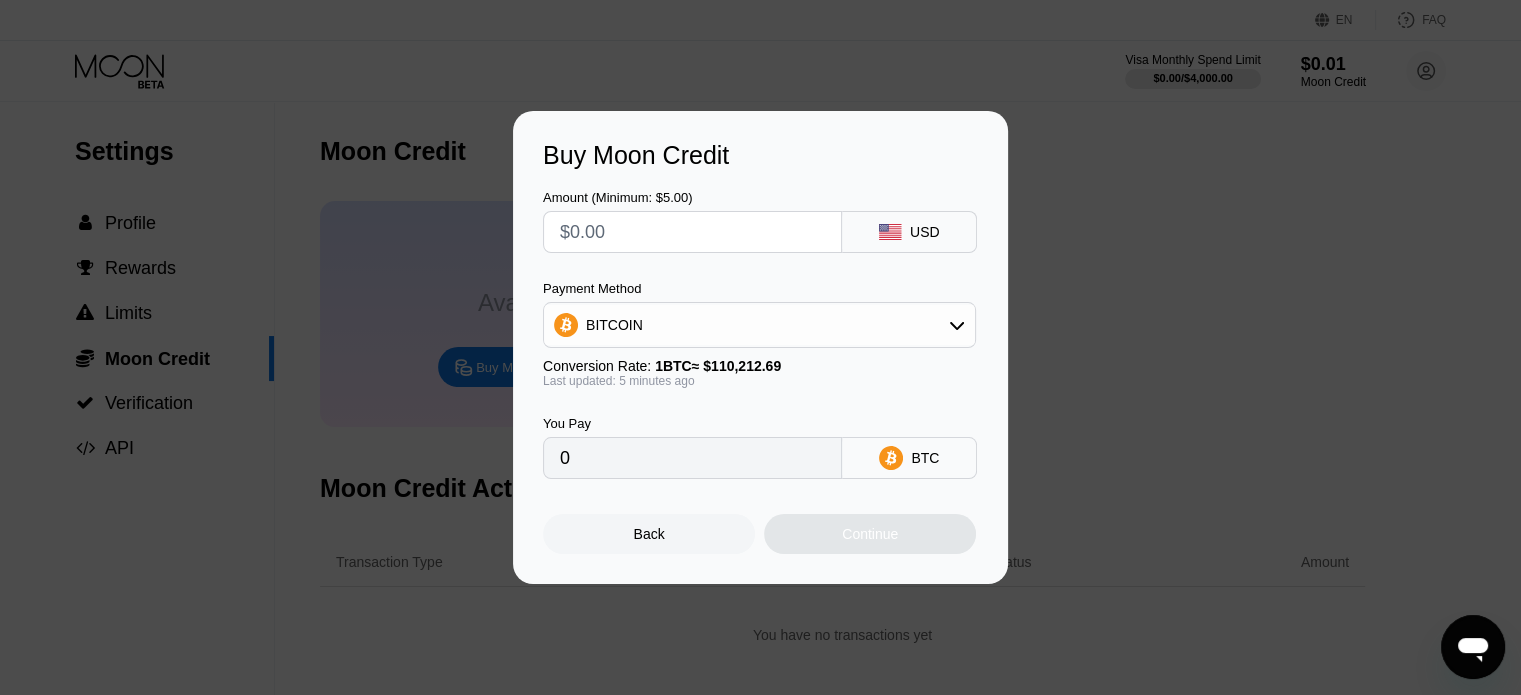 click on "0" at bounding box center [692, 458] 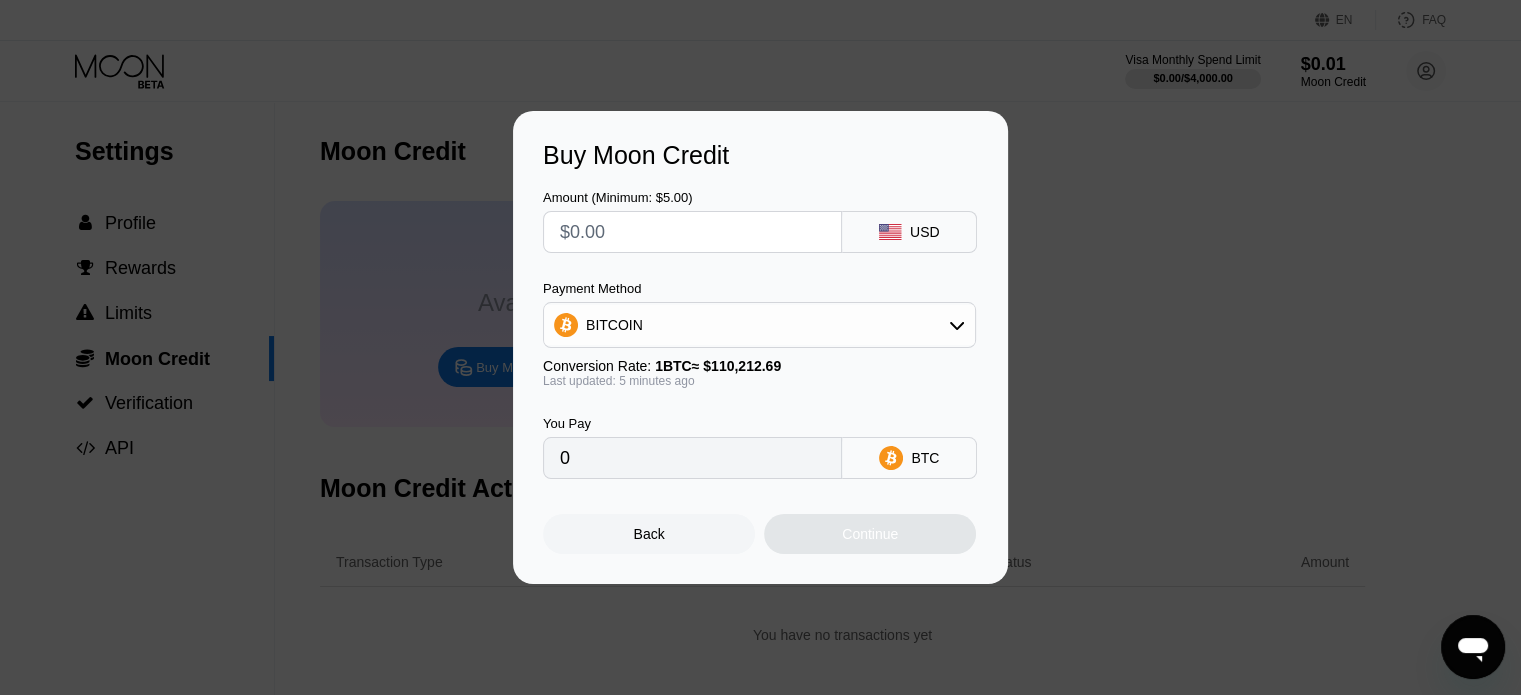 type on "$3" 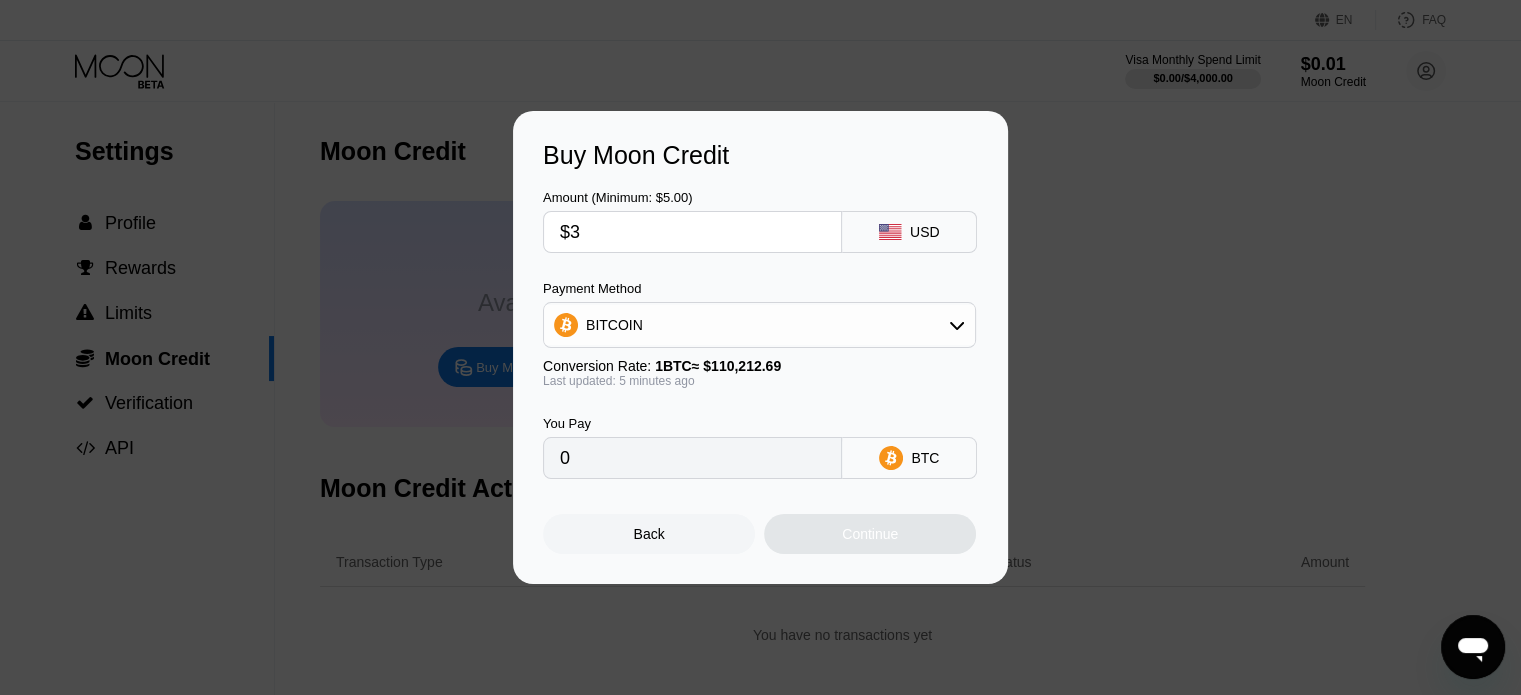 type on "0.00002722" 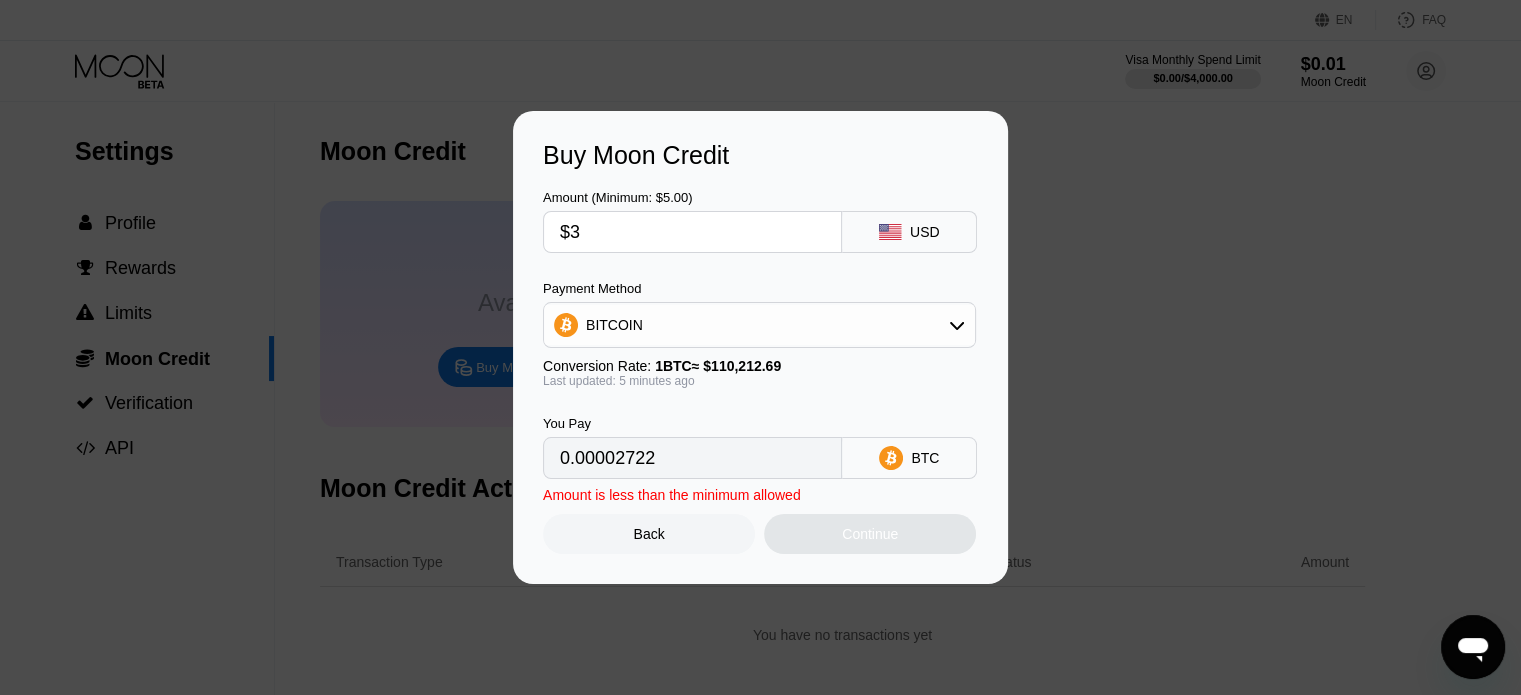 type on "$30" 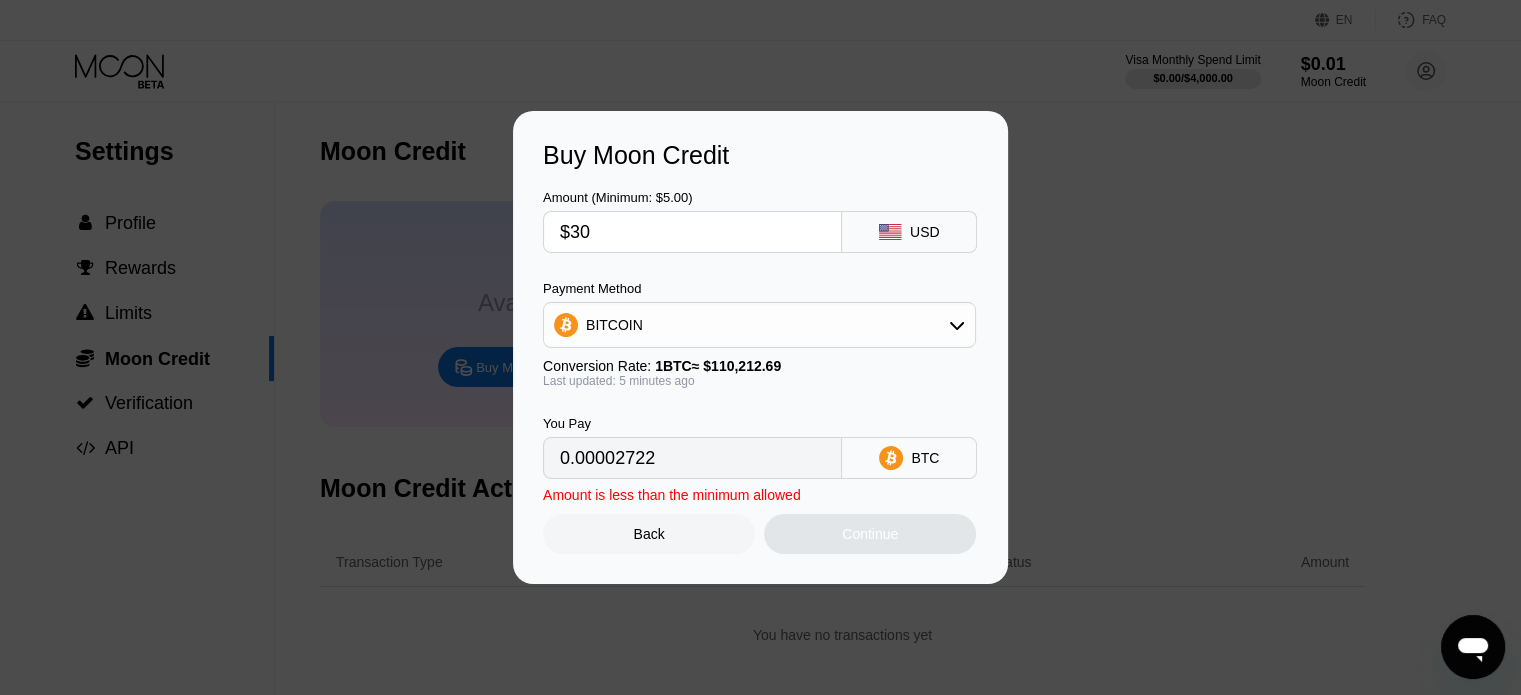 type on "0.00027214" 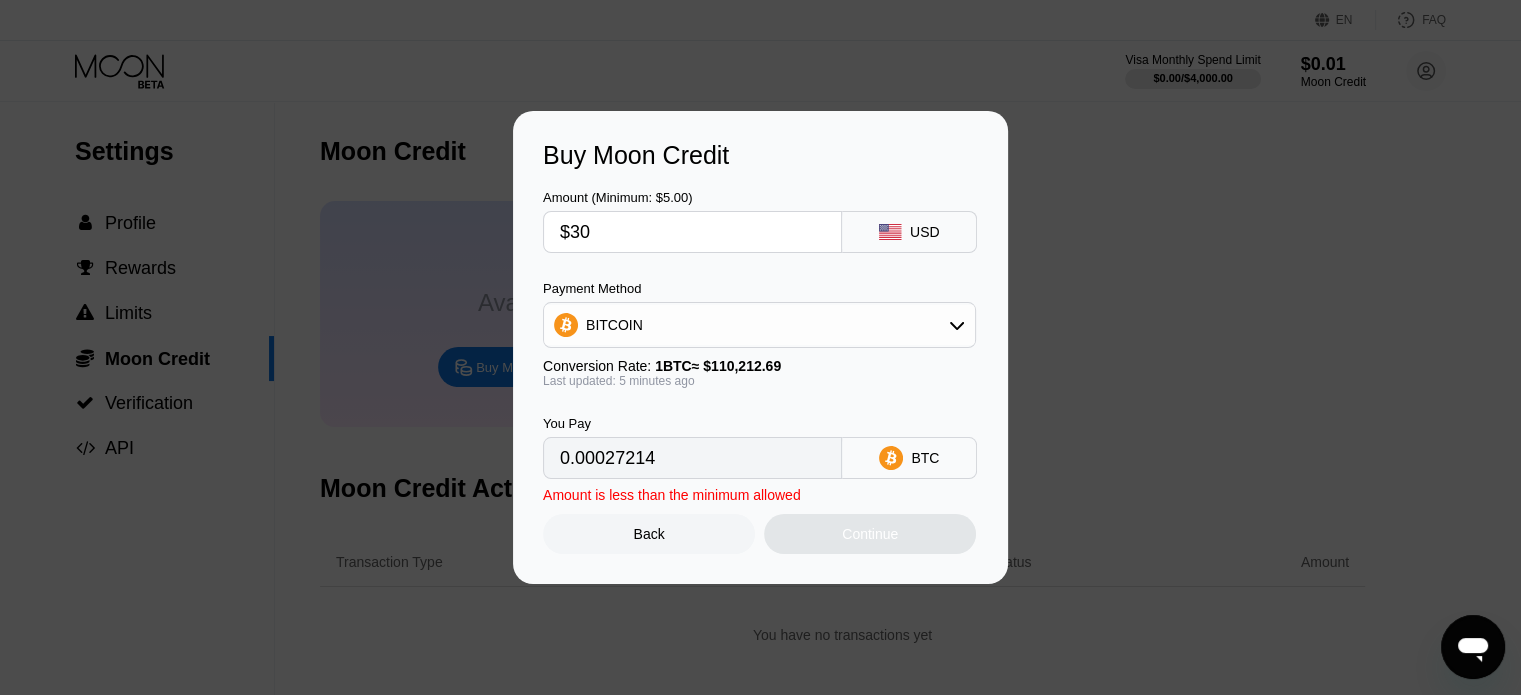 type on "$300" 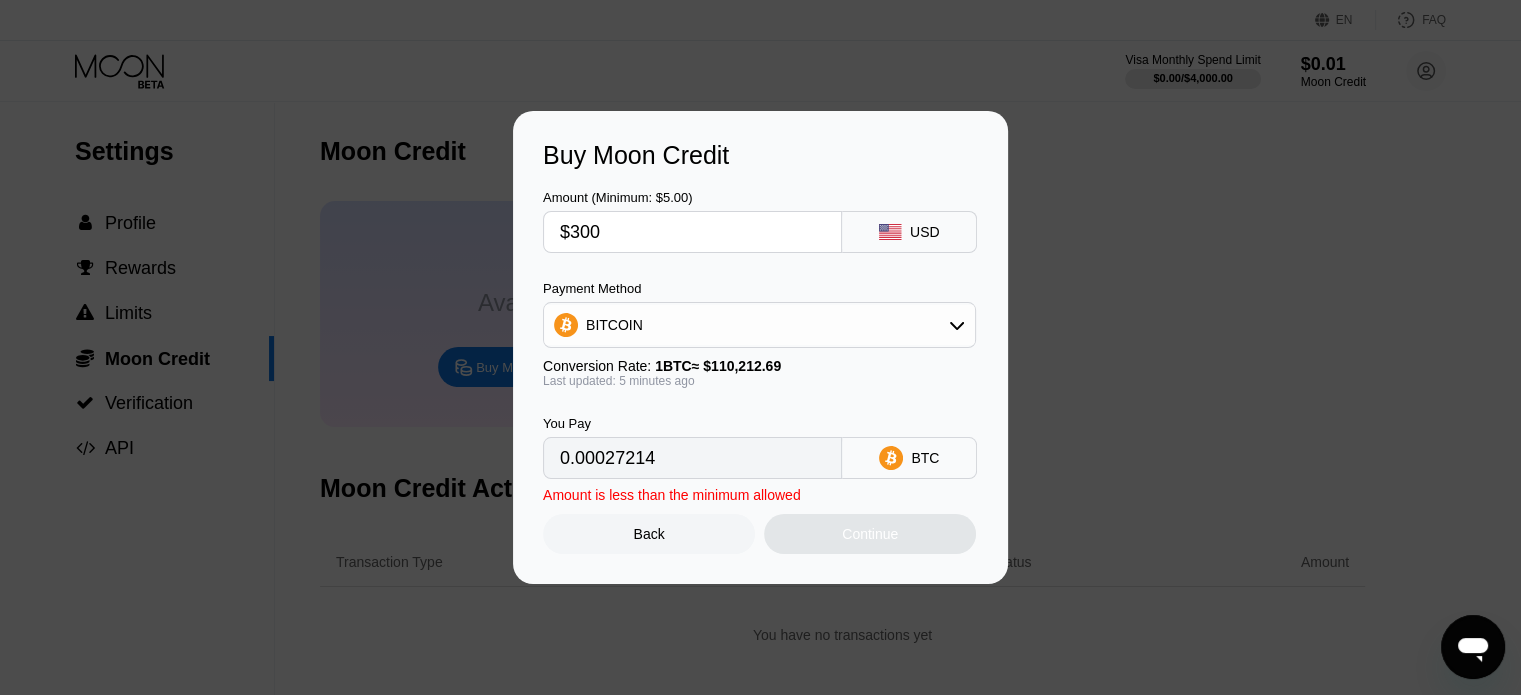 type on "0.00272131" 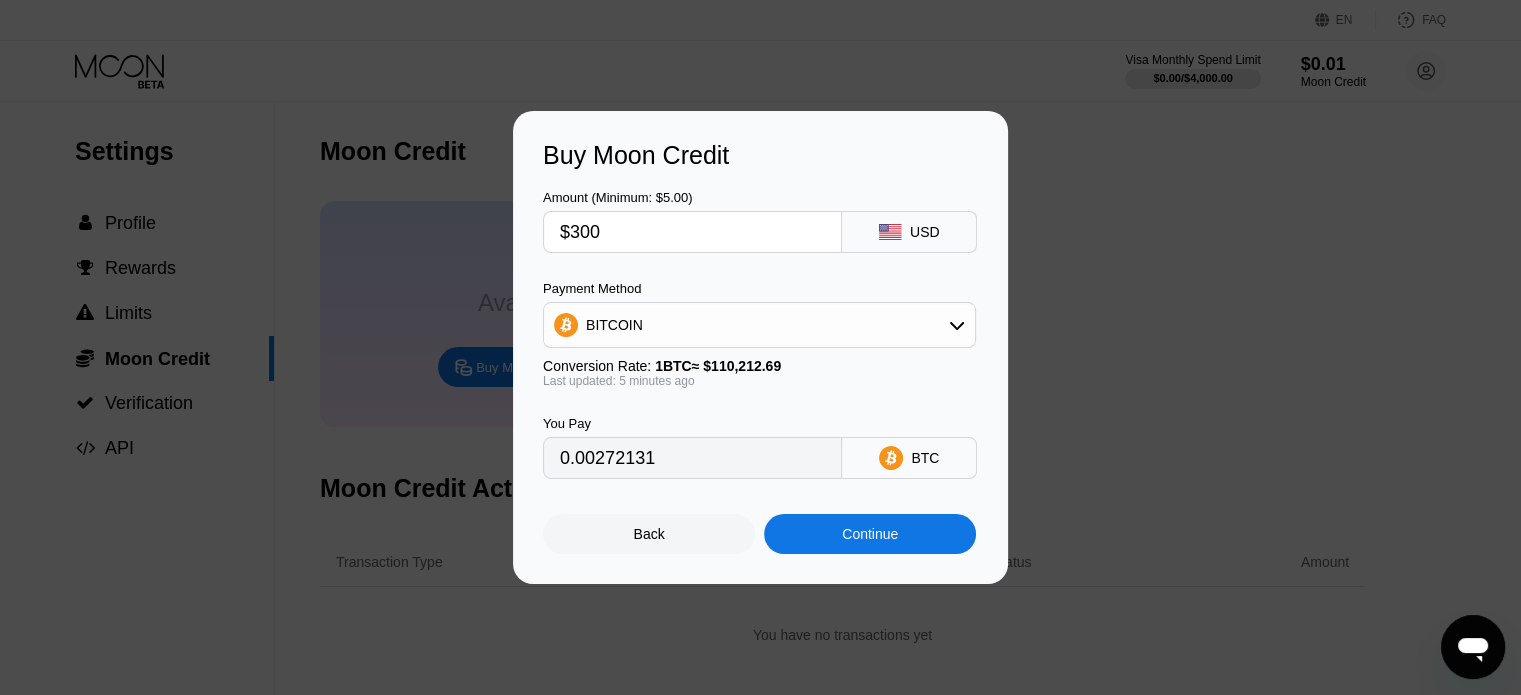 type on "$30" 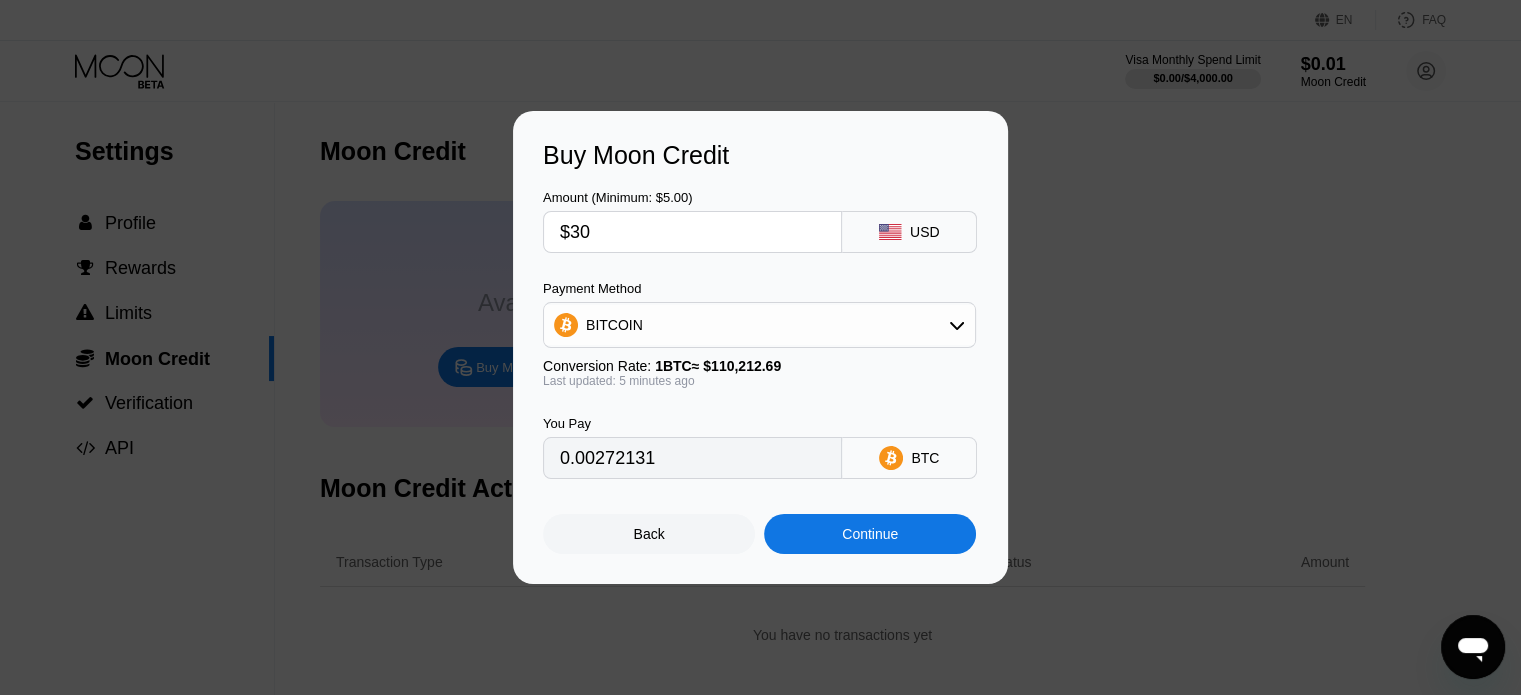 type on "0.00027214" 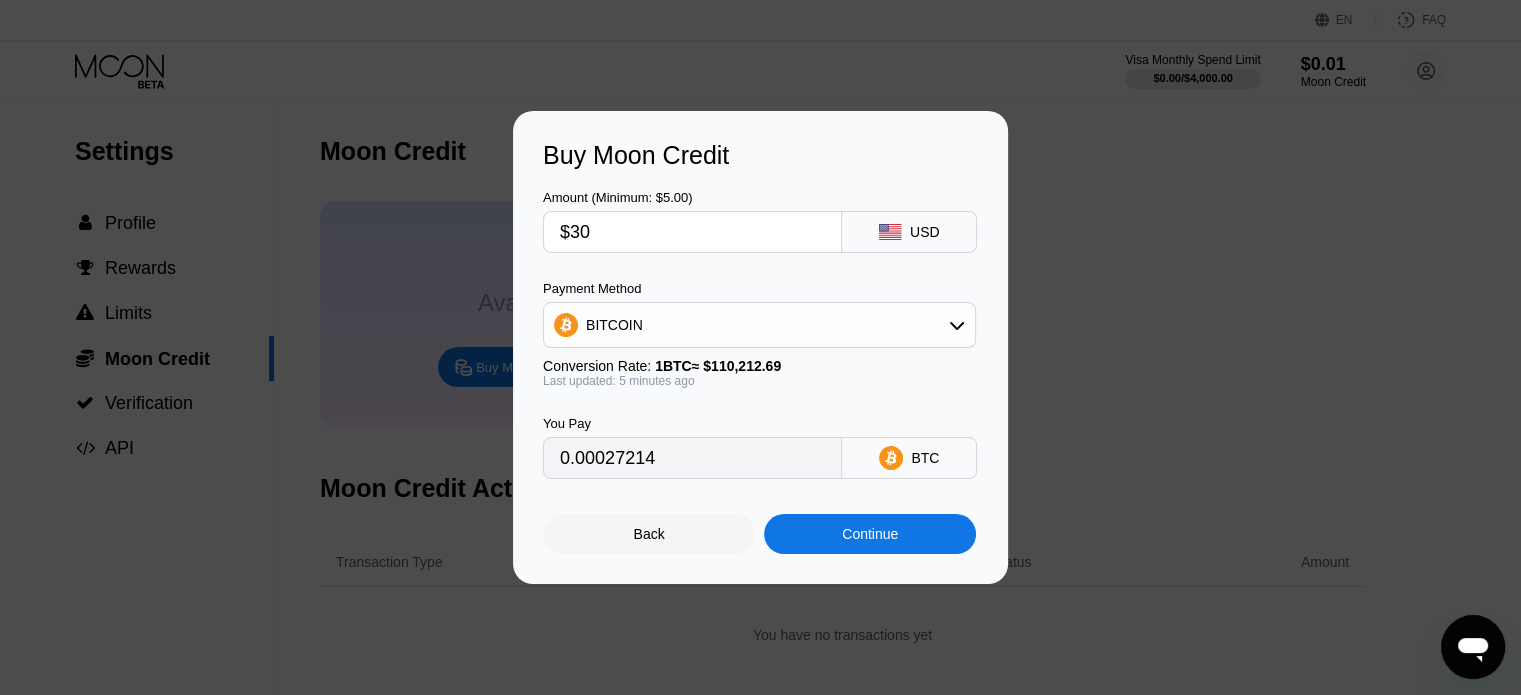 type on "$30" 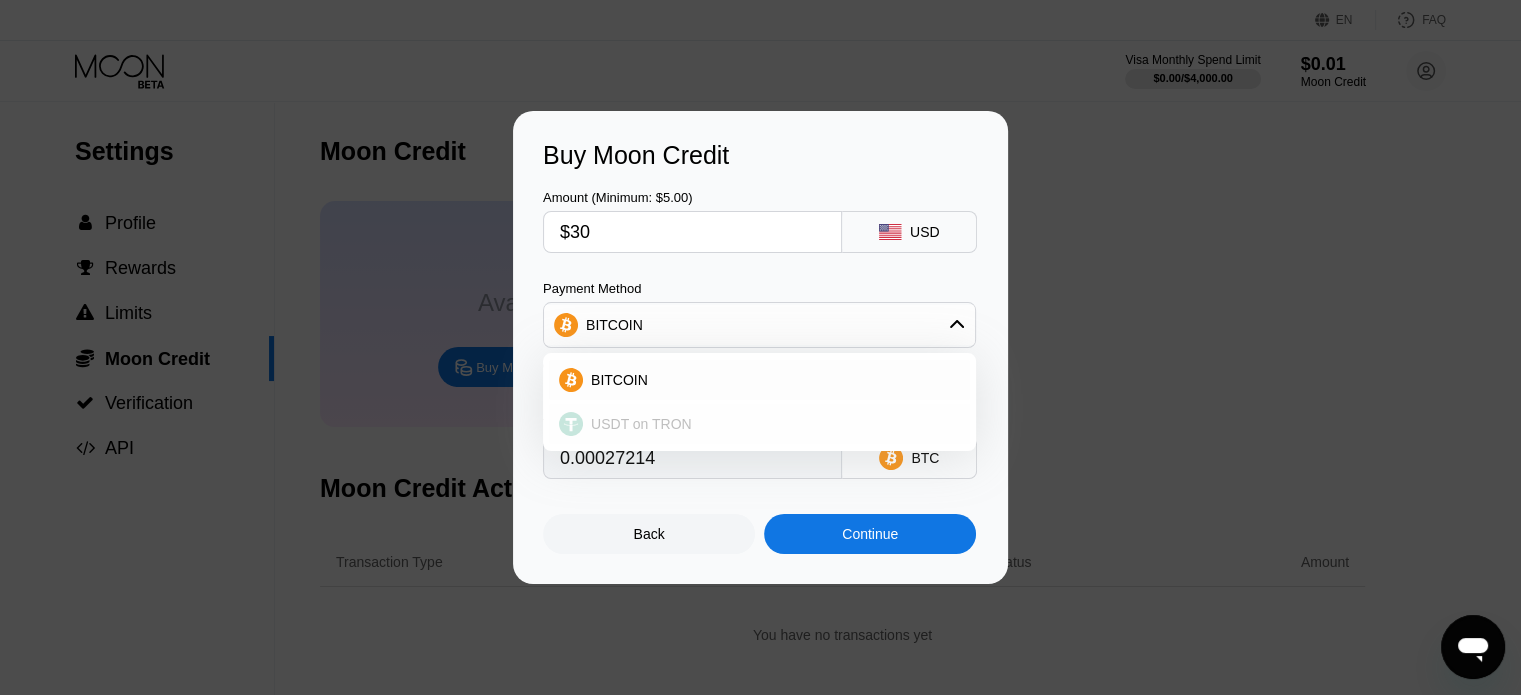 click on "USDT on TRON" at bounding box center [759, 424] 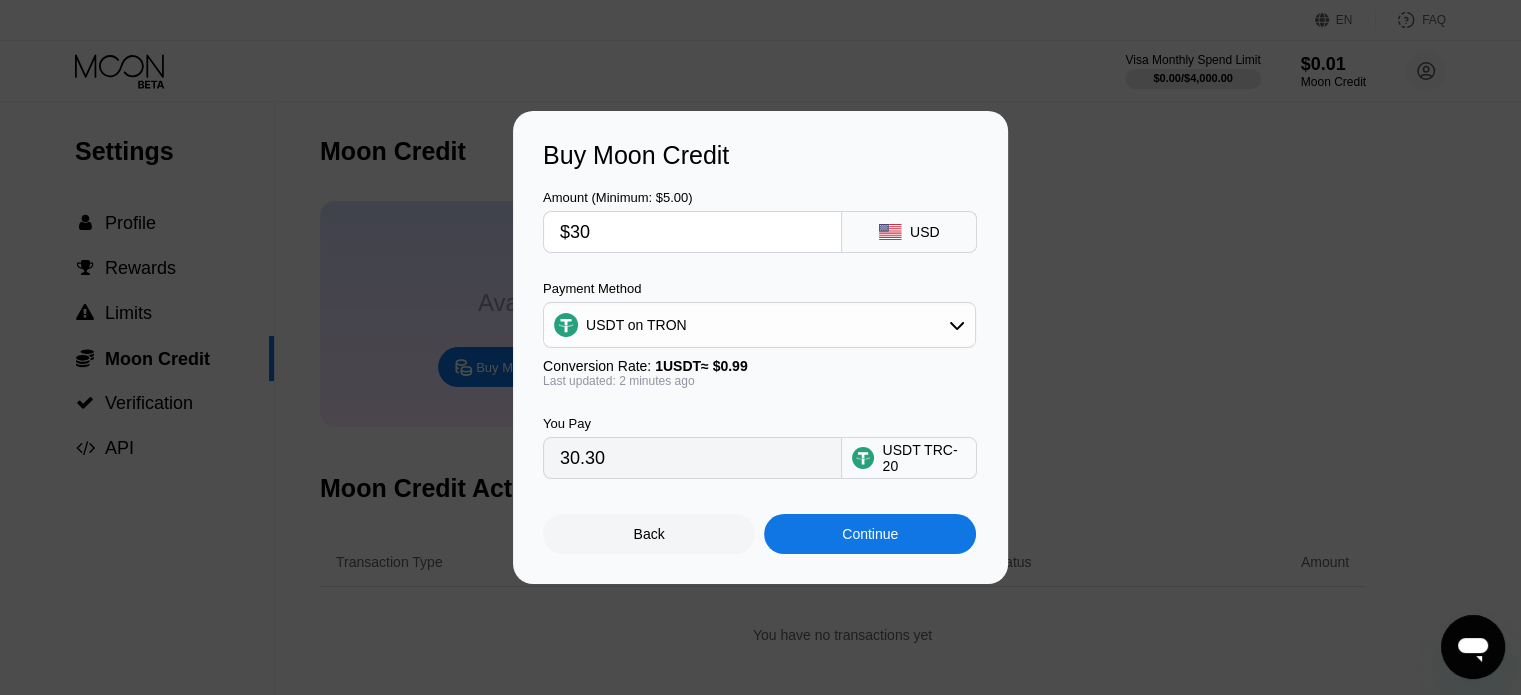 click on "Continue" at bounding box center [870, 534] 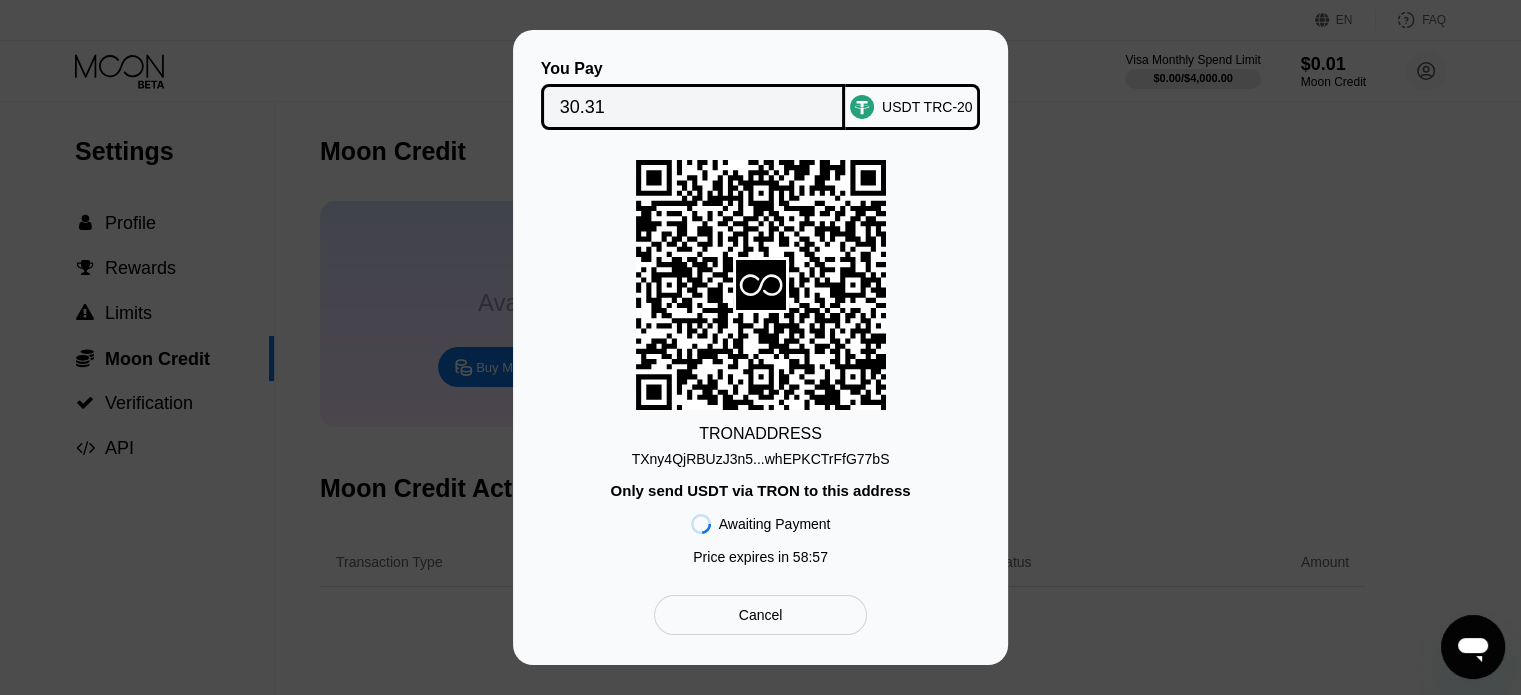 click on "TXny4QjRBUzJ3n5...whEPKCTrFfG77bS" at bounding box center (761, 459) 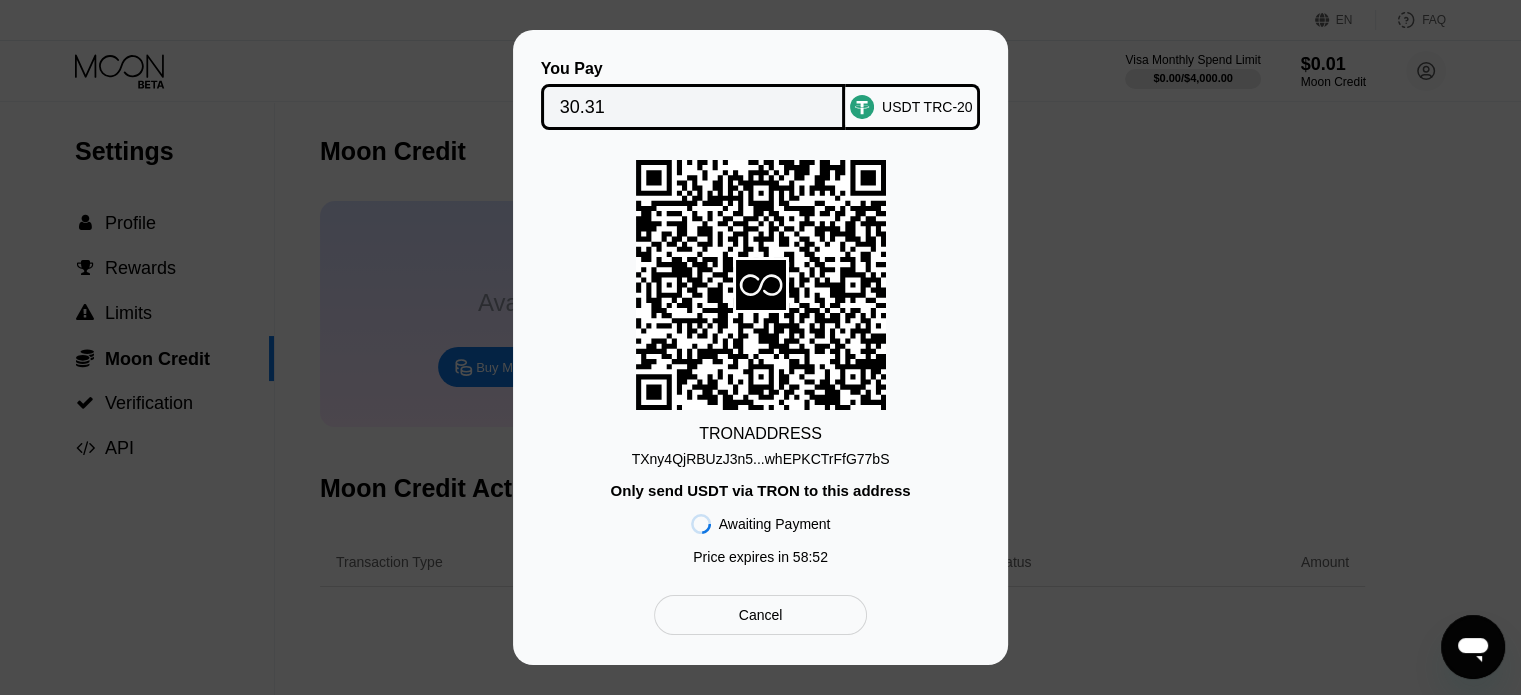 click on "30.31" at bounding box center [693, 107] 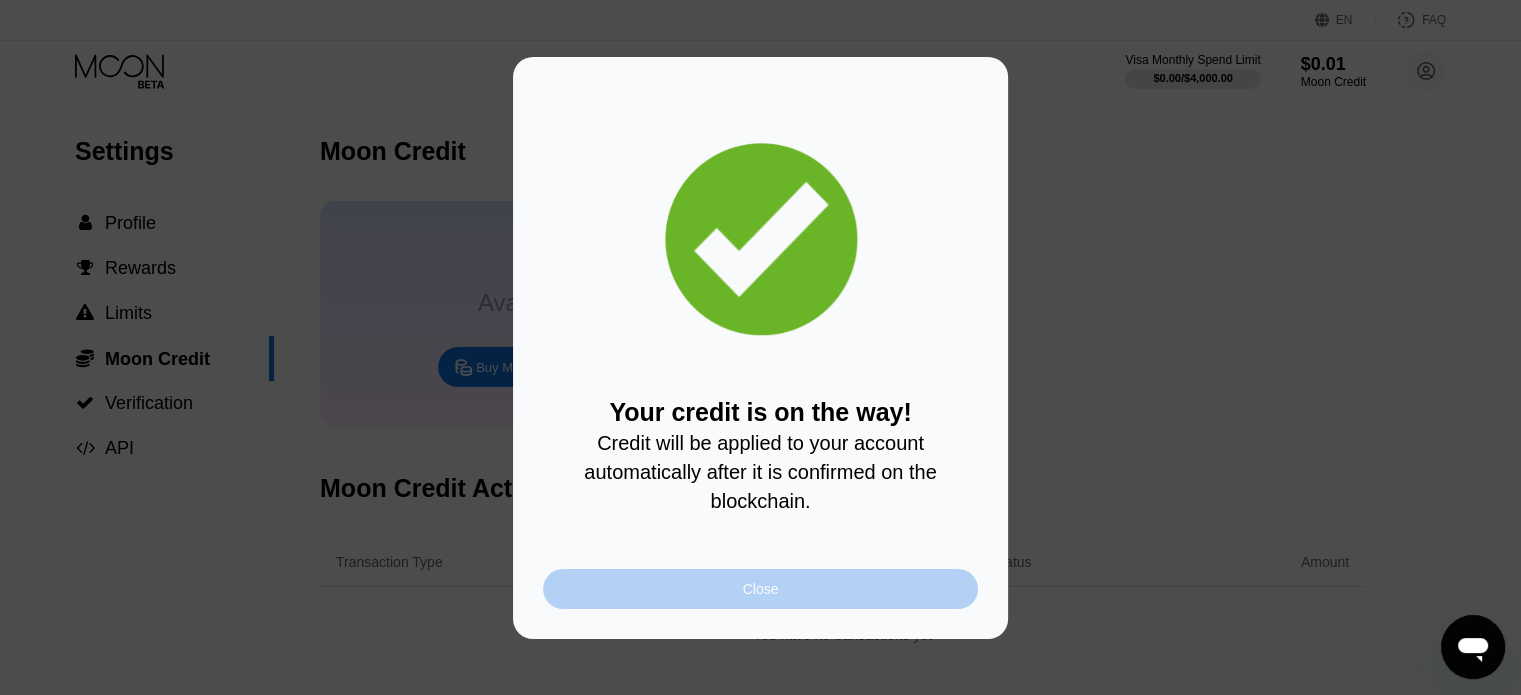 click on "Close" at bounding box center [760, 589] 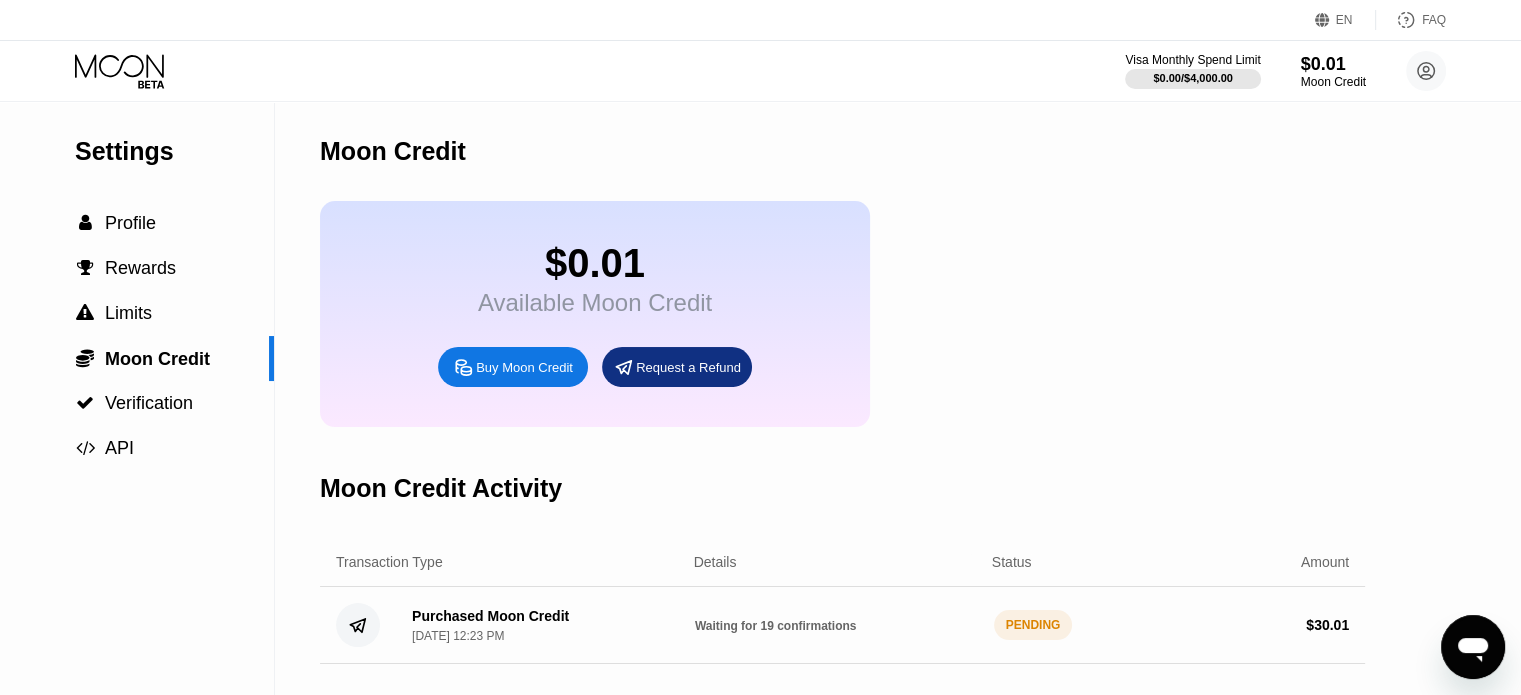 click 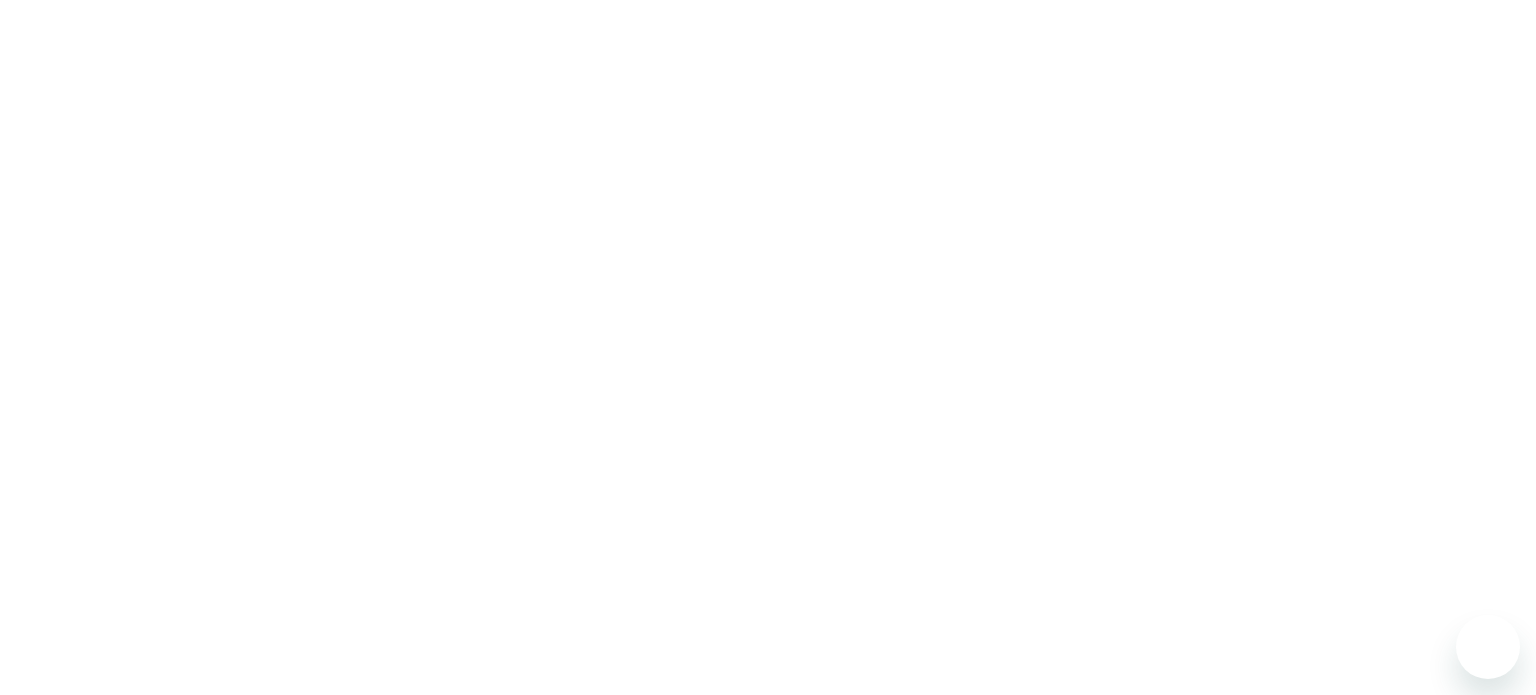 scroll, scrollTop: 0, scrollLeft: 0, axis: both 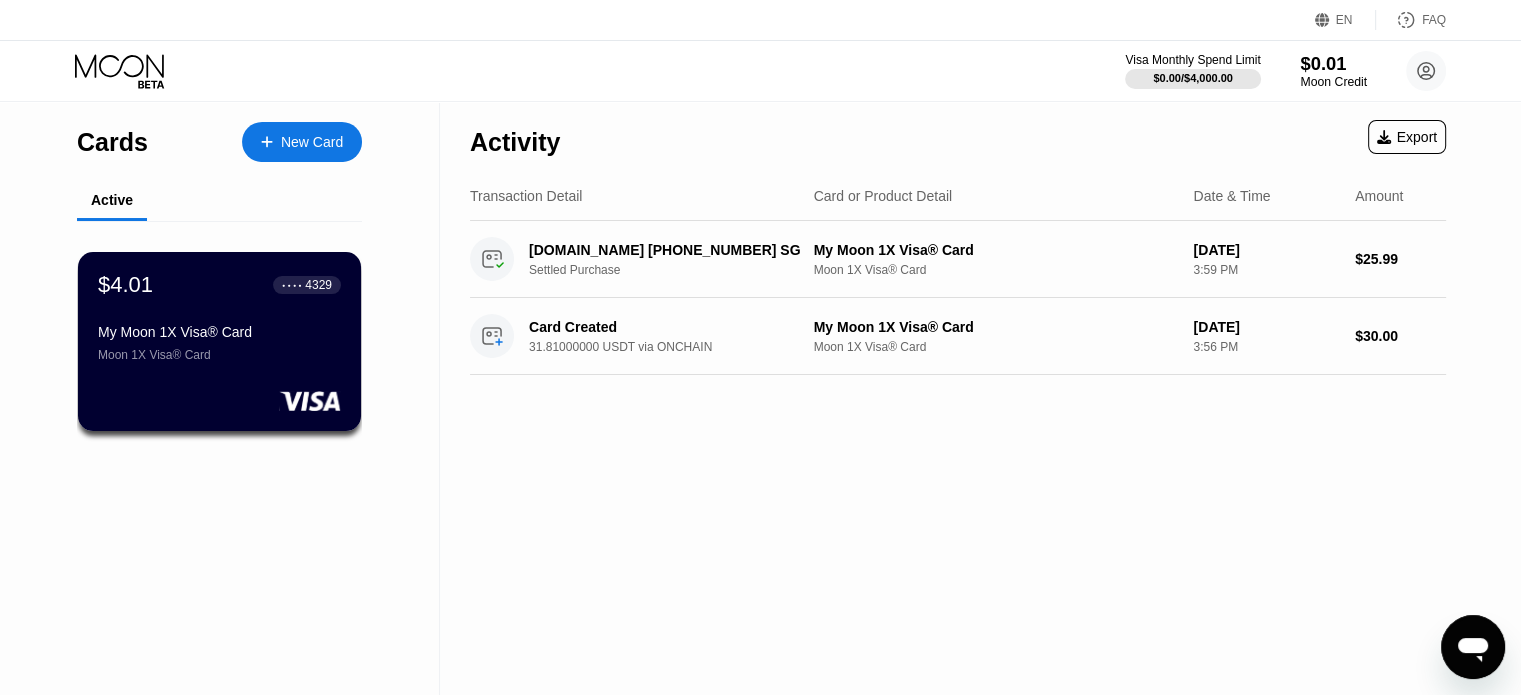 click on "$0.01" at bounding box center [1333, 63] 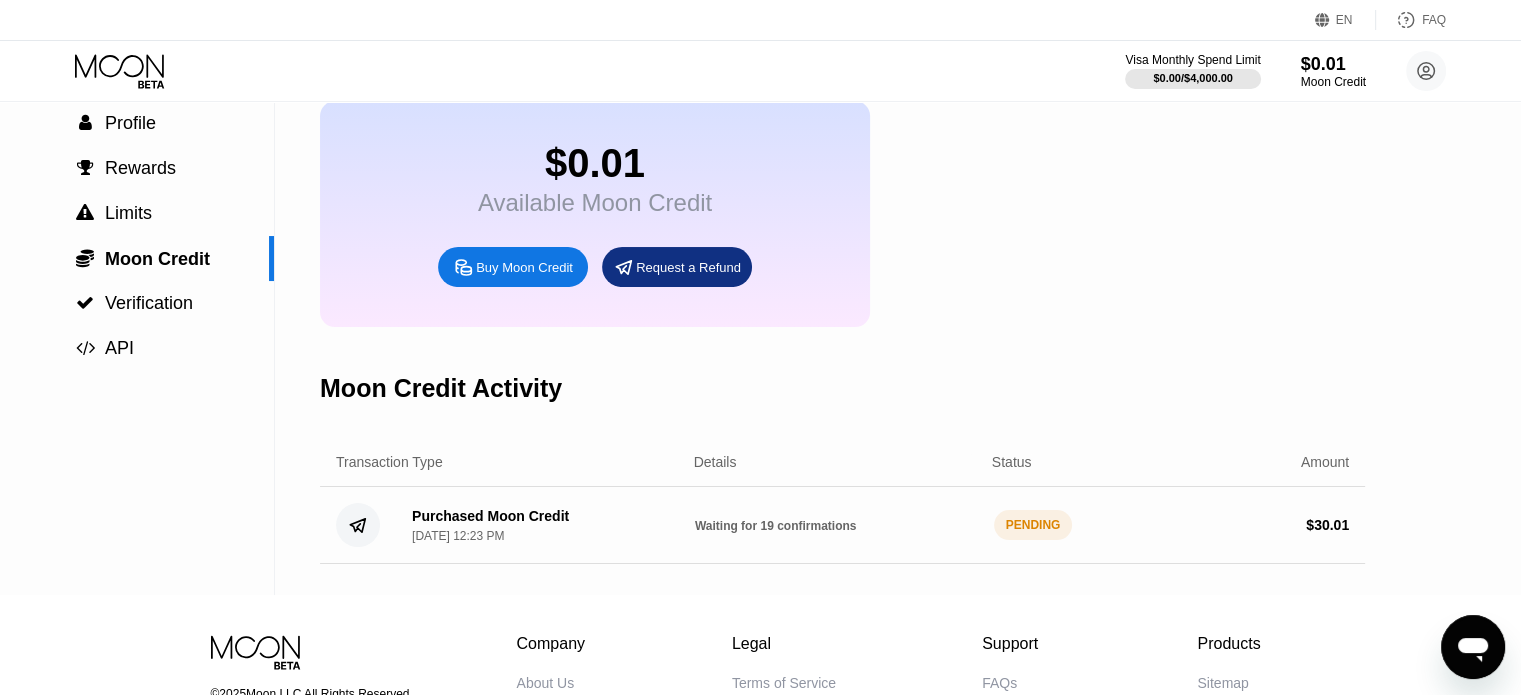 scroll, scrollTop: 200, scrollLeft: 0, axis: vertical 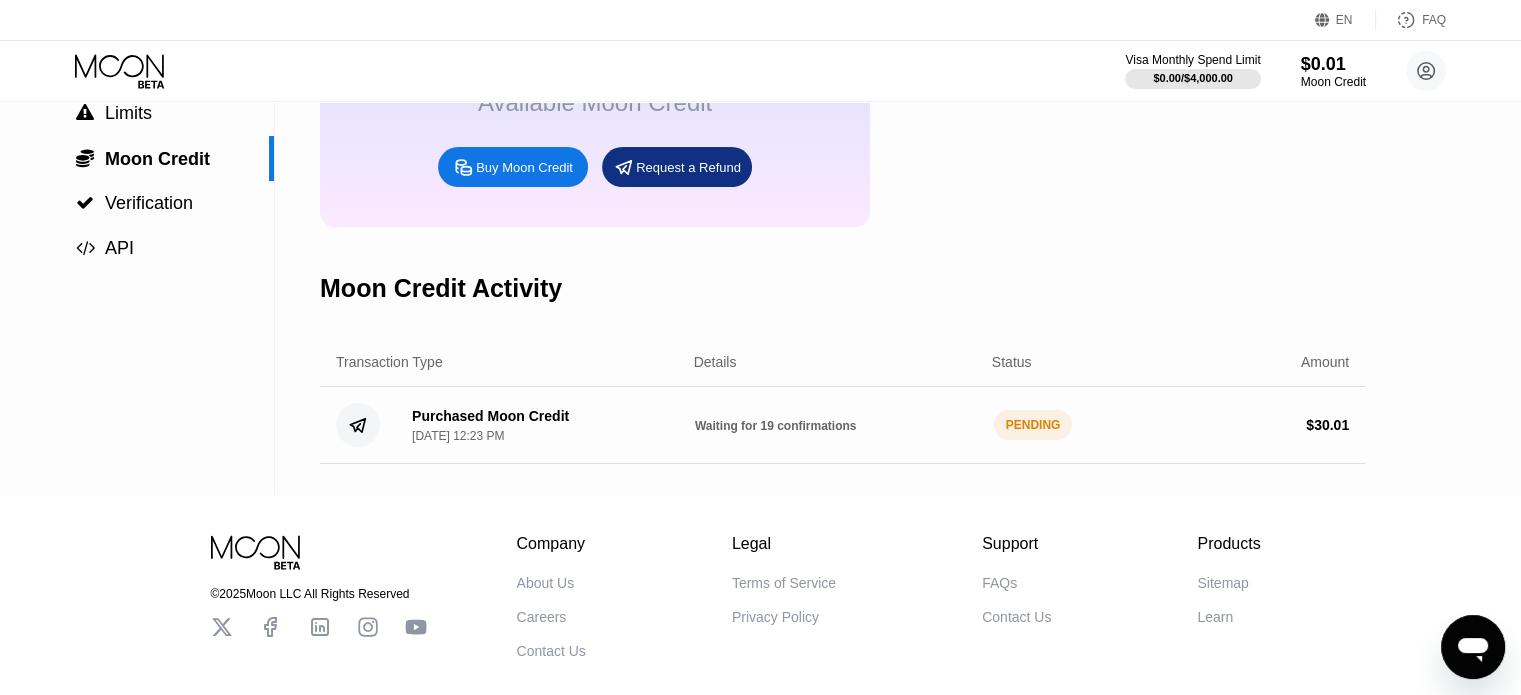 click on "PENDING" at bounding box center [1033, 425] 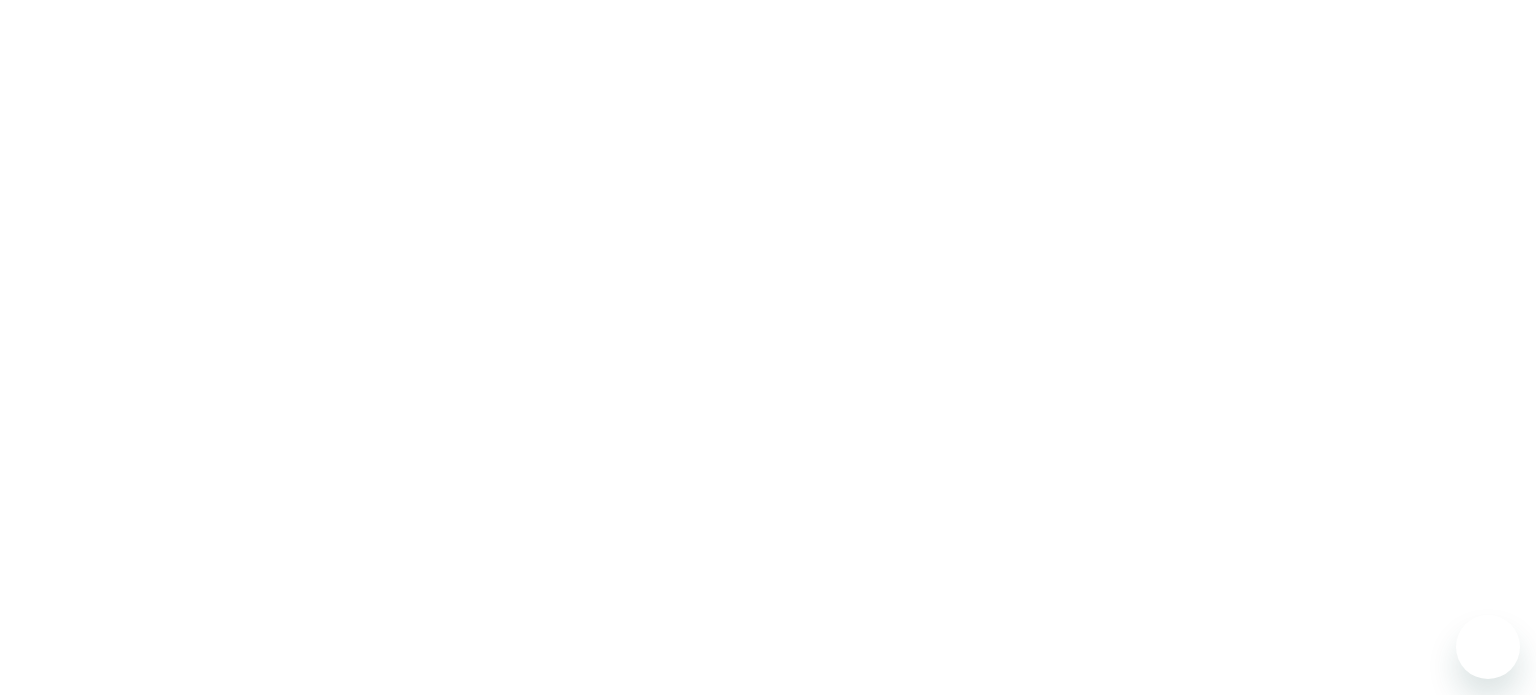 scroll, scrollTop: 0, scrollLeft: 0, axis: both 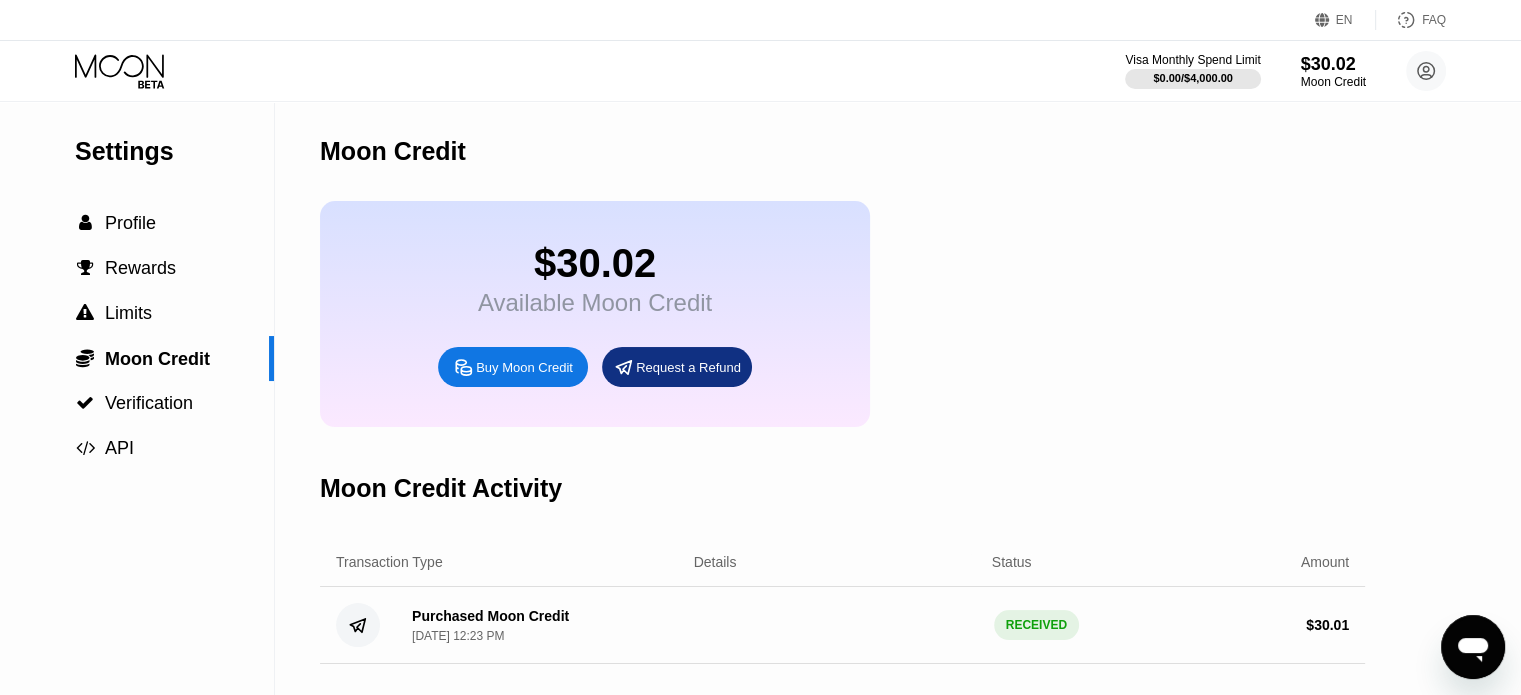 click 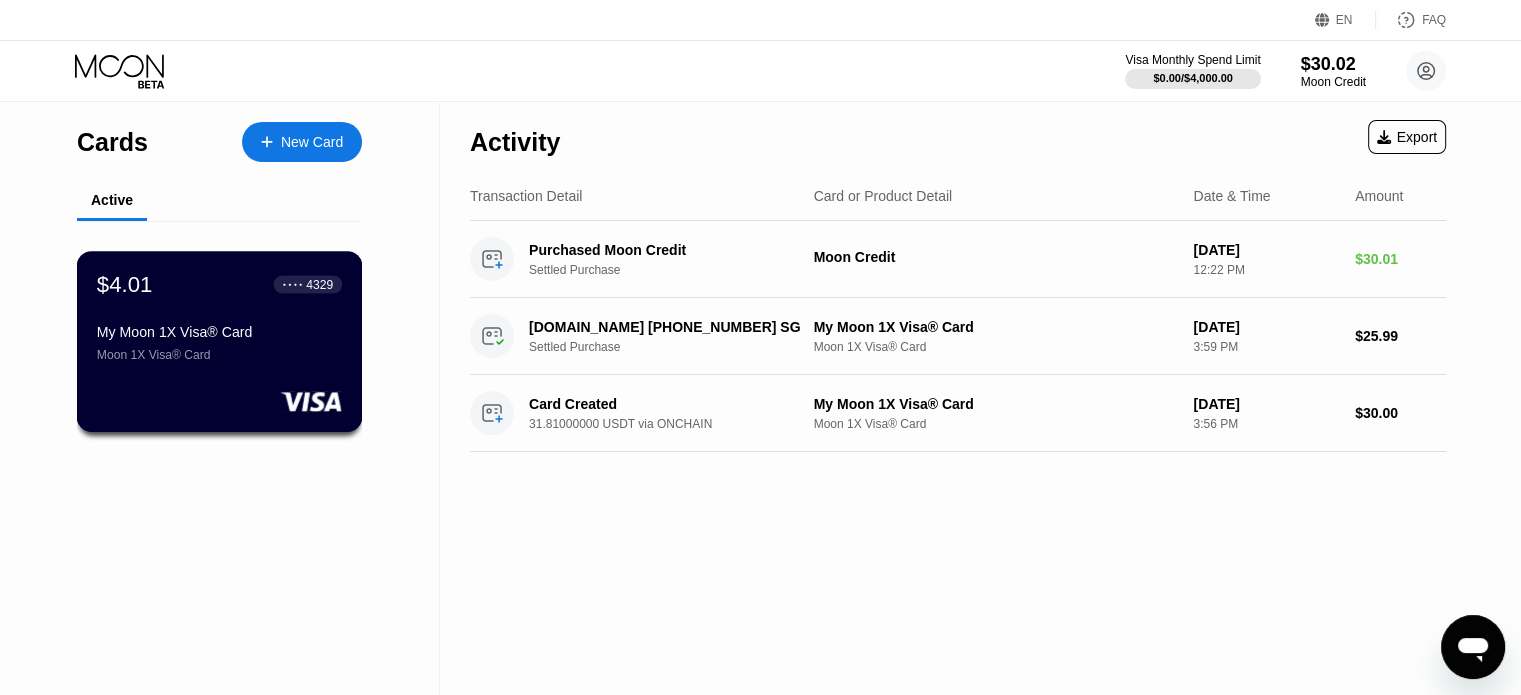 click on "$4.01 ● ● ● ● 4329" at bounding box center (219, 284) 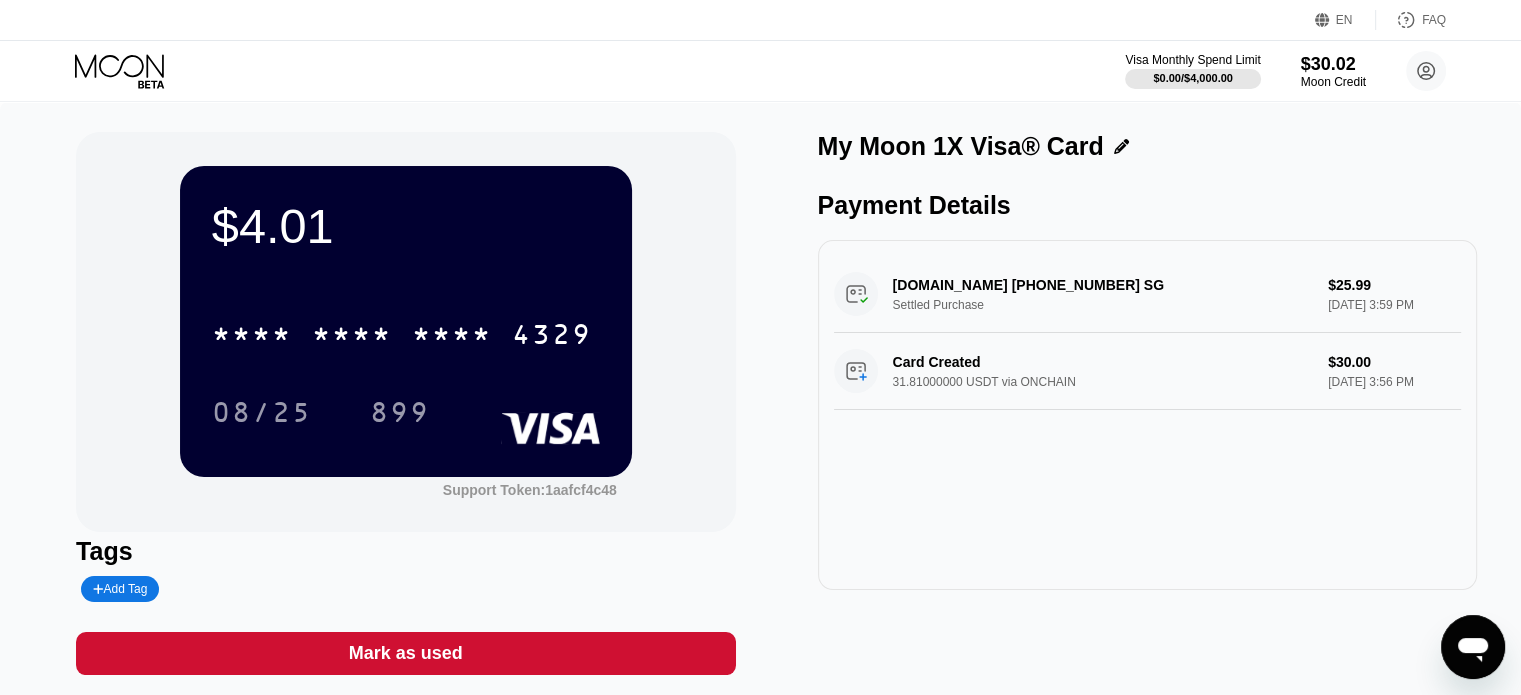 click on "$4.01" at bounding box center (406, 226) 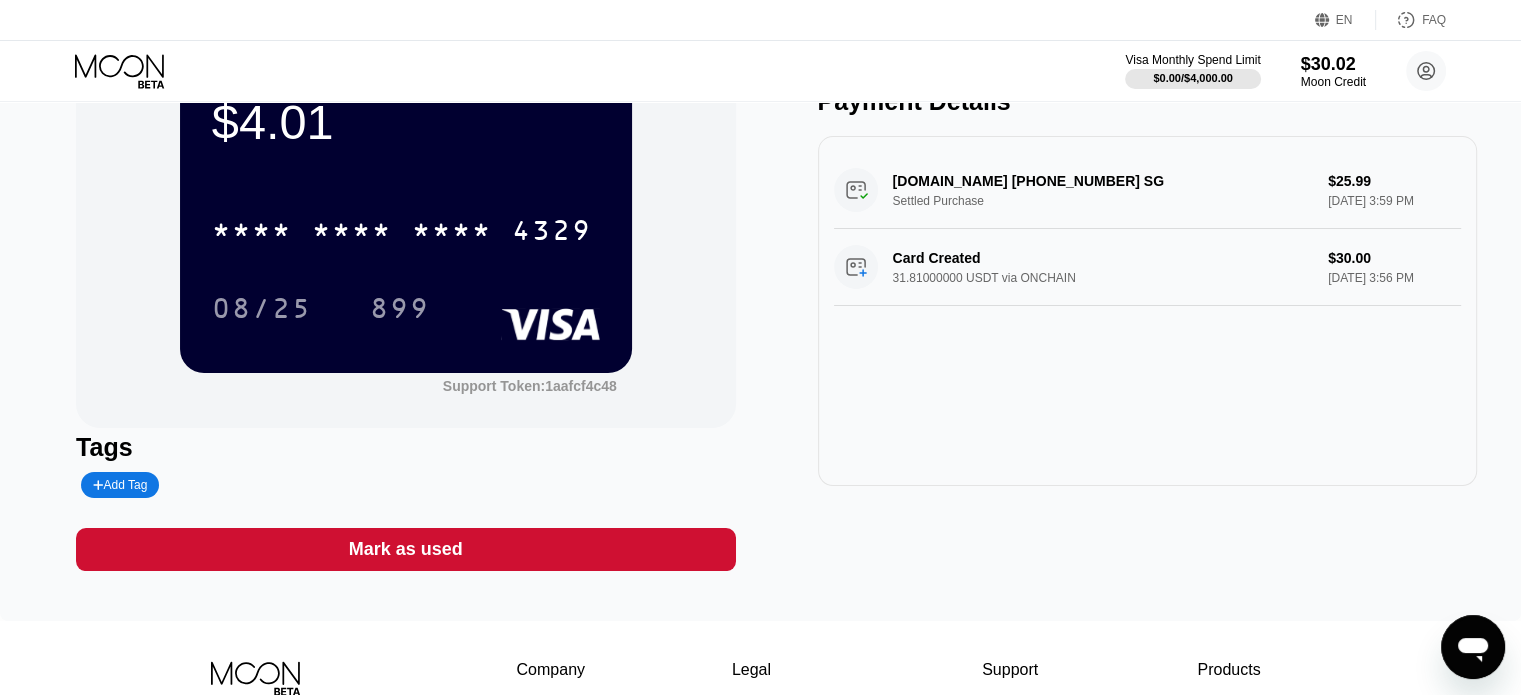 scroll, scrollTop: 0, scrollLeft: 0, axis: both 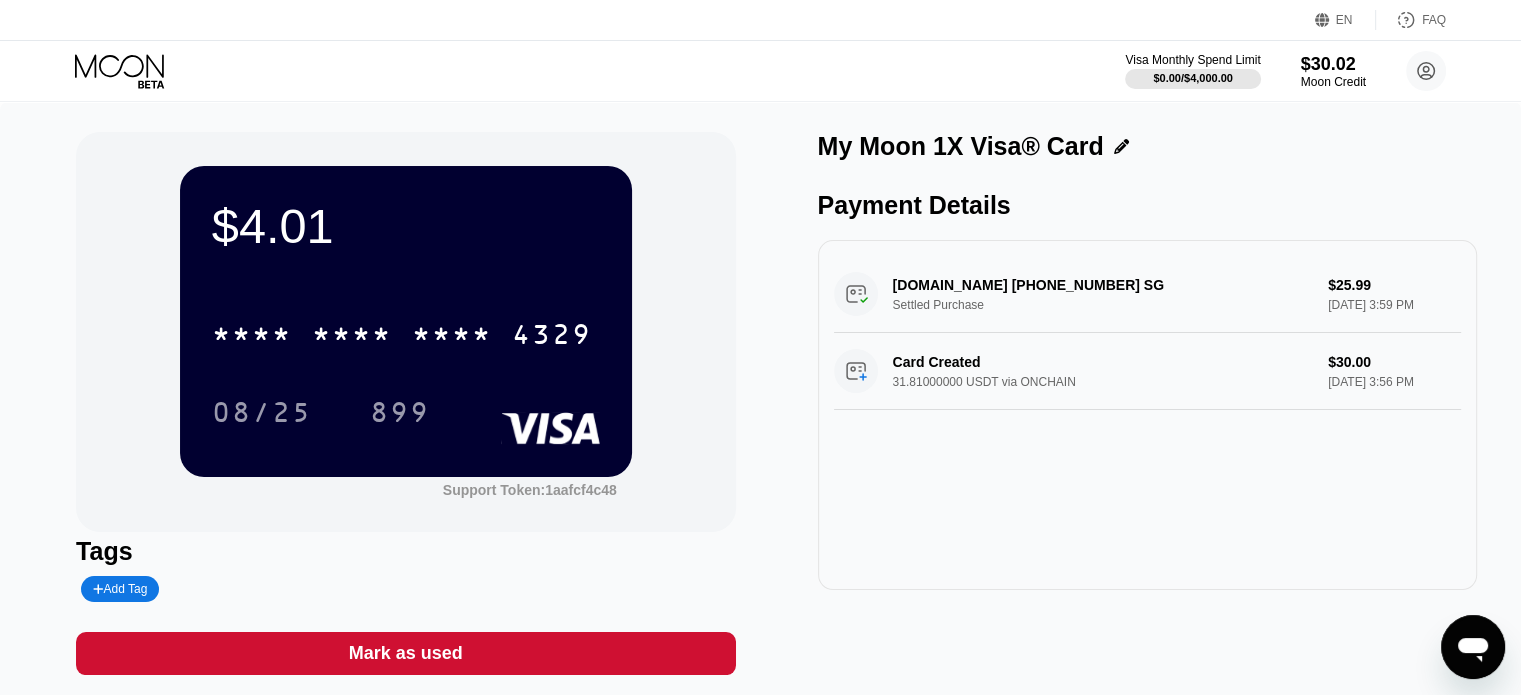 click on "$30.02" at bounding box center [1333, 64] 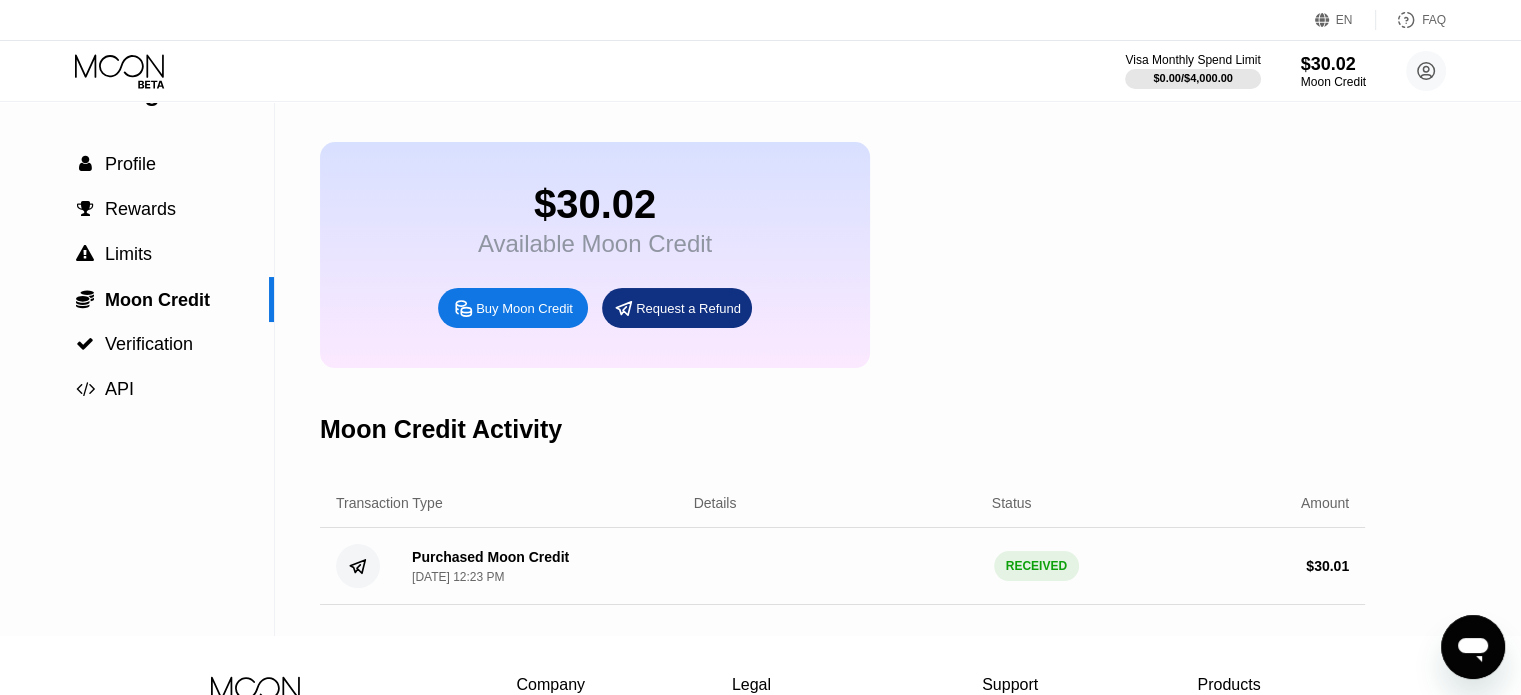 scroll, scrollTop: 0, scrollLeft: 0, axis: both 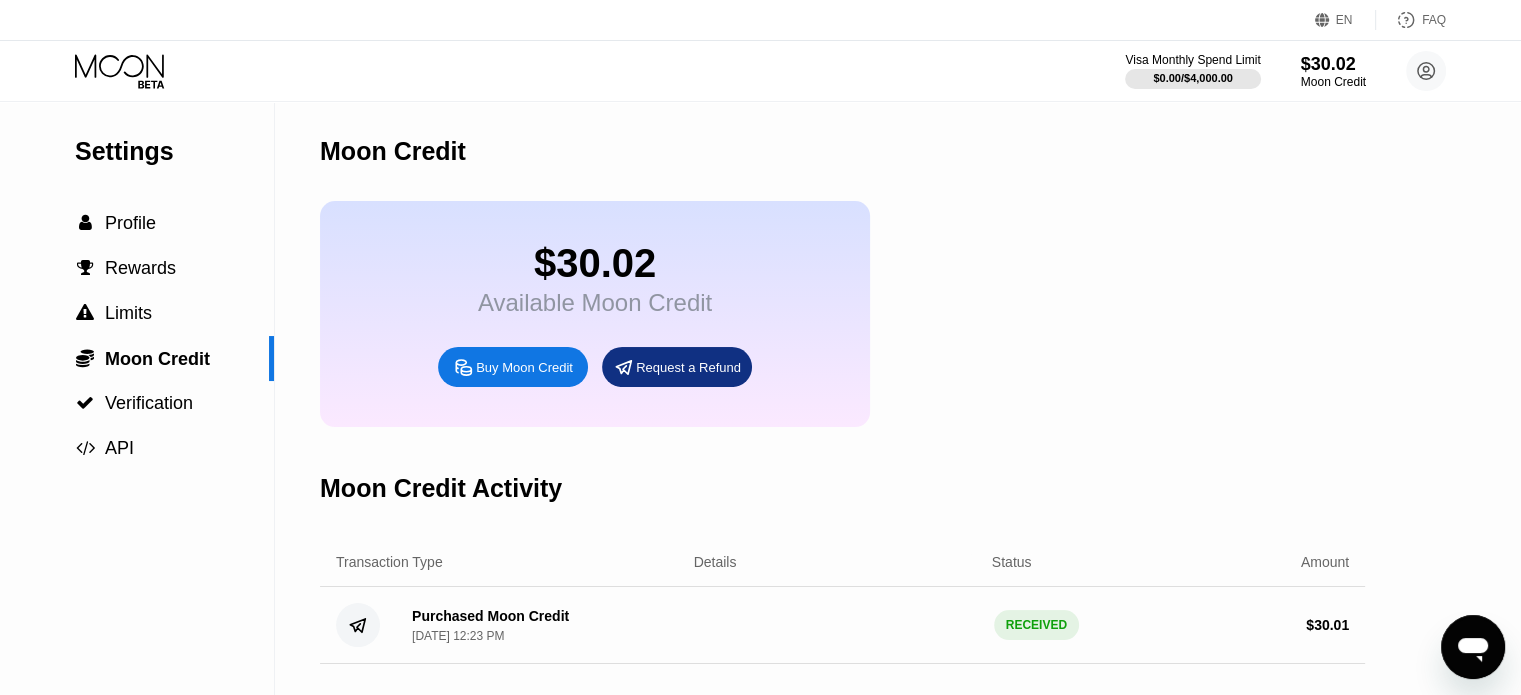 click on "Request a Refund" at bounding box center [688, 367] 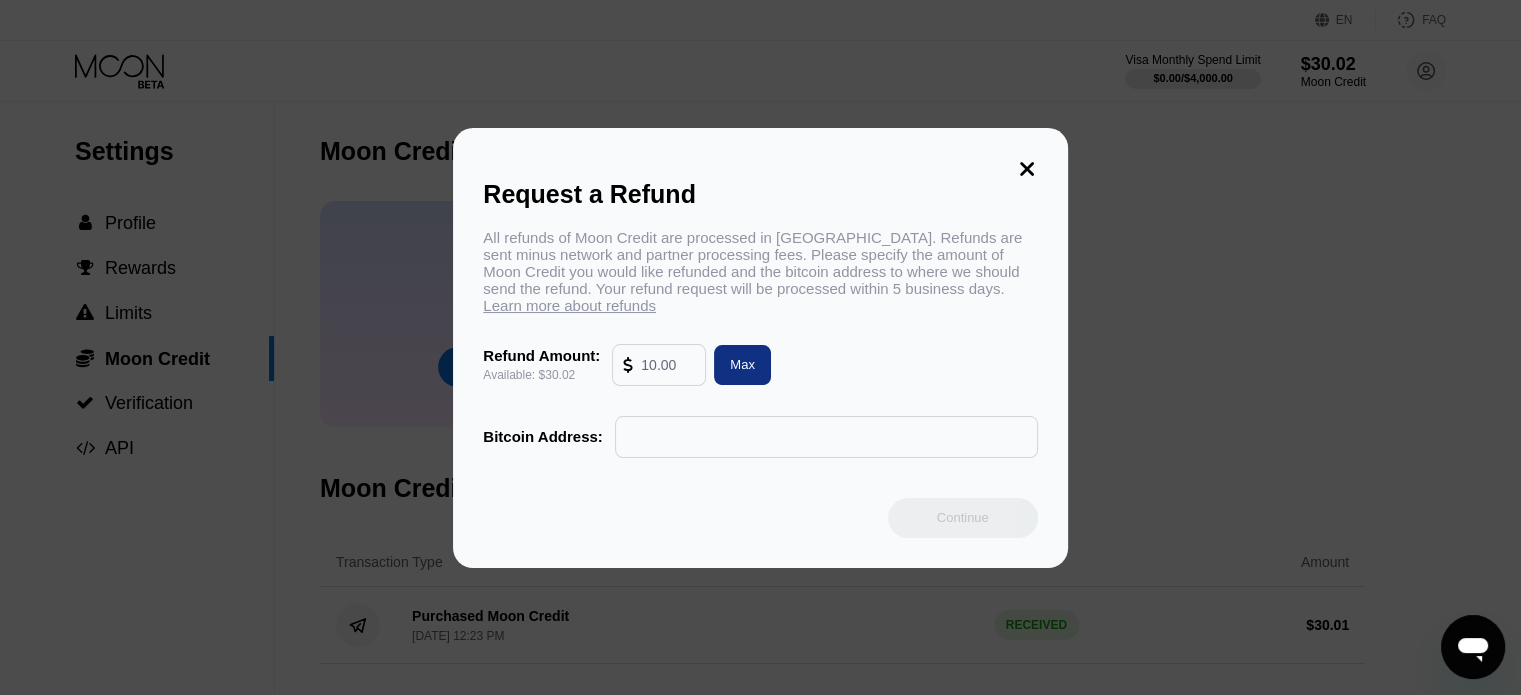 click at bounding box center [826, 437] 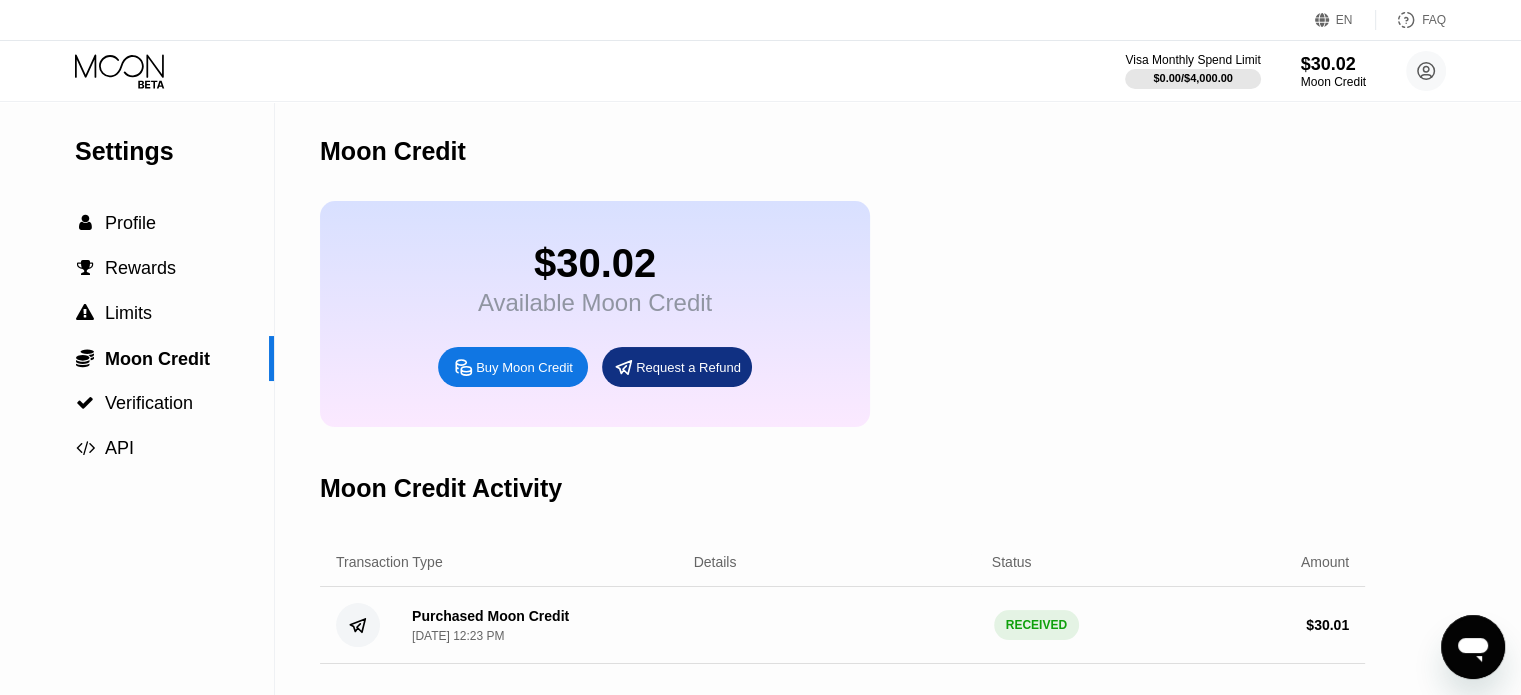 click 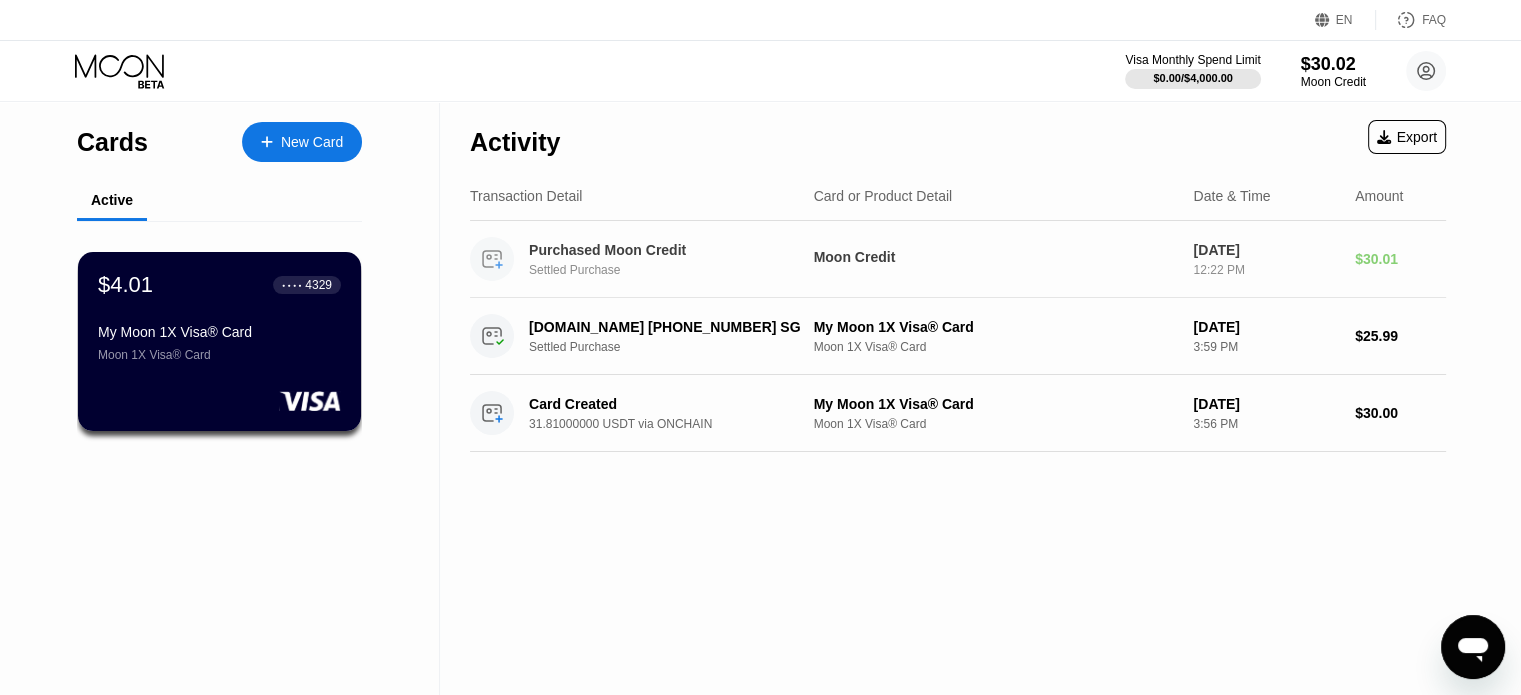 click on "$30.01" at bounding box center [1400, 259] 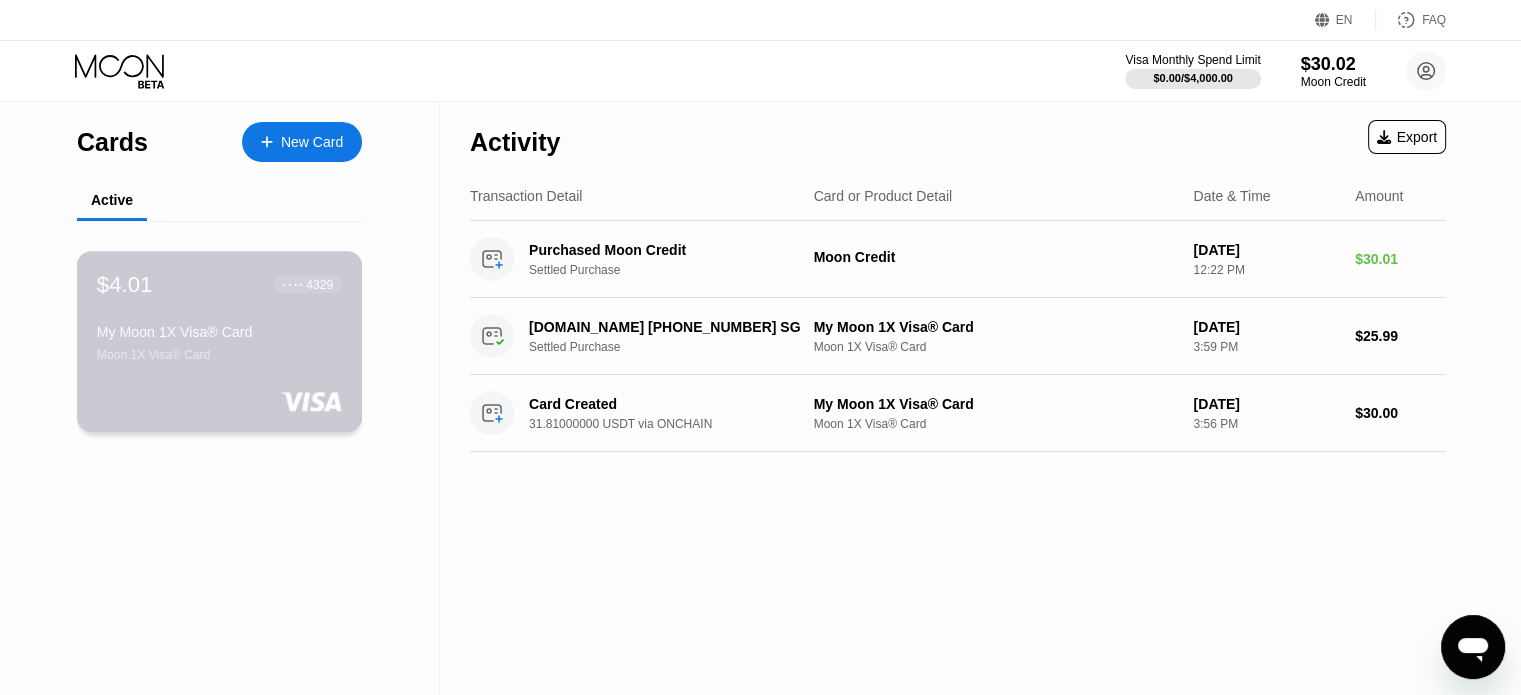 click on "$4.01 ● ● ● ● 4329 My Moon 1X Visa® Card Moon 1X Visa® Card" at bounding box center (219, 316) 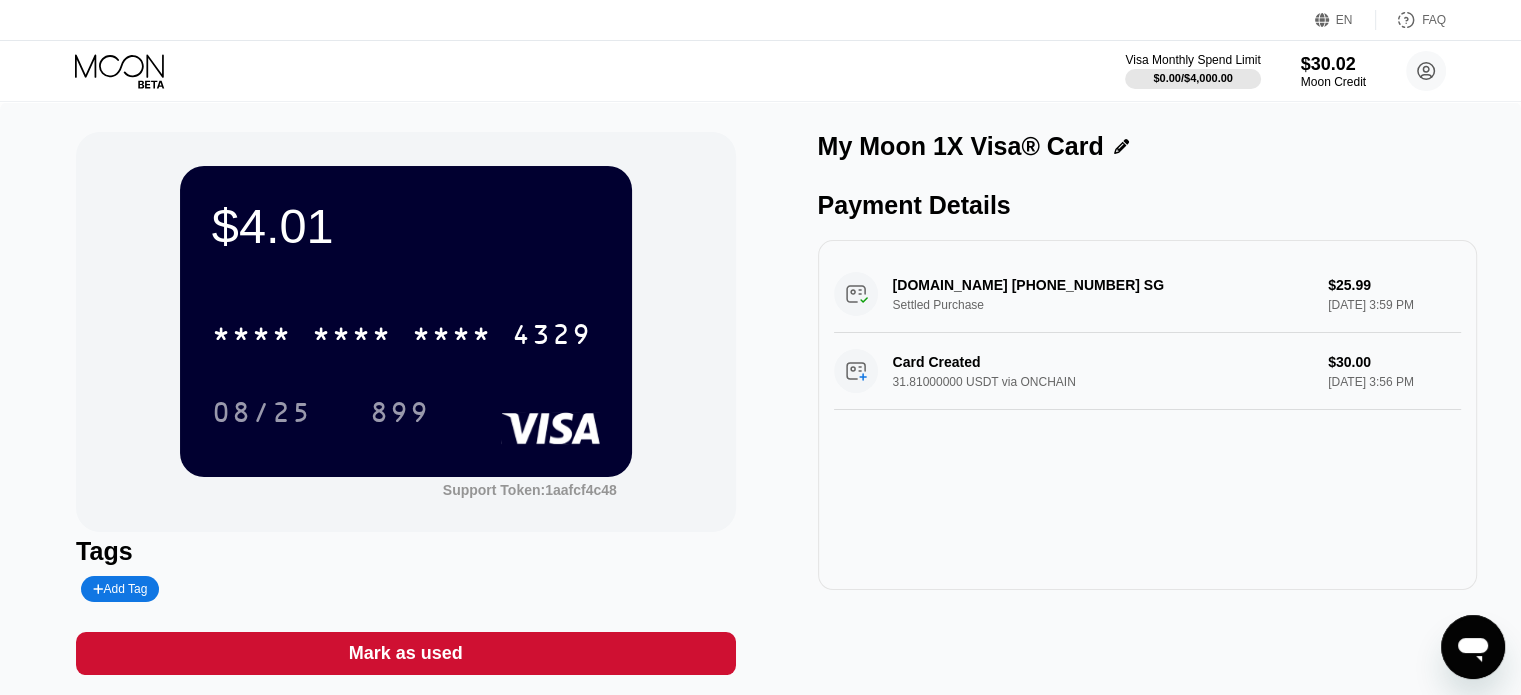 click on "$4.01" at bounding box center (406, 226) 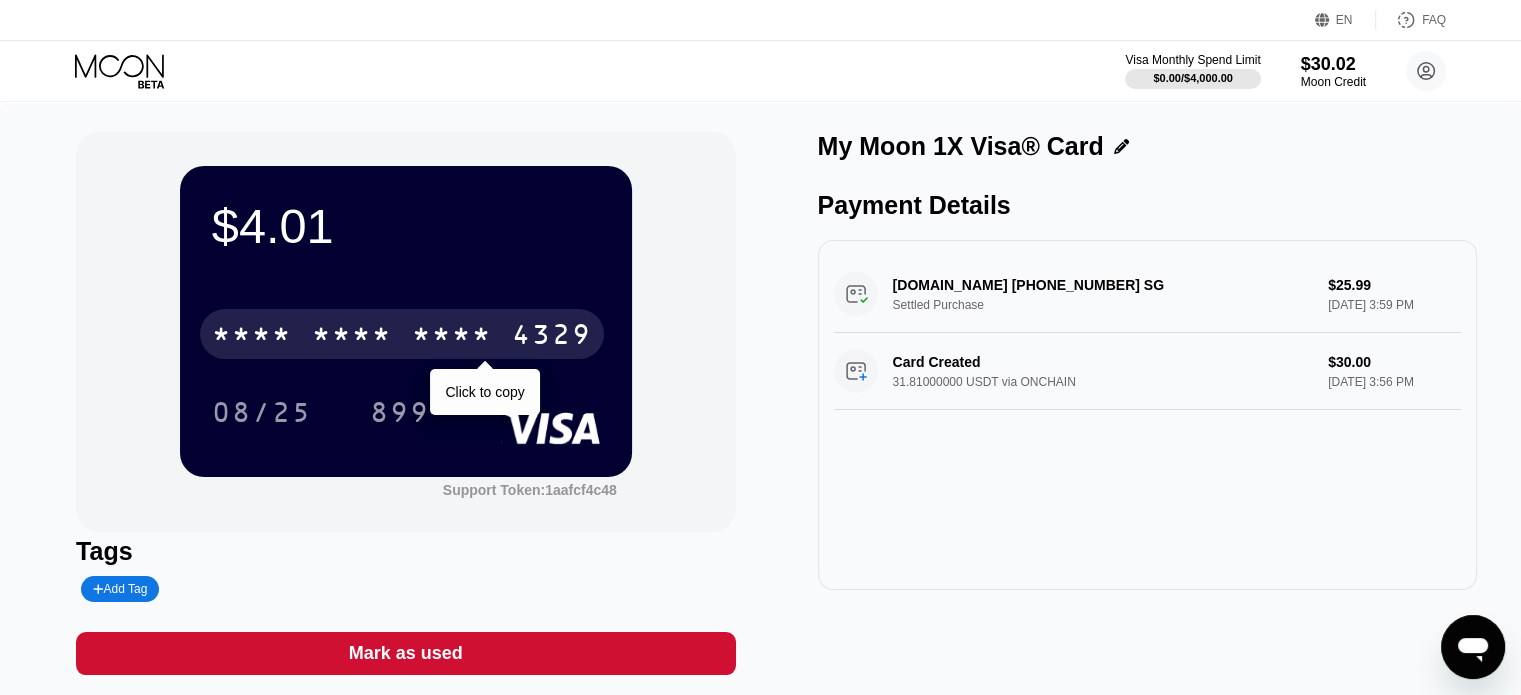 click on "* * * *" at bounding box center (252, 337) 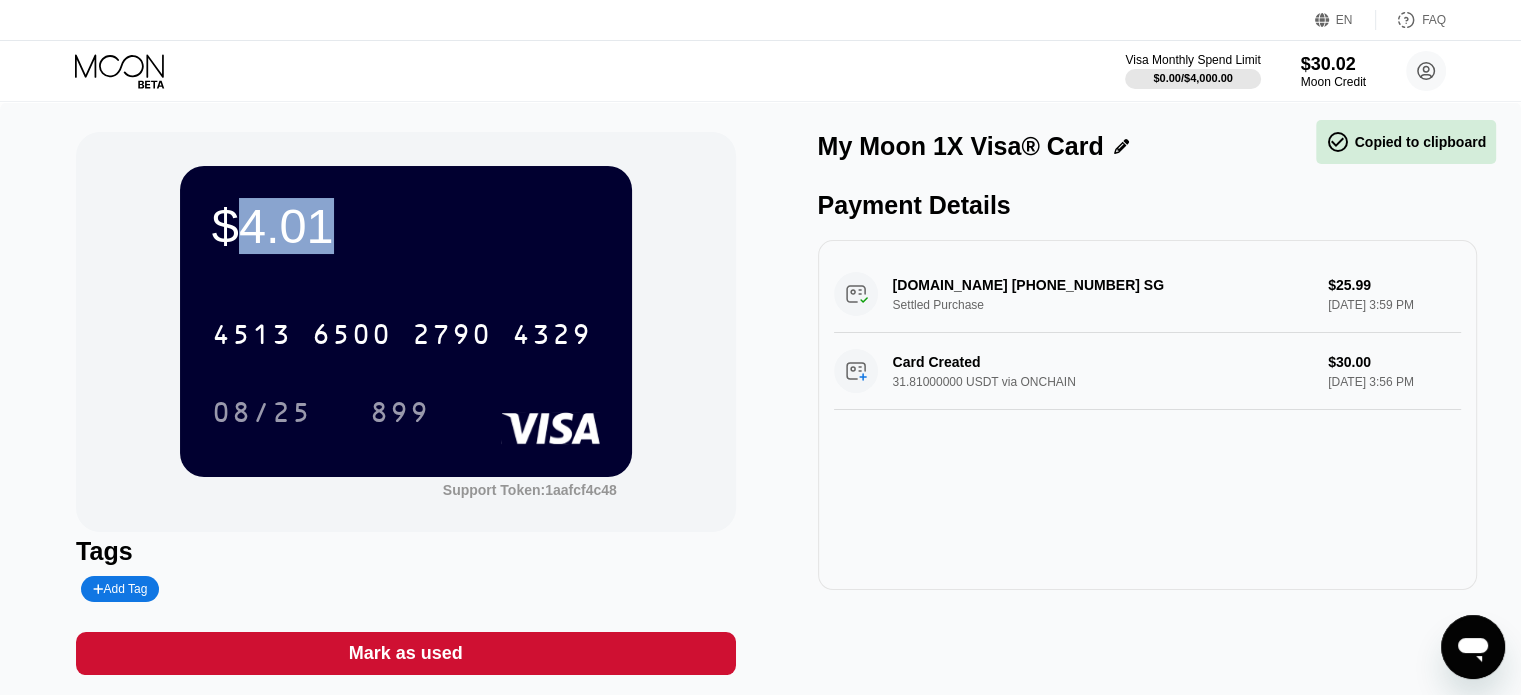 drag, startPoint x: 268, startPoint y: 244, endPoint x: 356, endPoint y: 254, distance: 88.56636 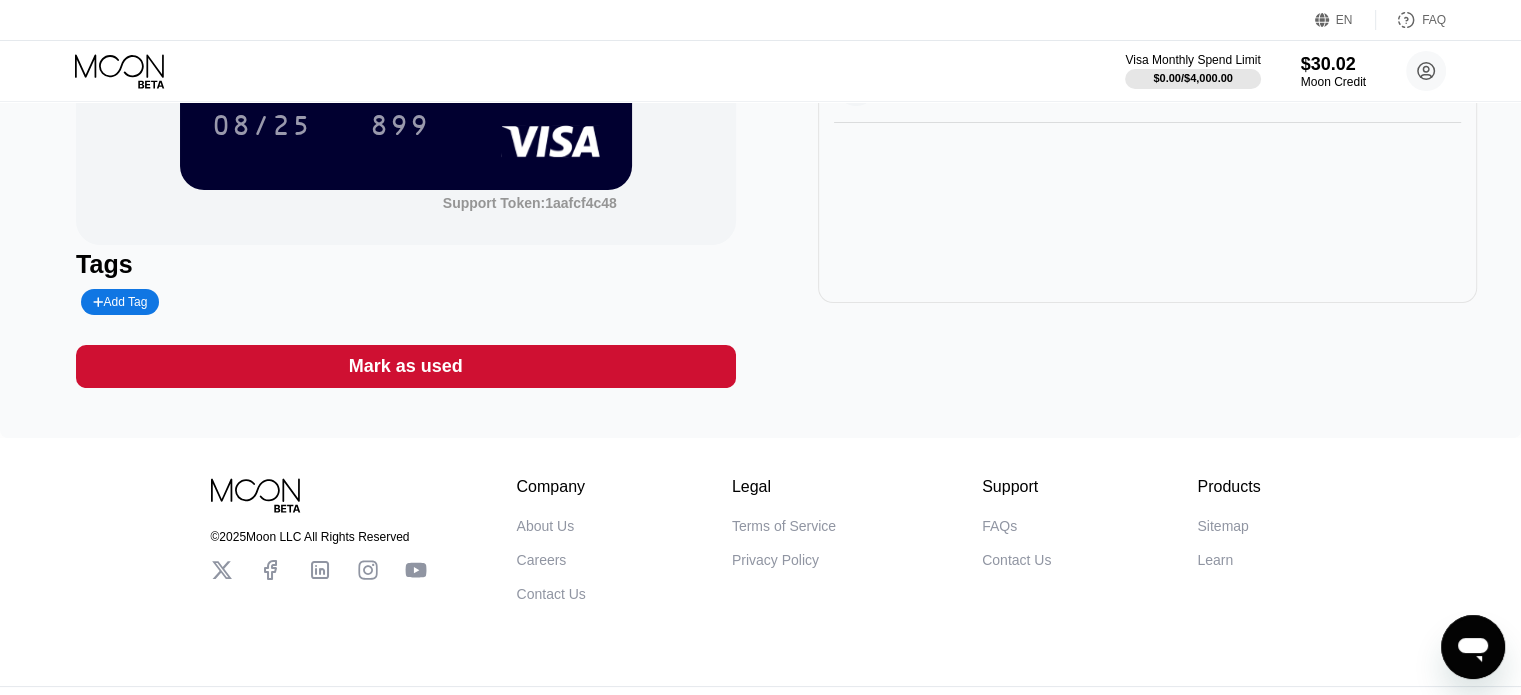 scroll, scrollTop: 300, scrollLeft: 0, axis: vertical 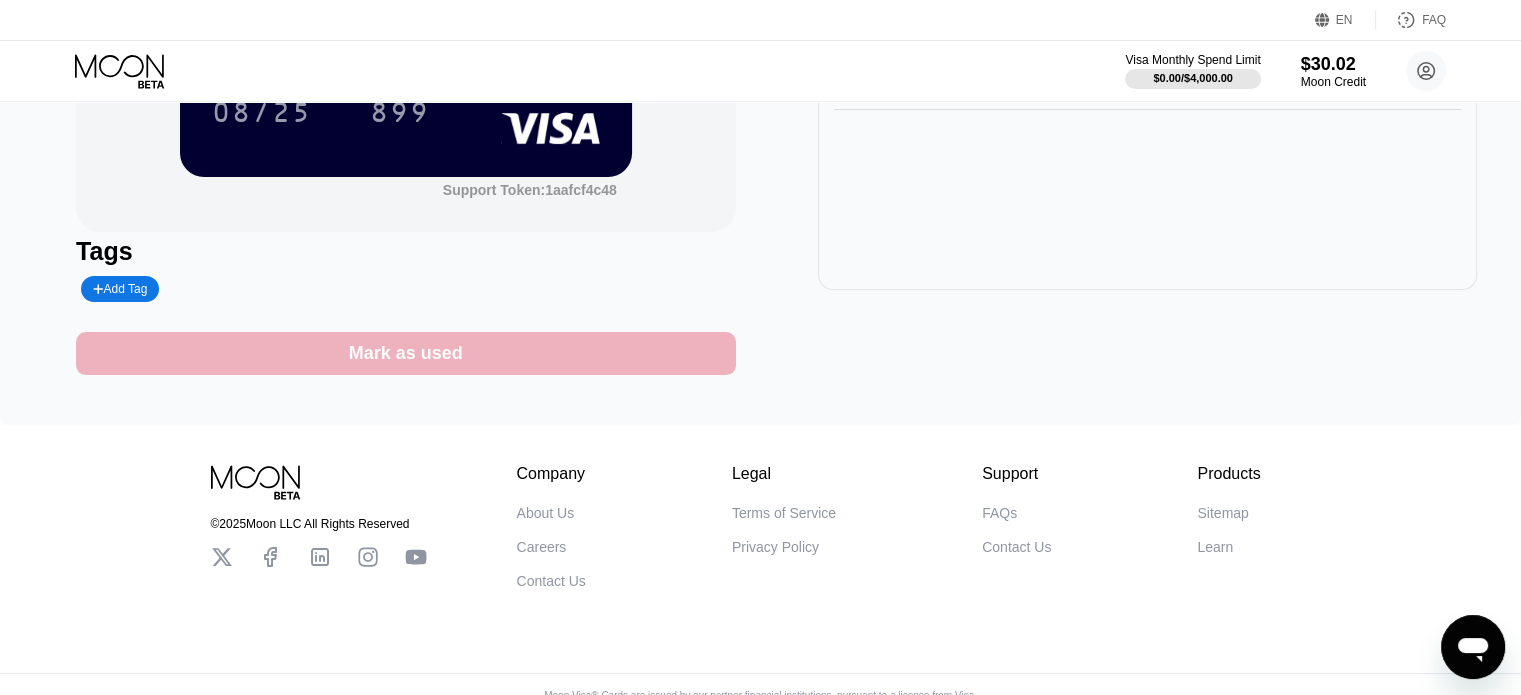 drag, startPoint x: 348, startPoint y: 363, endPoint x: 423, endPoint y: 447, distance: 112.60995 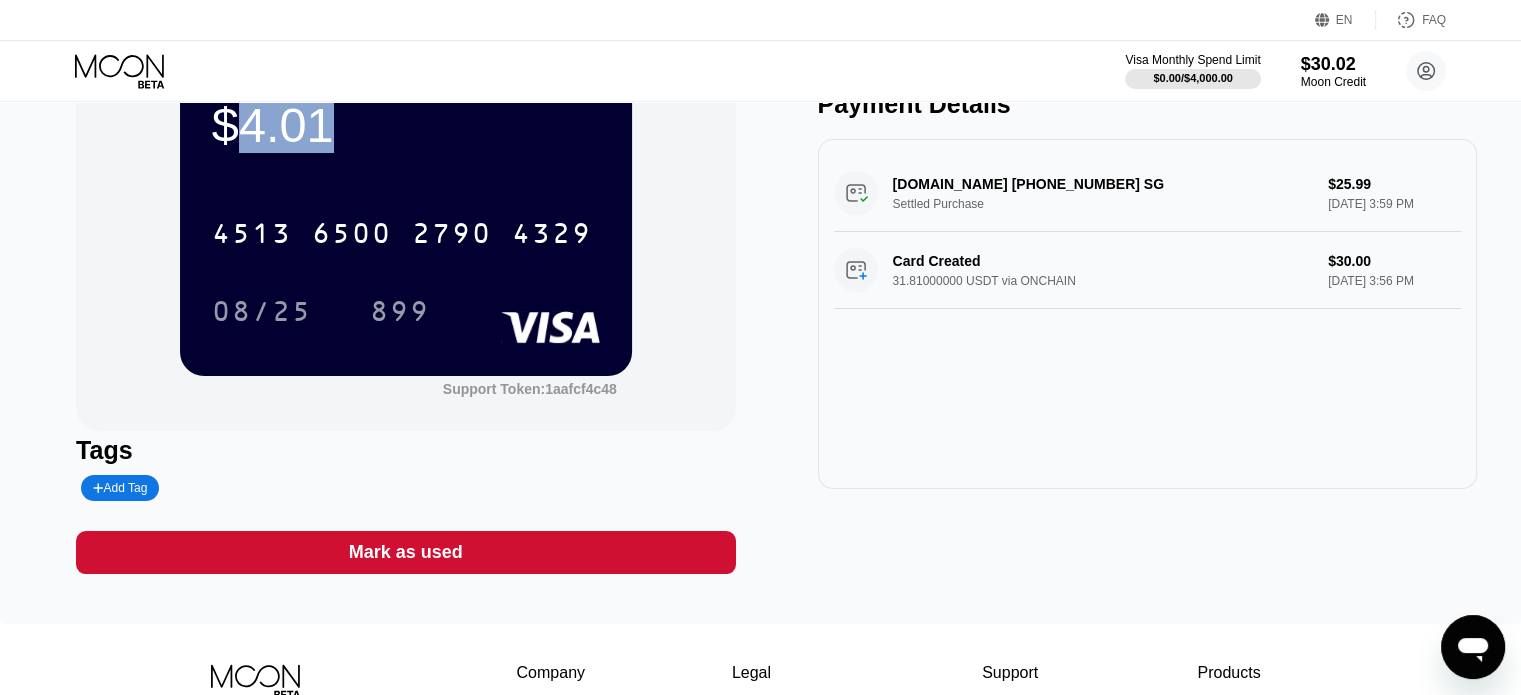 scroll, scrollTop: 100, scrollLeft: 0, axis: vertical 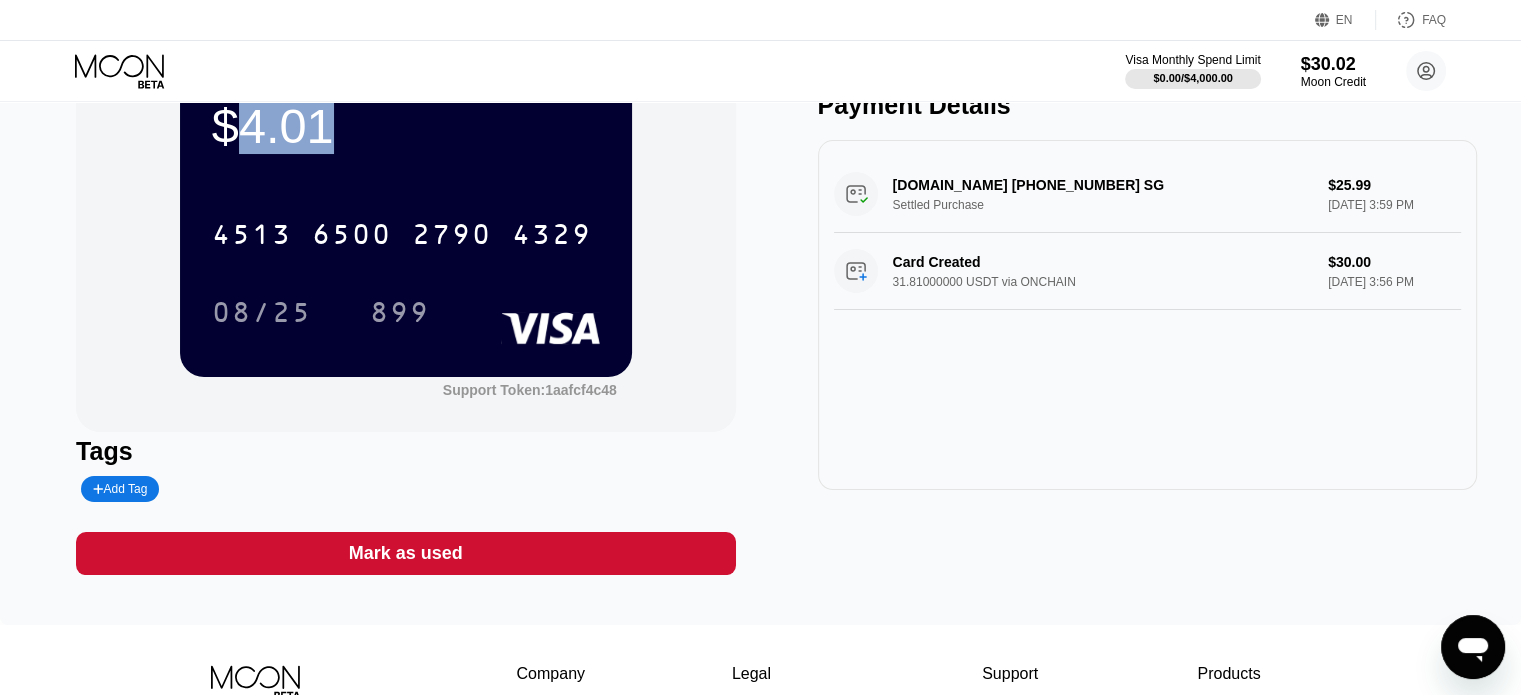 click on "KLINGAI.COM              +8653952609  SG Settled Purchase $25.99 Jun 17, 2025 3:59 PM Card Created 31.81000000 USDT via ONCHAIN $30.00 Jun 17, 2025 3:56 PM" at bounding box center (1147, 315) 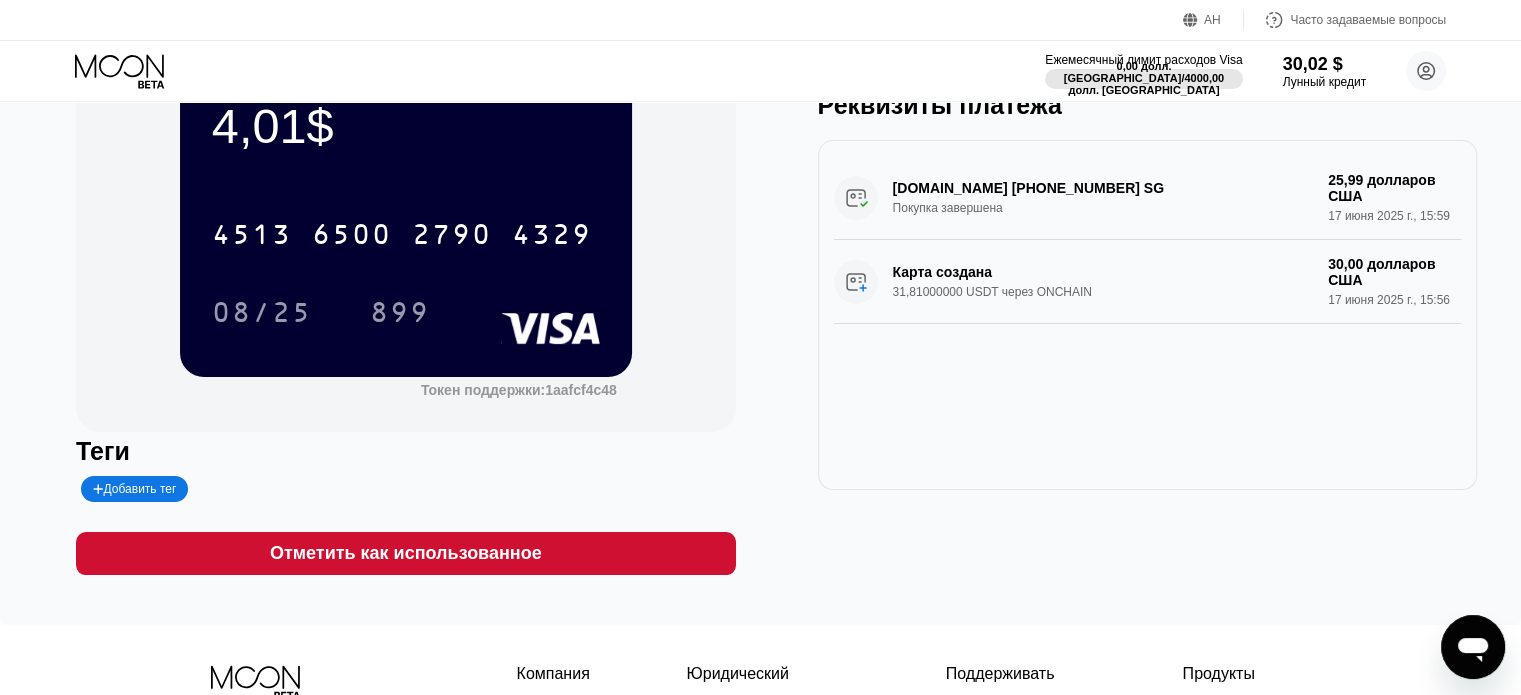 click on "Теги" at bounding box center (405, 451) 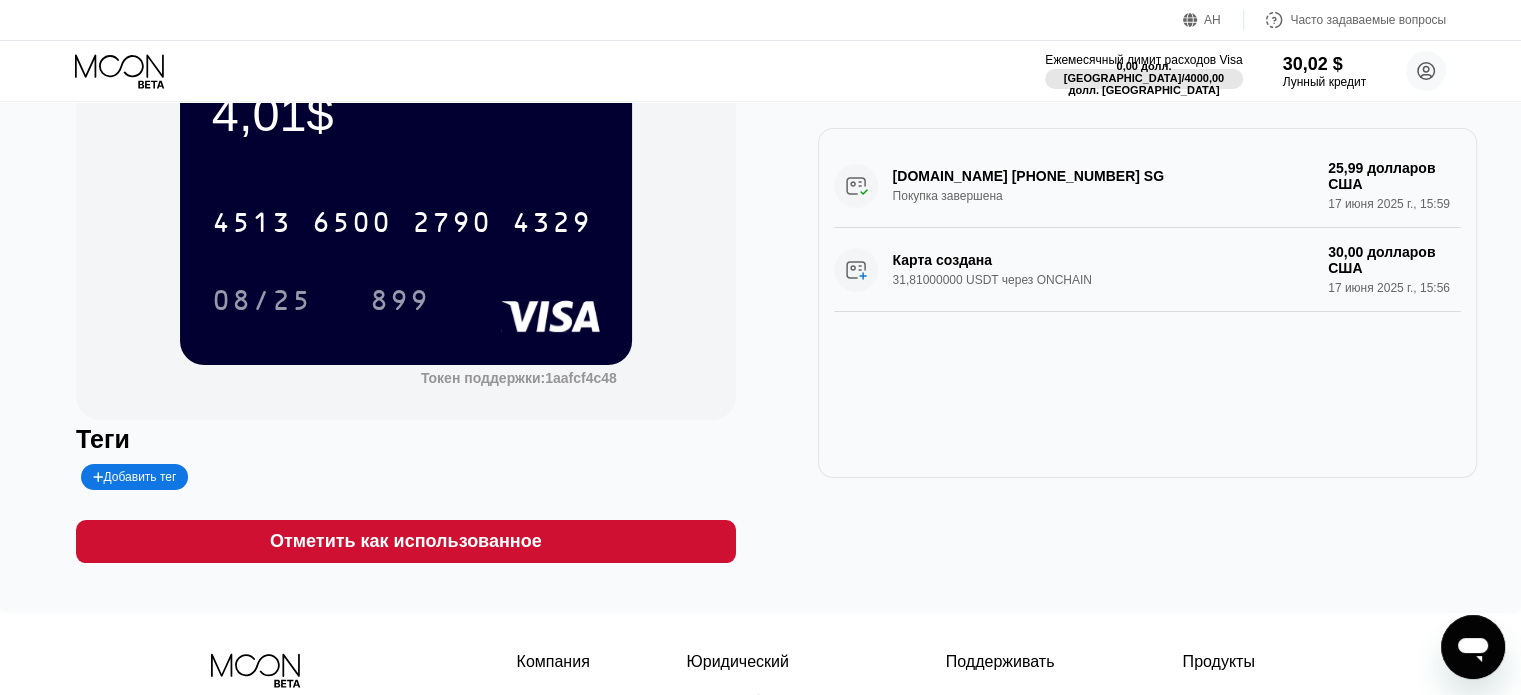 scroll, scrollTop: 0, scrollLeft: 0, axis: both 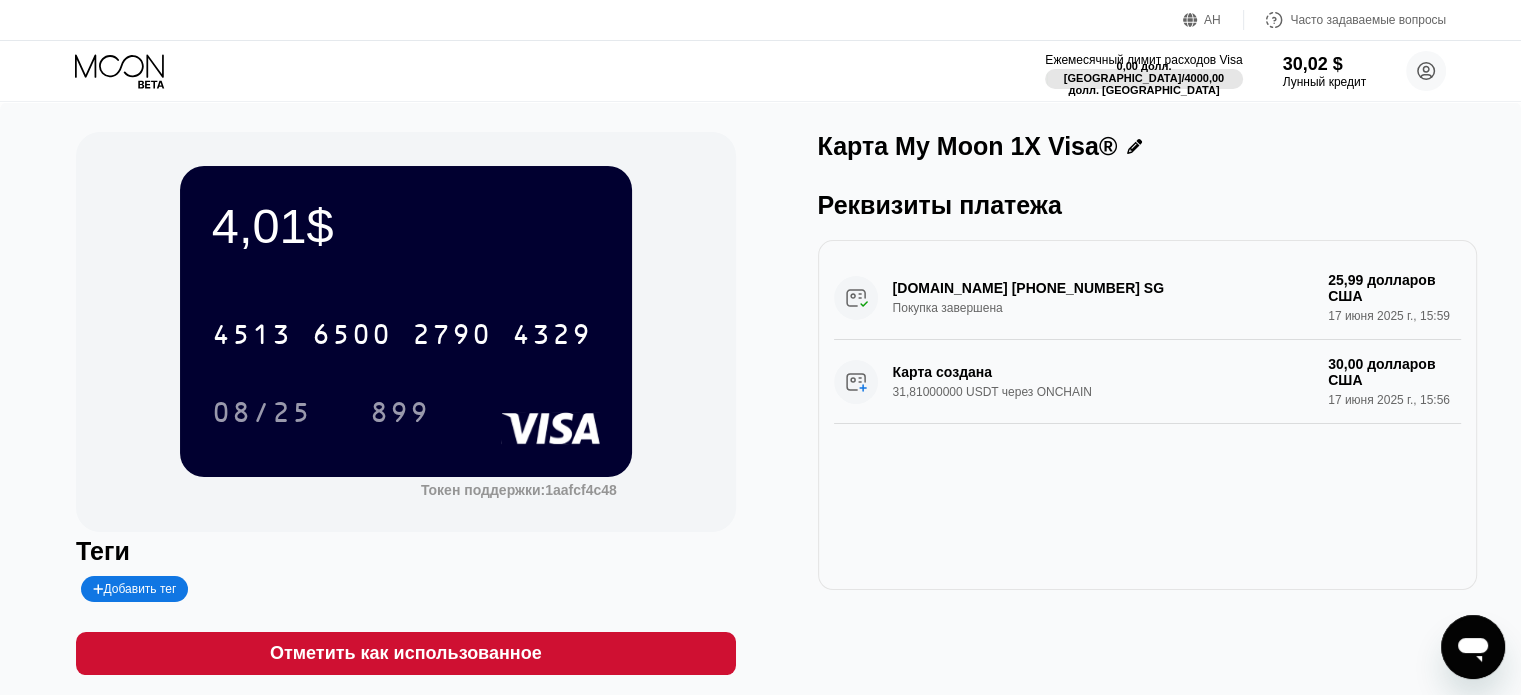 click 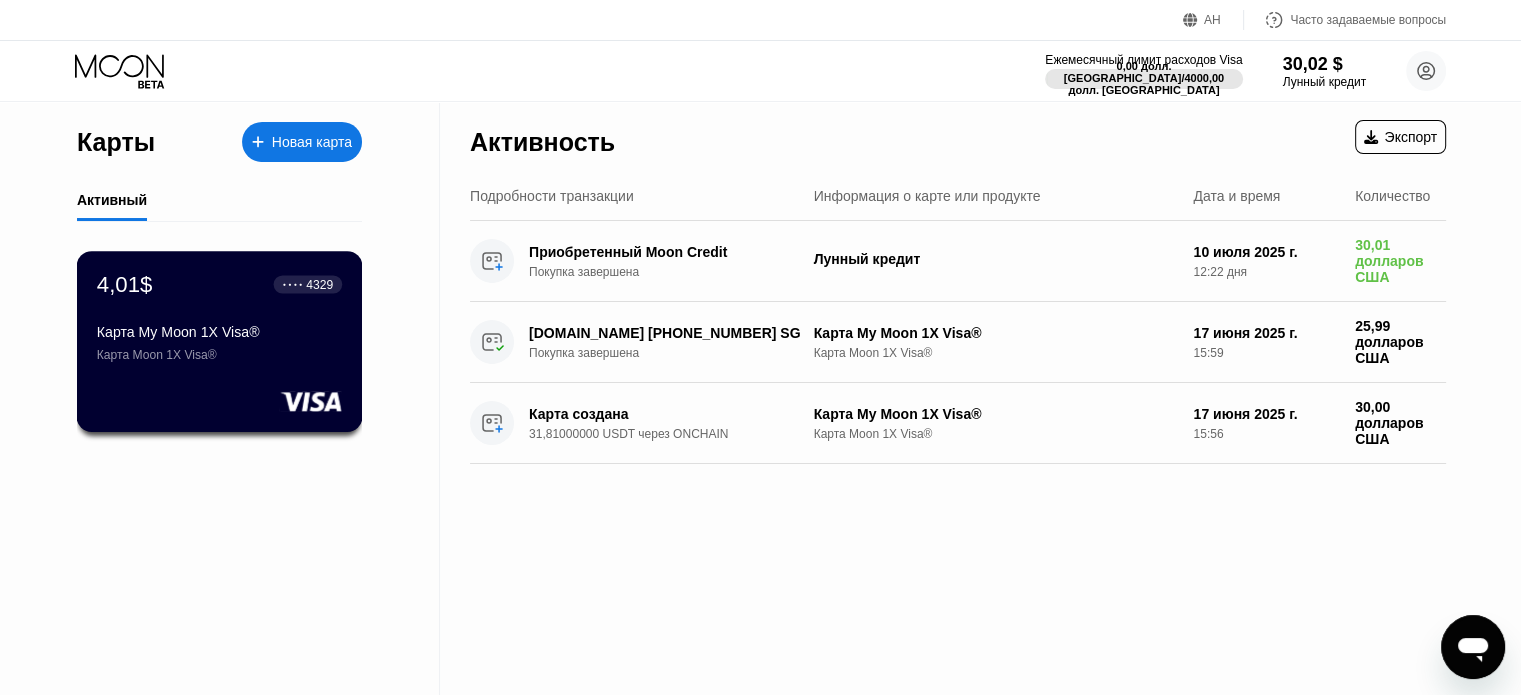 click on "Карта My Moon 1X Visa® Карта Moon 1X Visa®" at bounding box center [219, 343] 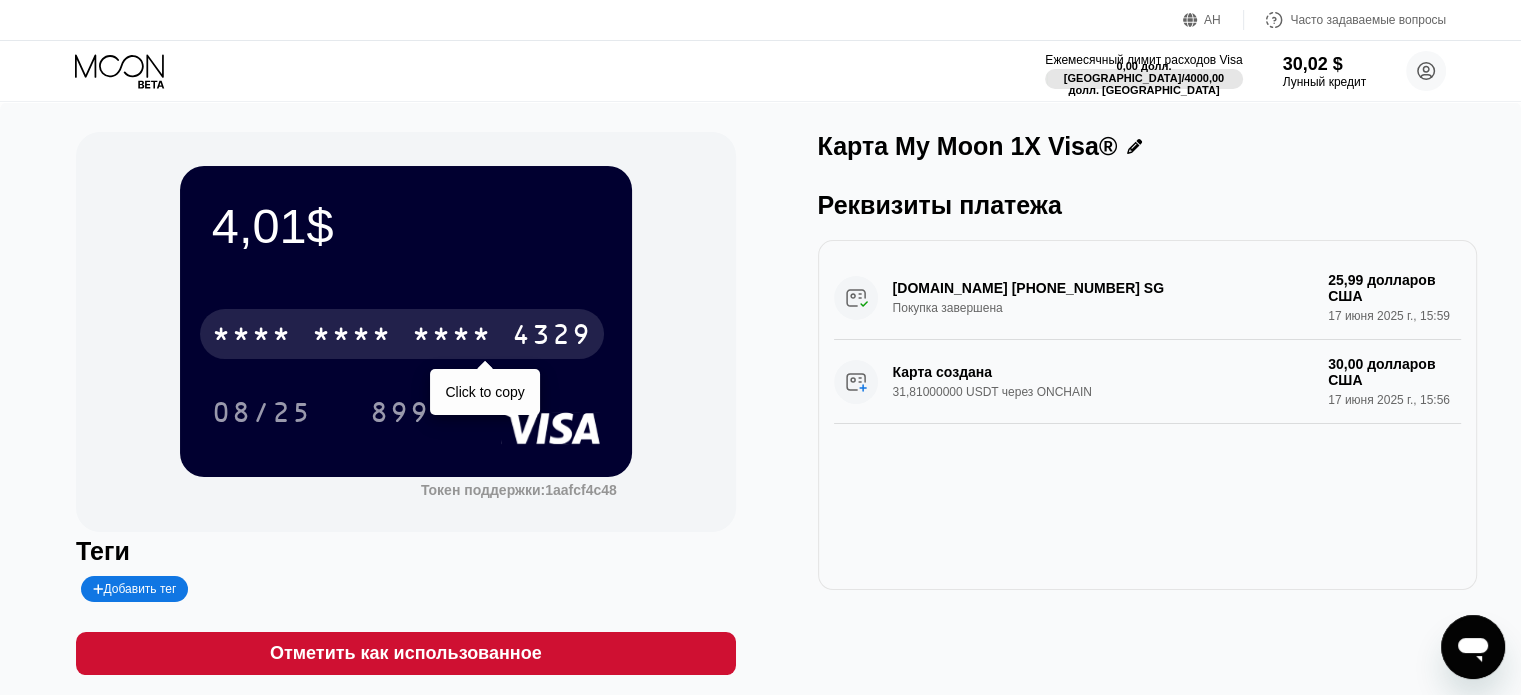 click on "*  *  *  * *  *  *  * *  *  *  * 4329" at bounding box center [402, 334] 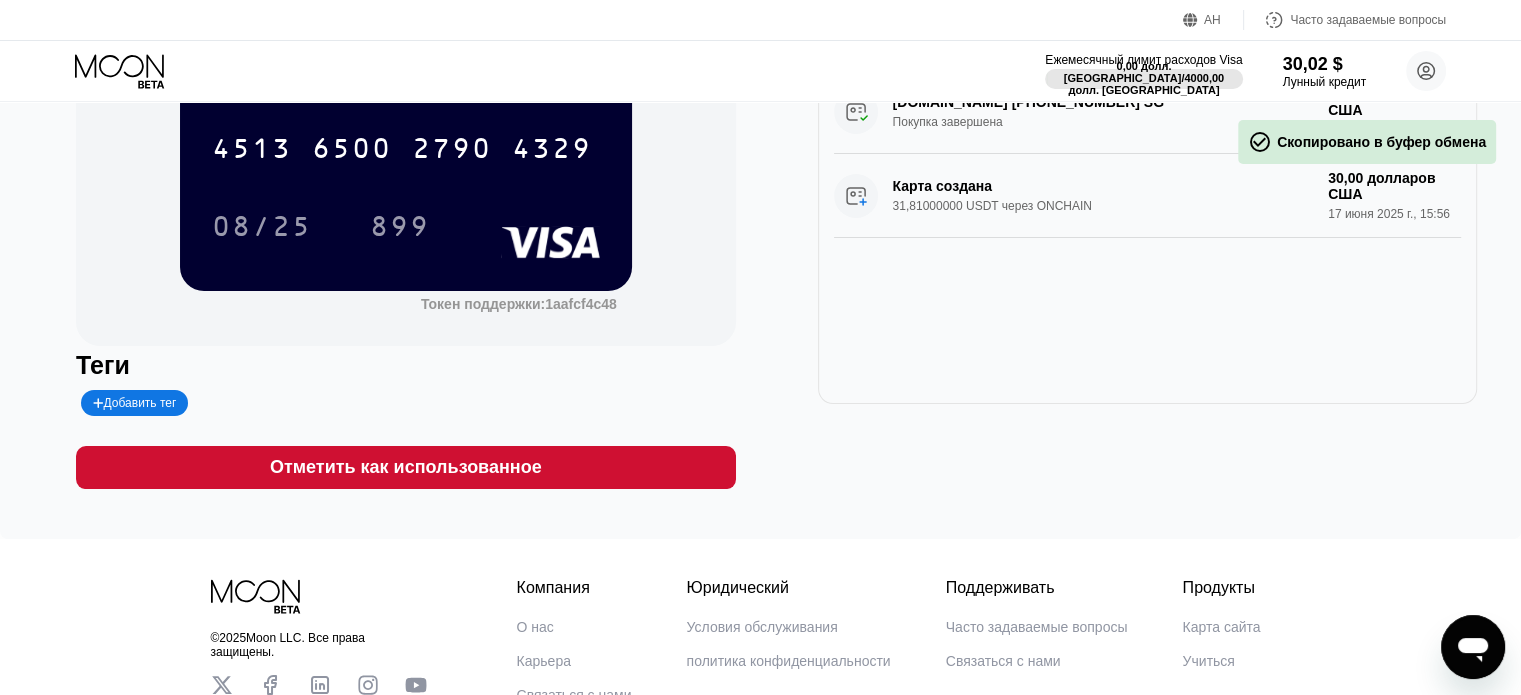 scroll, scrollTop: 200, scrollLeft: 0, axis: vertical 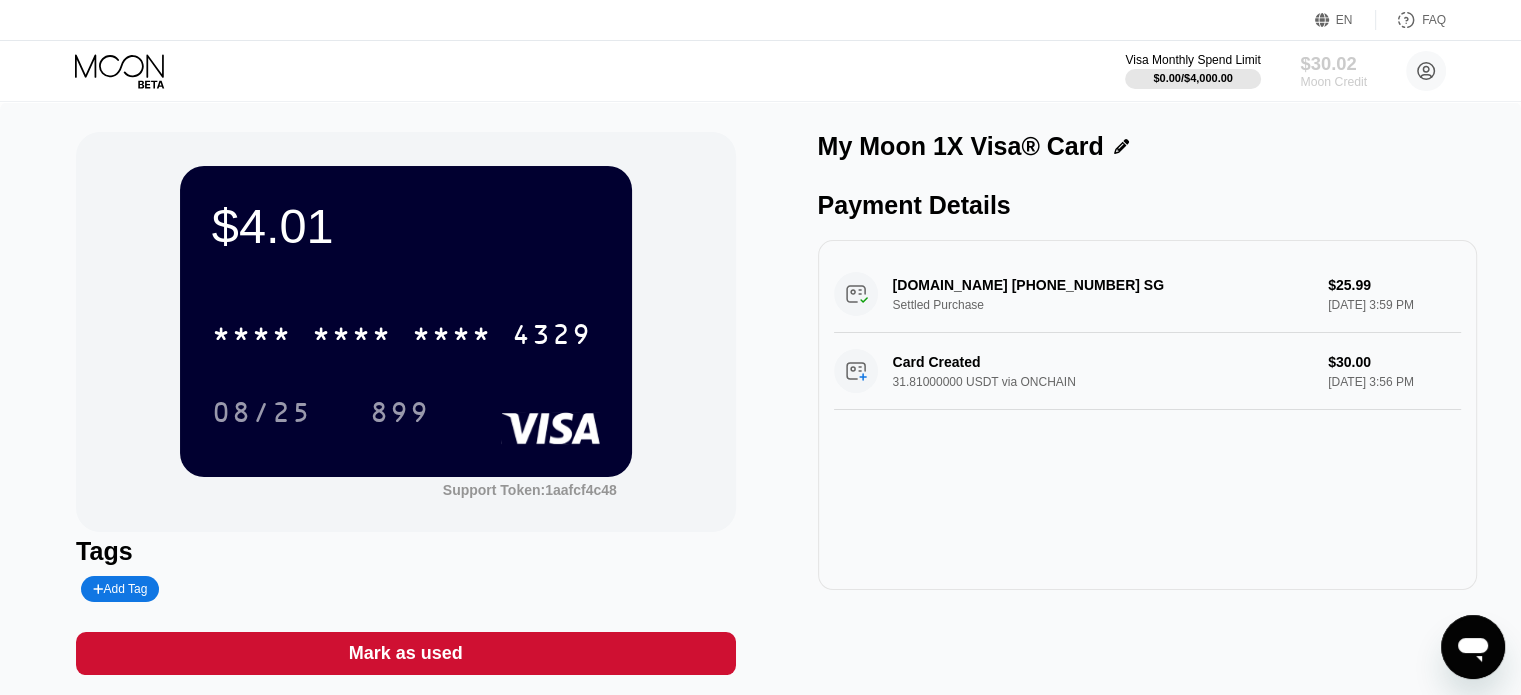 click on "$30.02" at bounding box center (1333, 63) 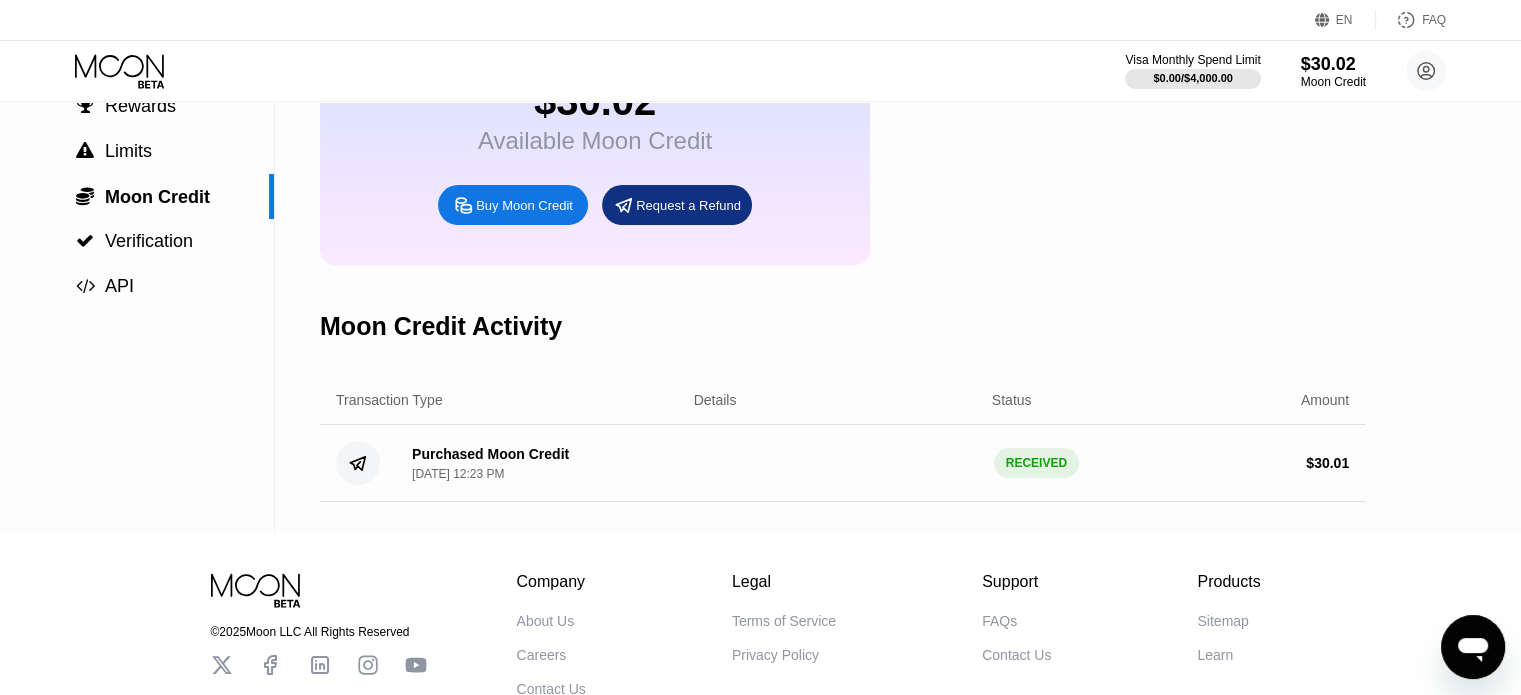 scroll, scrollTop: 0, scrollLeft: 0, axis: both 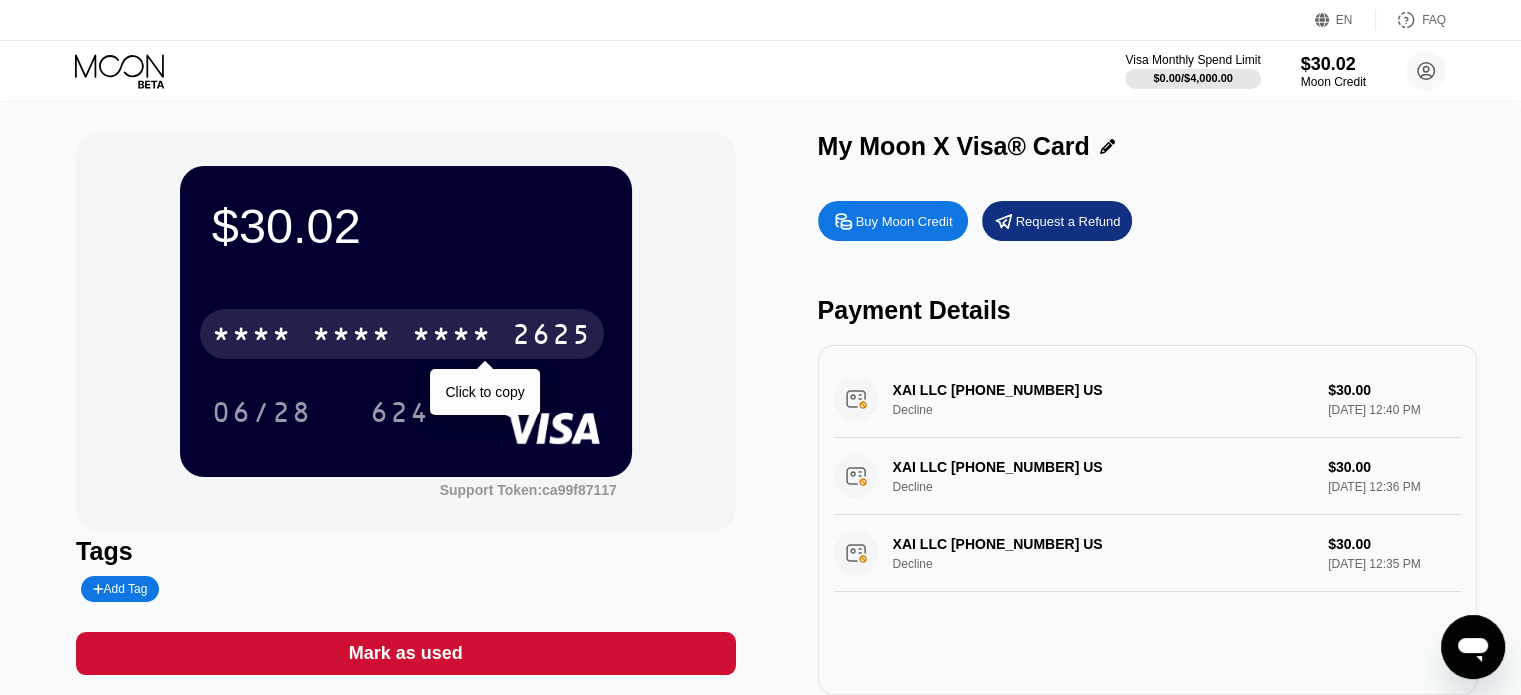 click on "* * * * * * * * * * * * 2625" at bounding box center [402, 334] 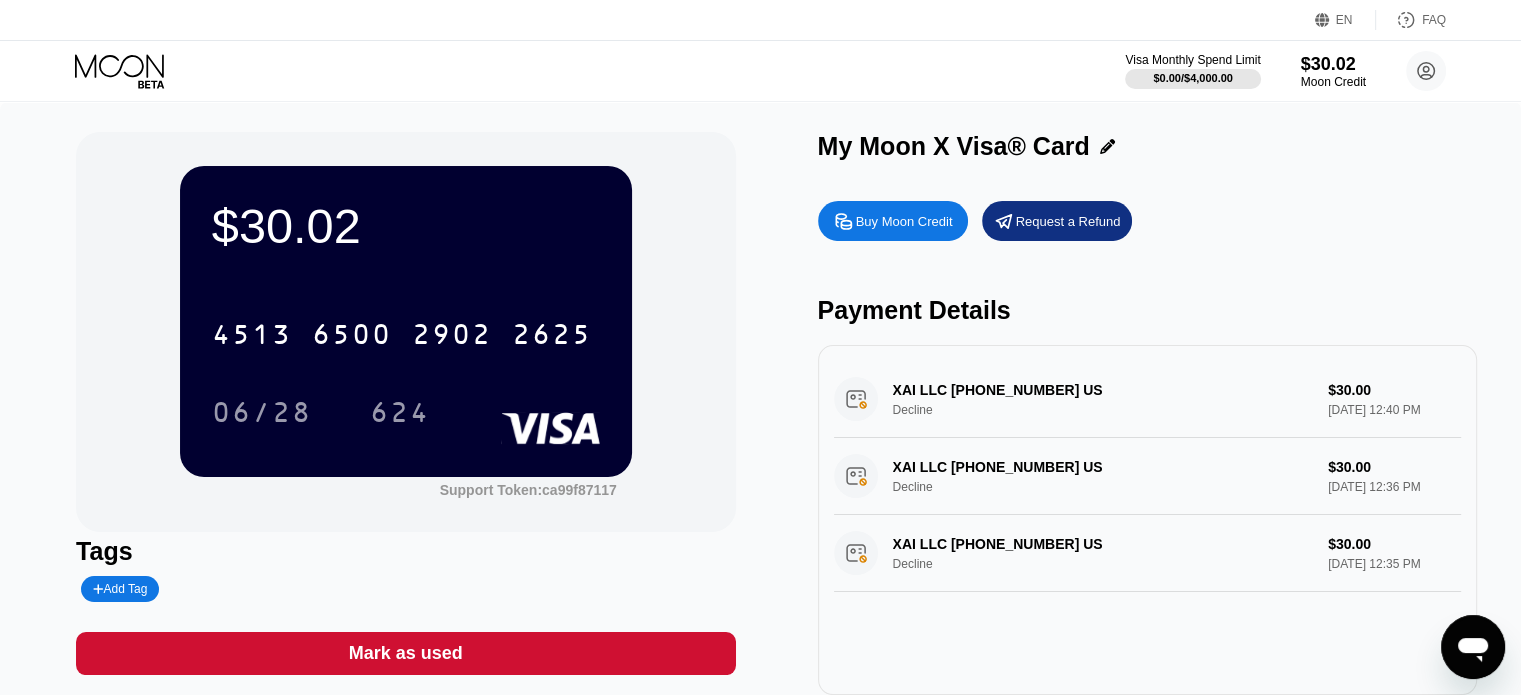 drag, startPoint x: 814, startPoint y: 159, endPoint x: 1102, endPoint y: 152, distance: 288.08505 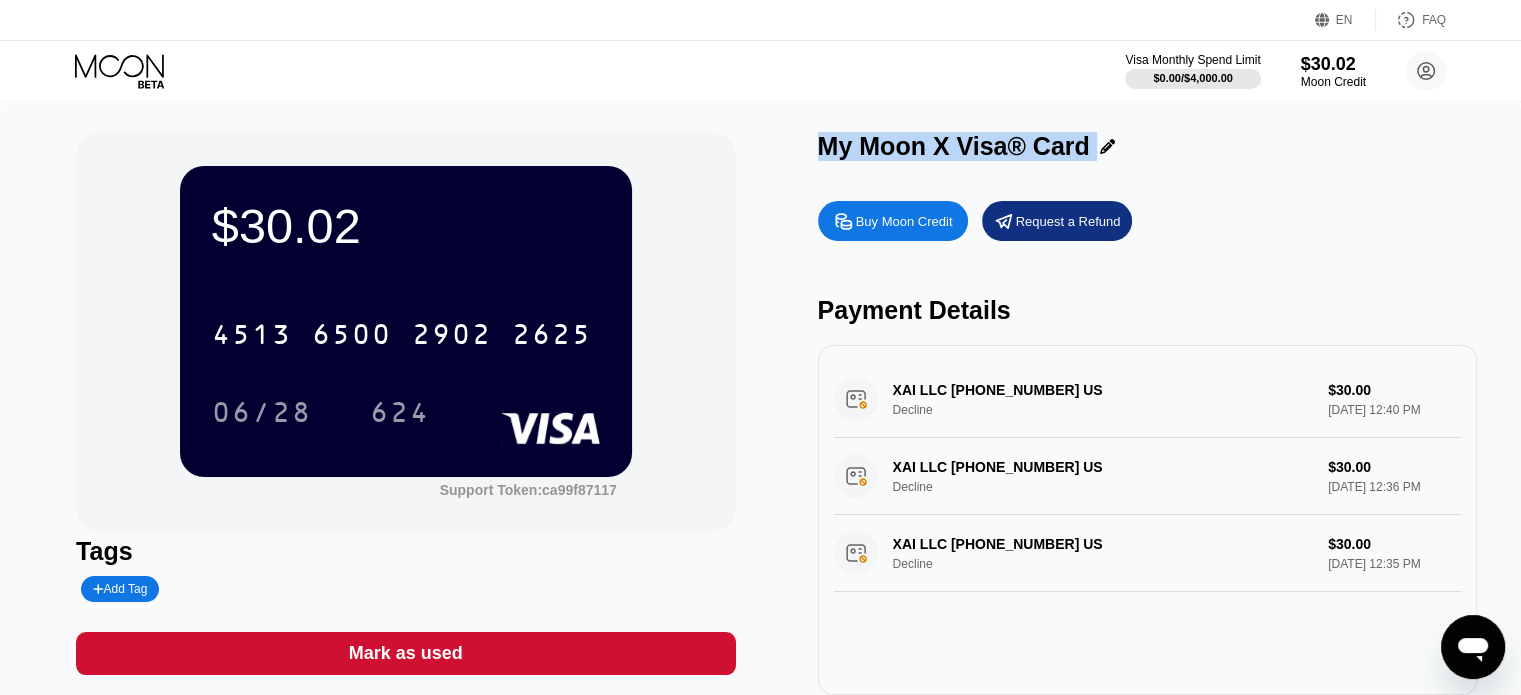 drag, startPoint x: 864, startPoint y: 147, endPoint x: 1131, endPoint y: 121, distance: 268.26294 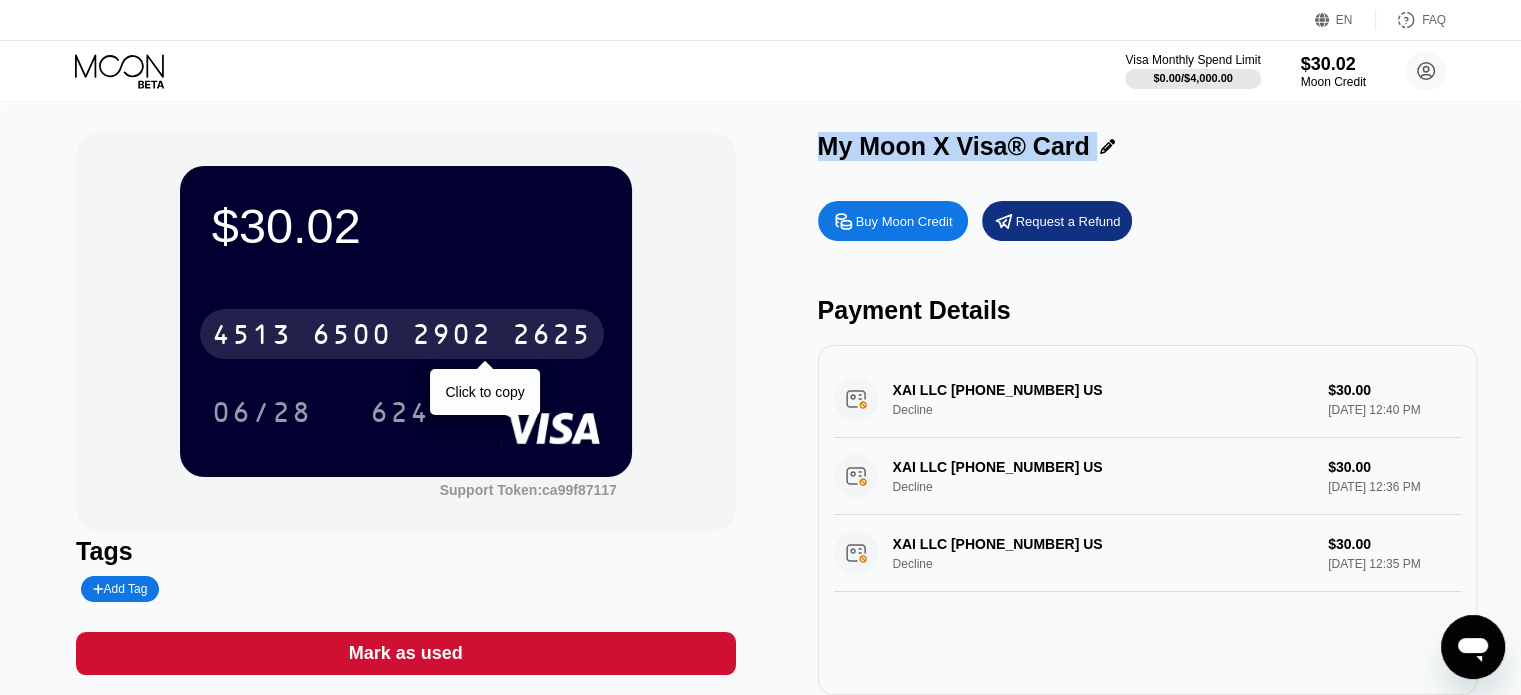 click on "4513 6500 2902 2625" at bounding box center (402, 334) 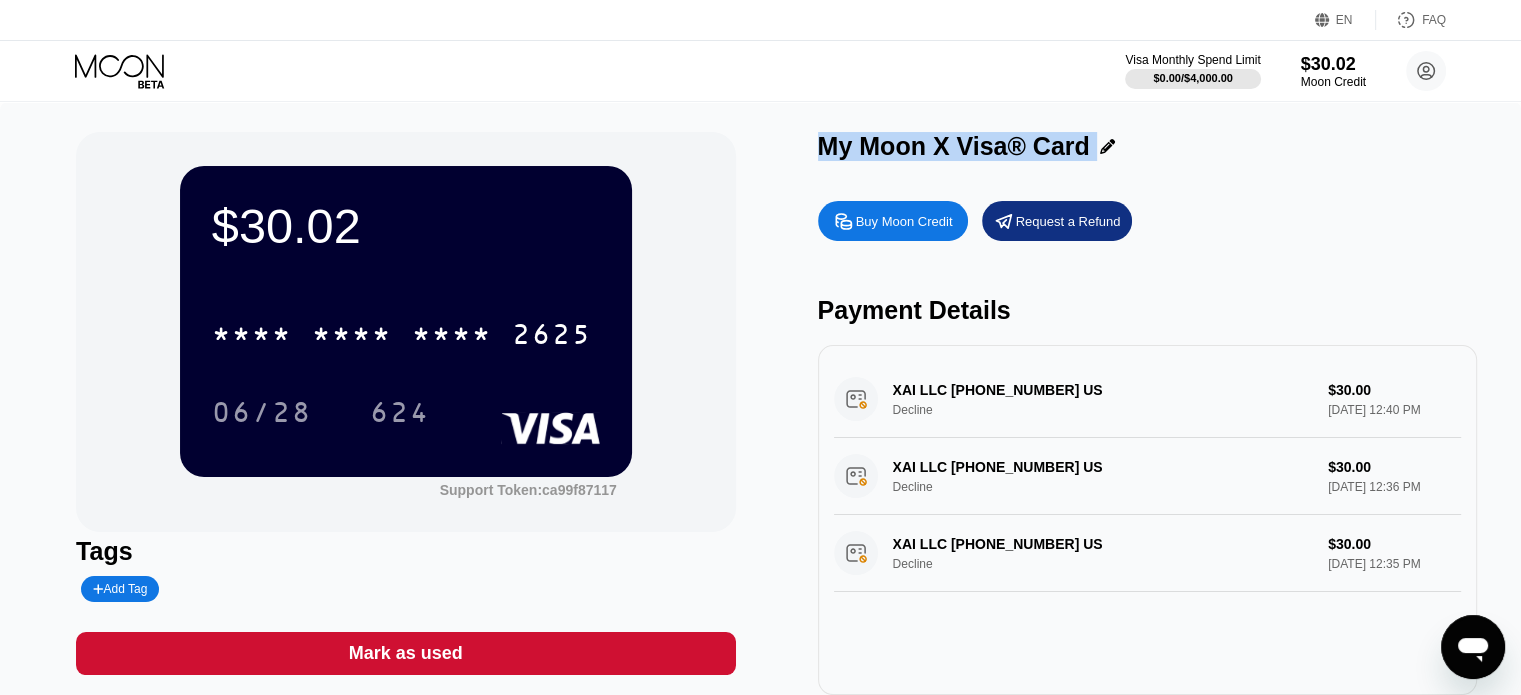 drag, startPoint x: 779, startPoint y: 159, endPoint x: 805, endPoint y: 147, distance: 28.635643 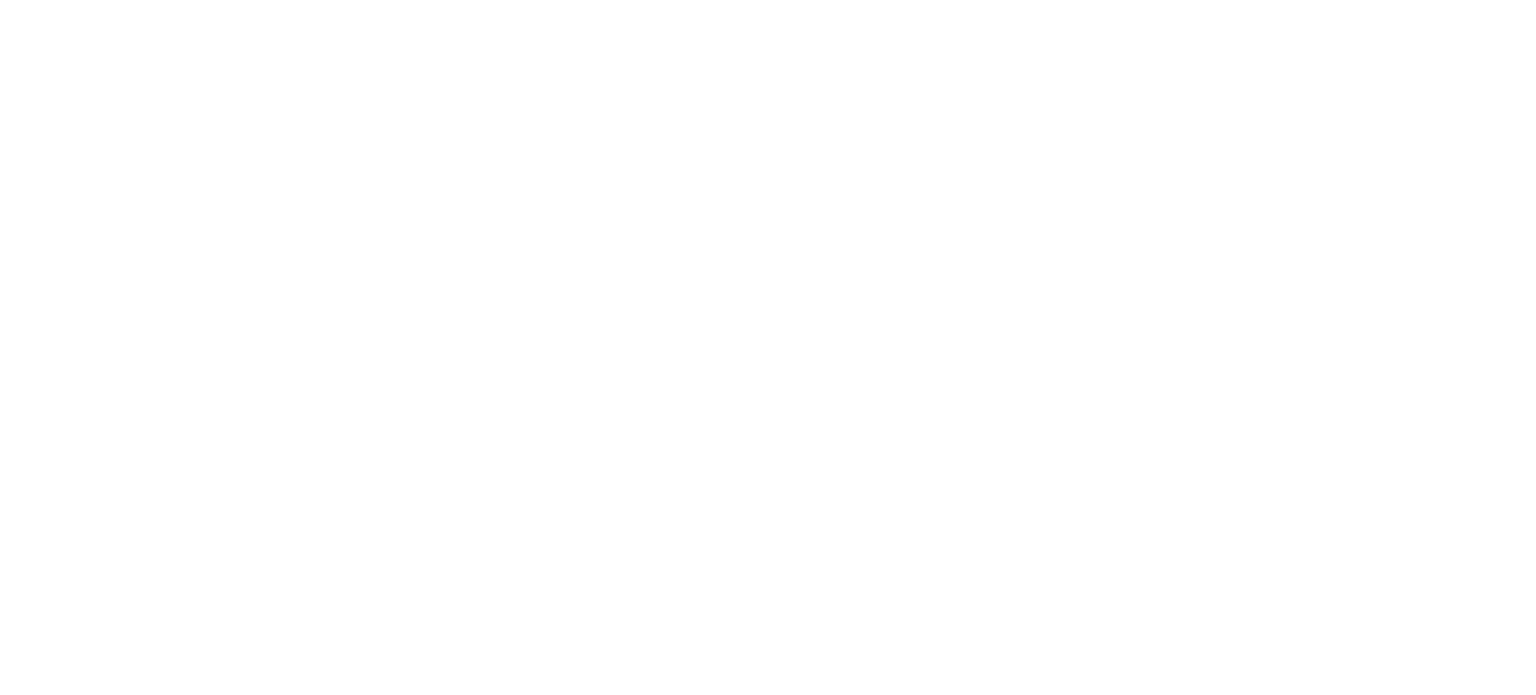 scroll, scrollTop: 0, scrollLeft: 0, axis: both 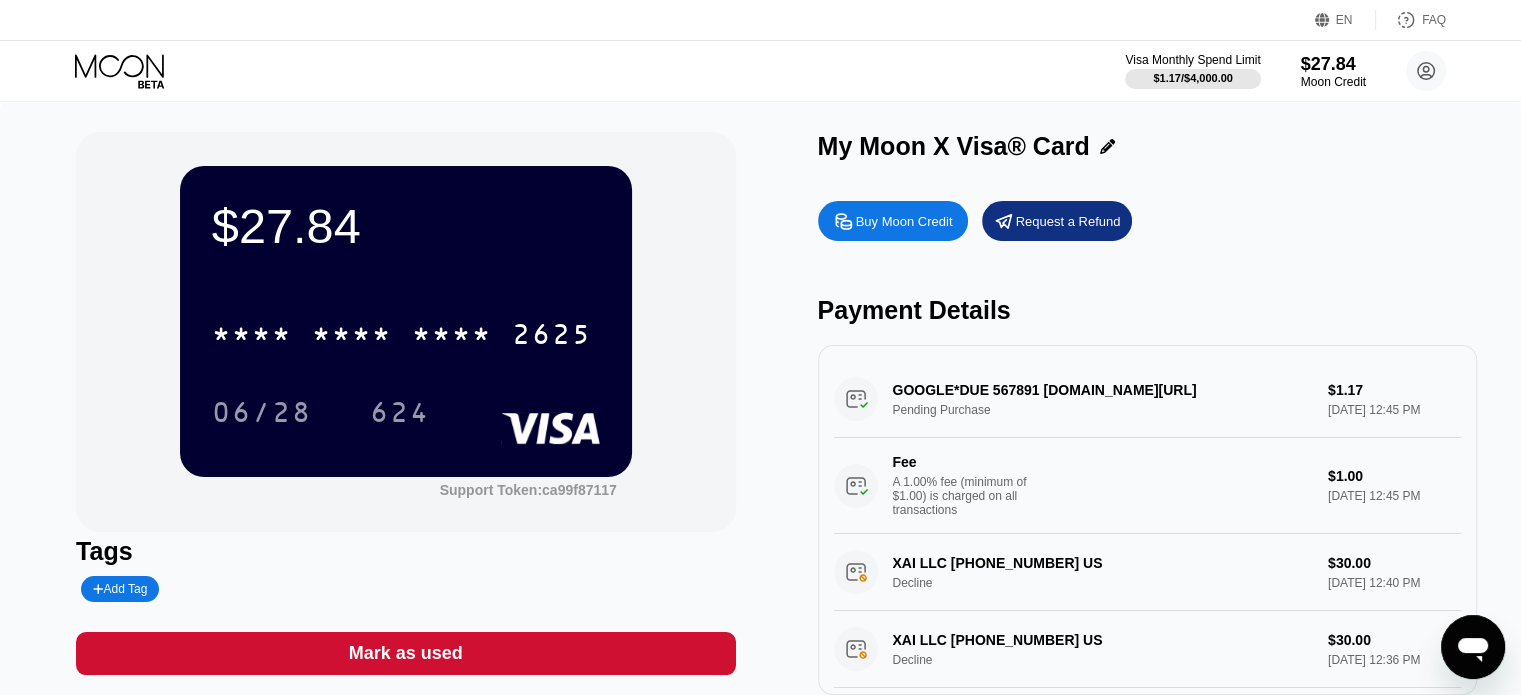 click 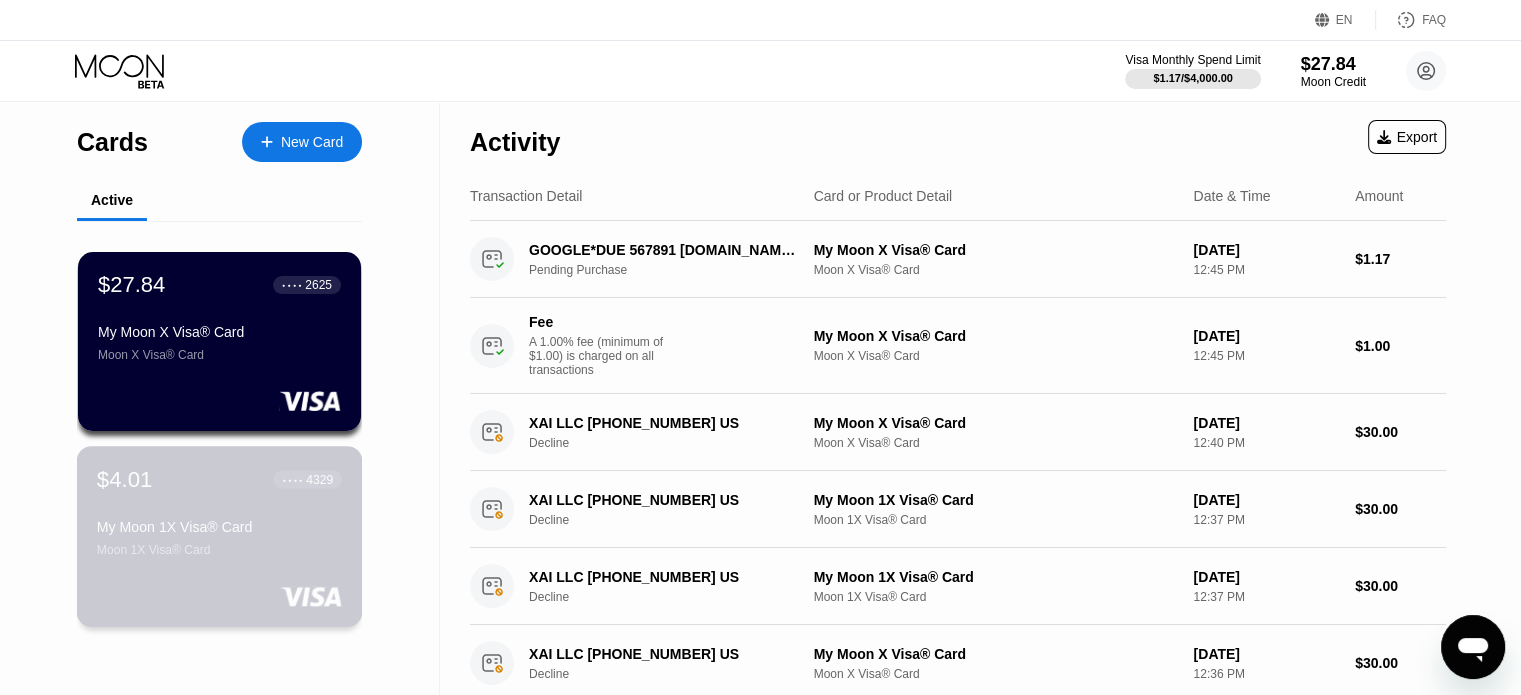 click on "$4.01 ● ● ● ● 4329" at bounding box center [219, 479] 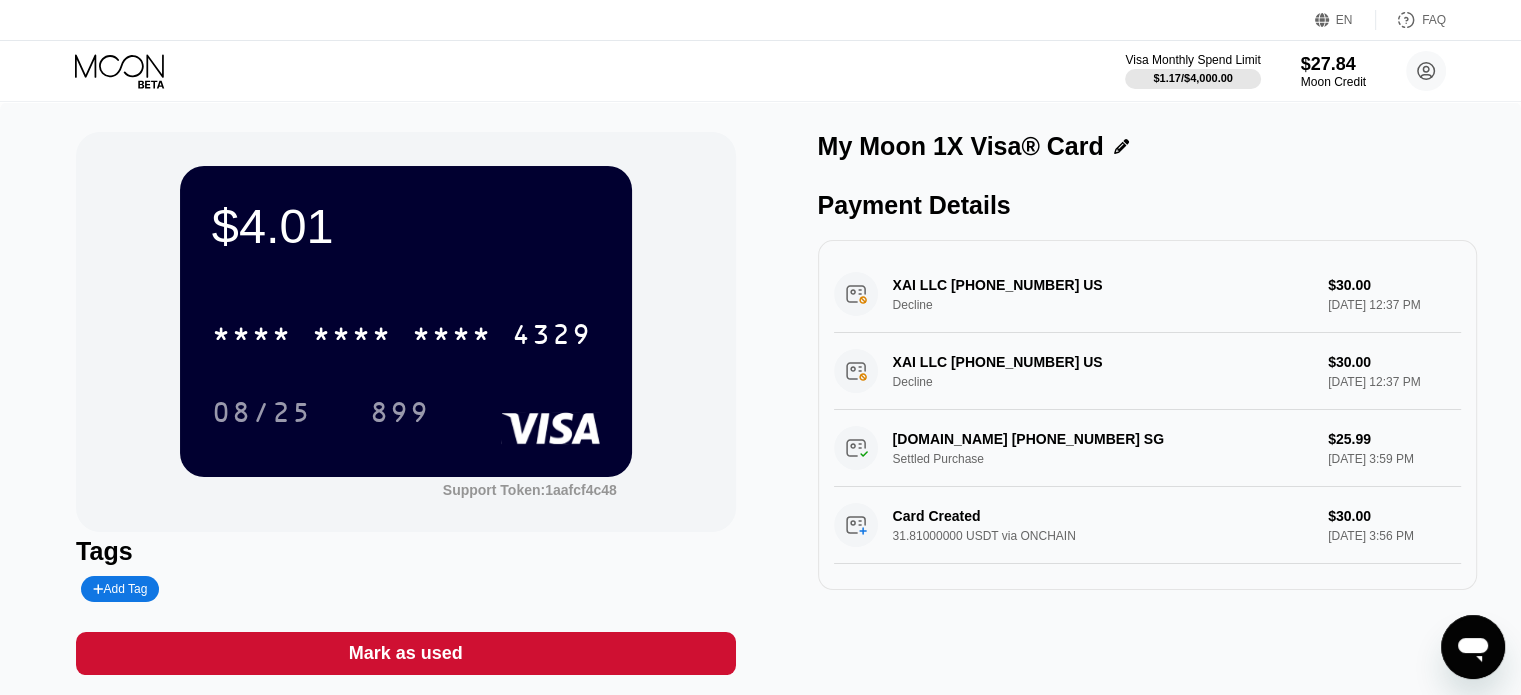 click on "Mark as used" at bounding box center [406, 653] 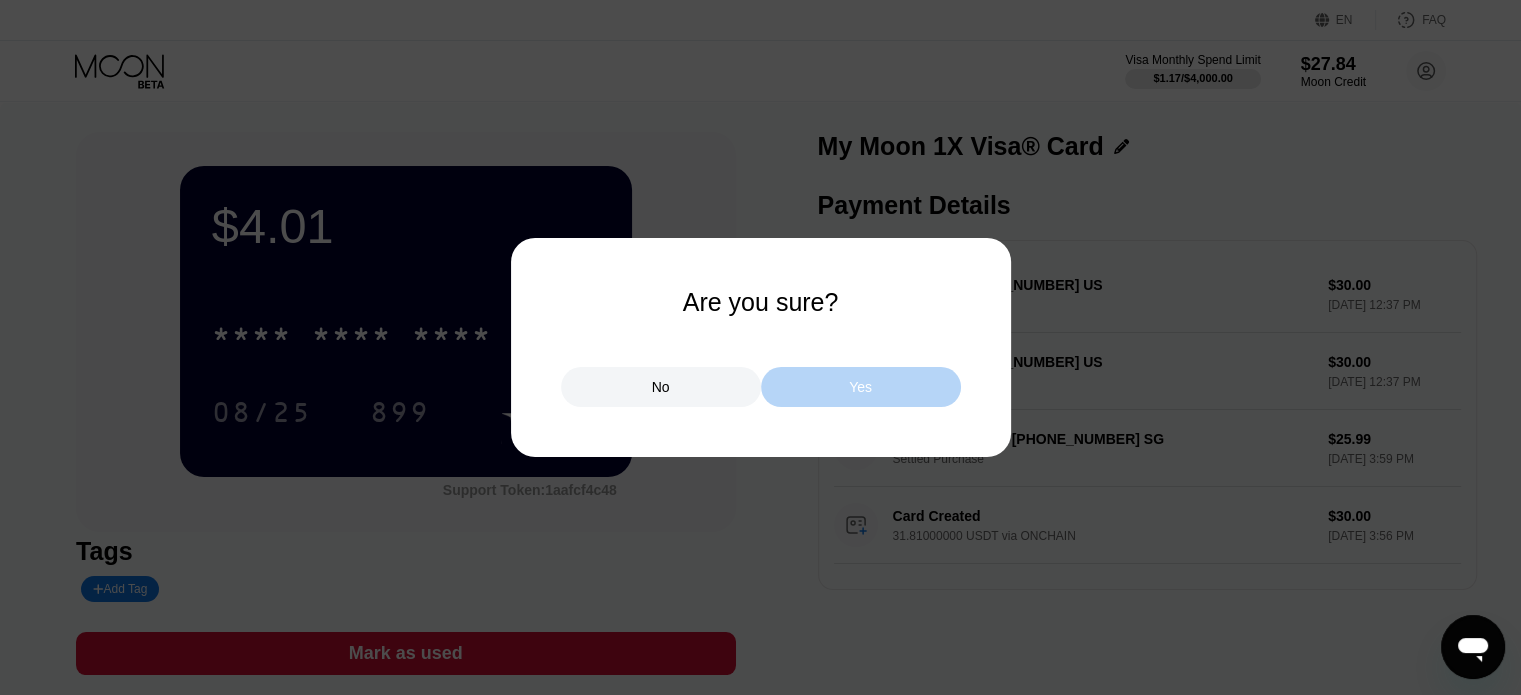 click on "Yes" at bounding box center (861, 387) 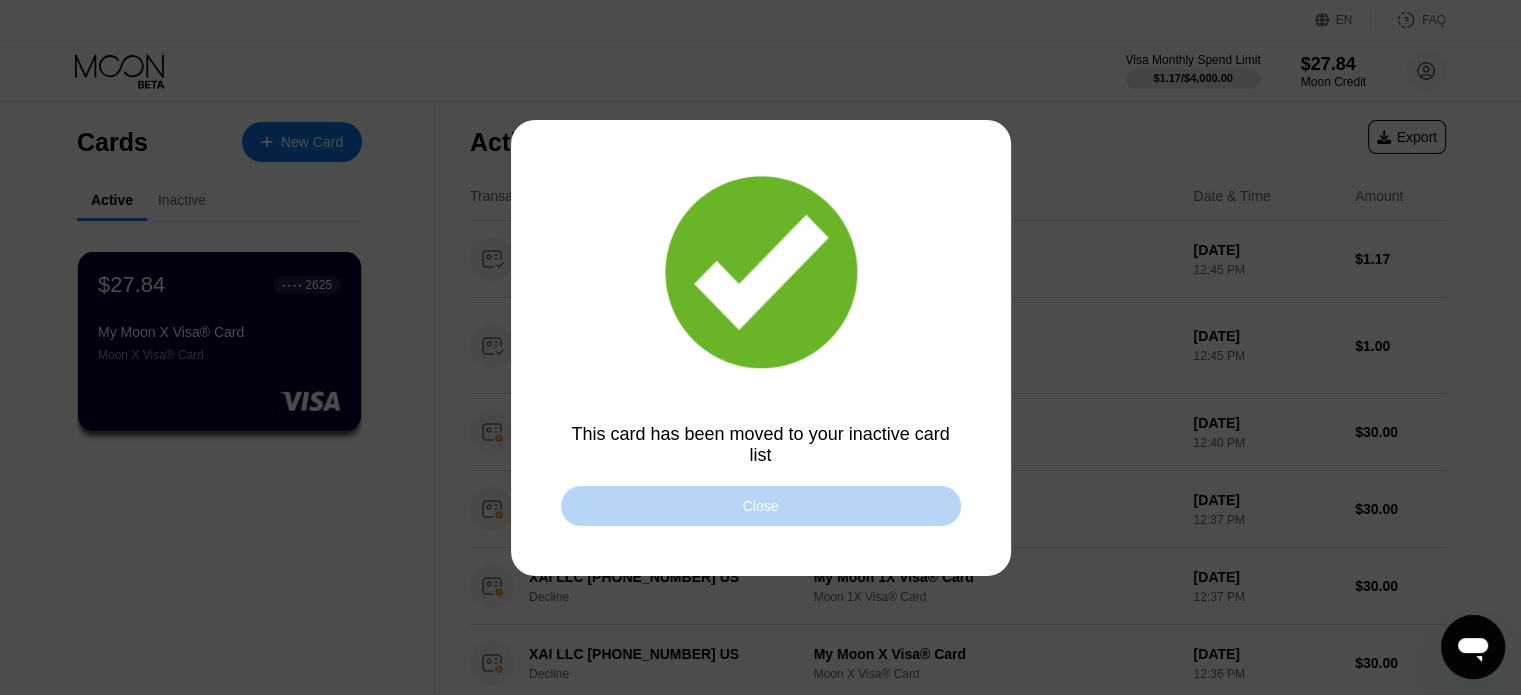 click on "Close" at bounding box center [761, 506] 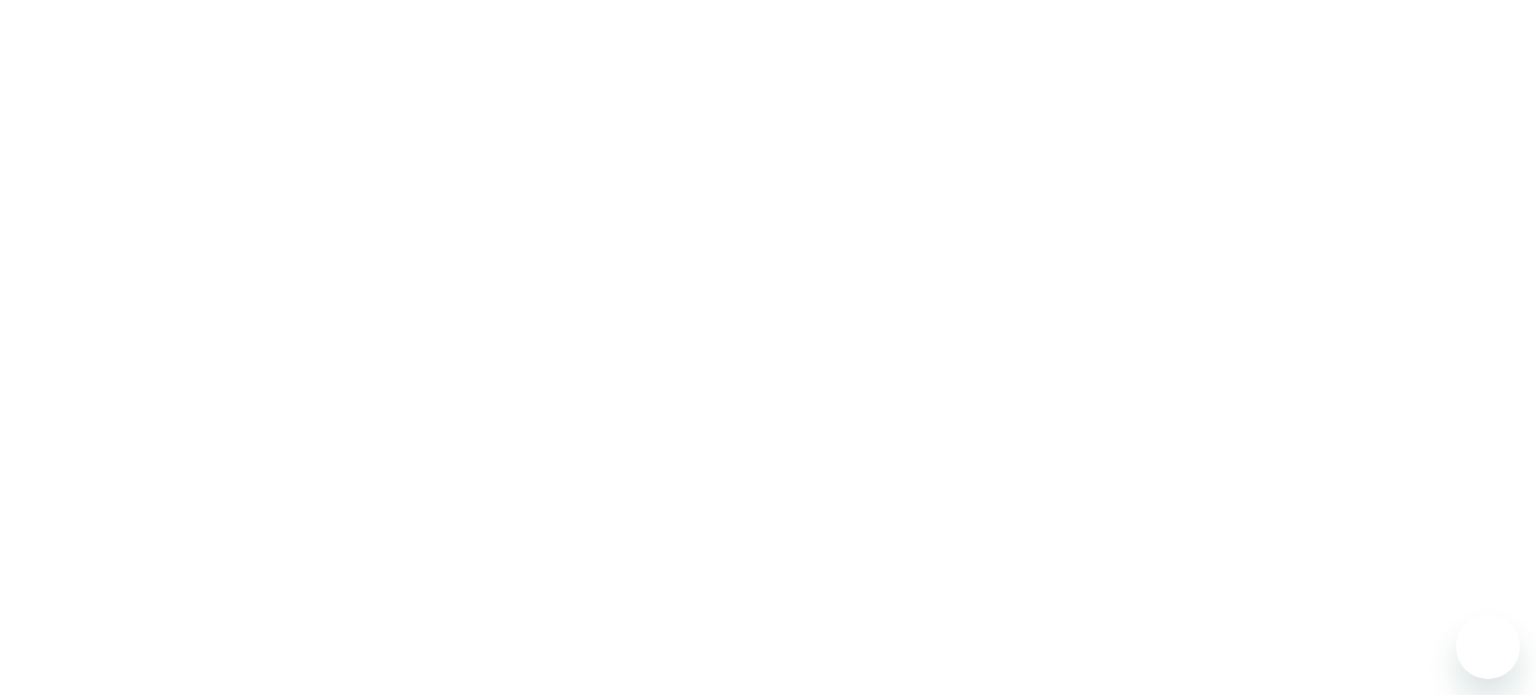 scroll, scrollTop: 0, scrollLeft: 0, axis: both 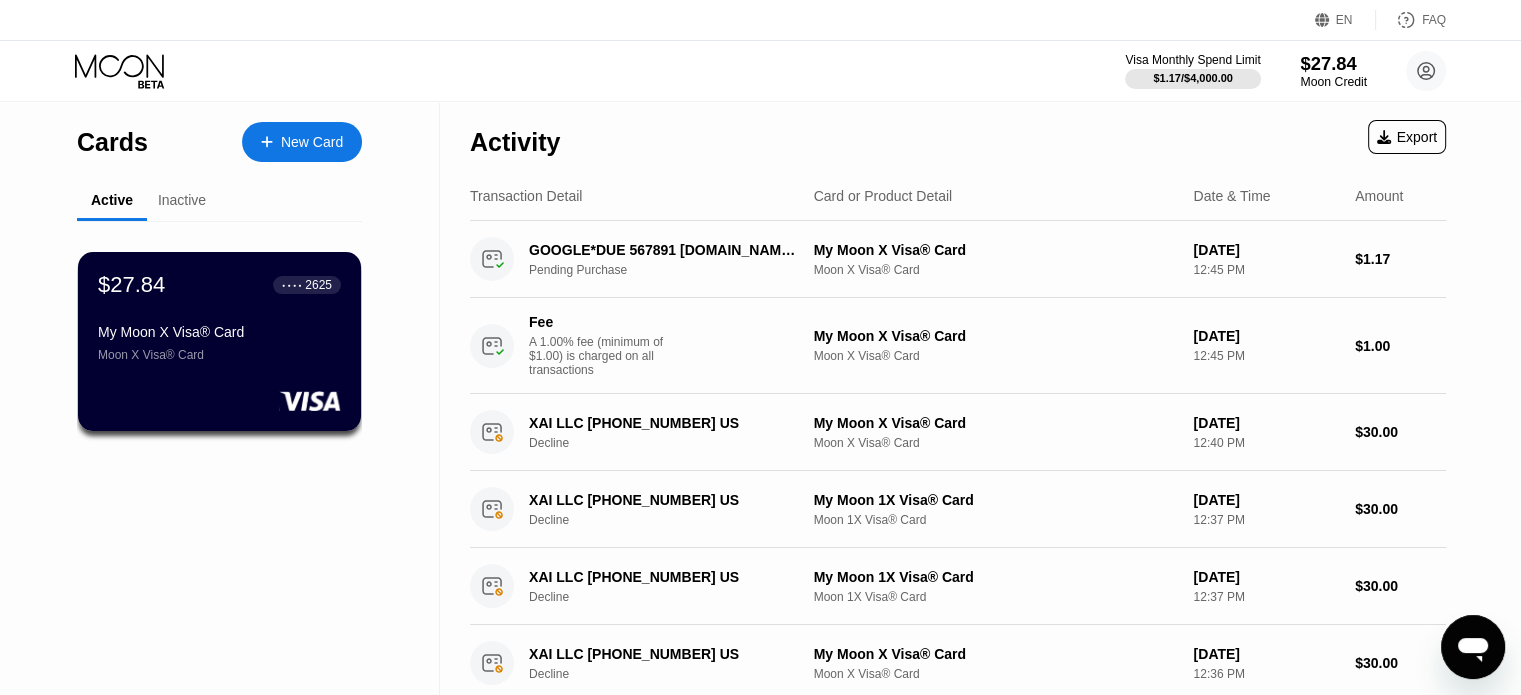 click on "$27.84" at bounding box center (1333, 63) 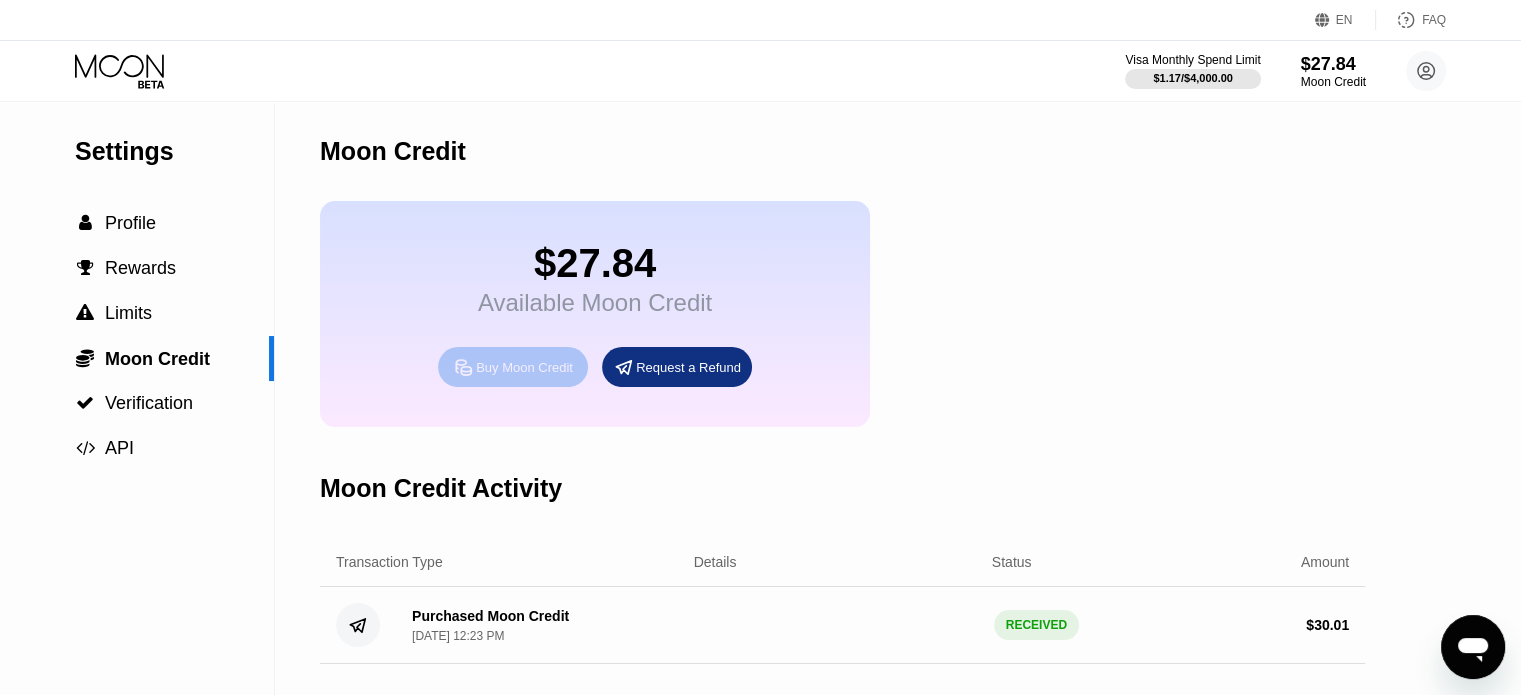 click on "Buy Moon Credit" at bounding box center [524, 367] 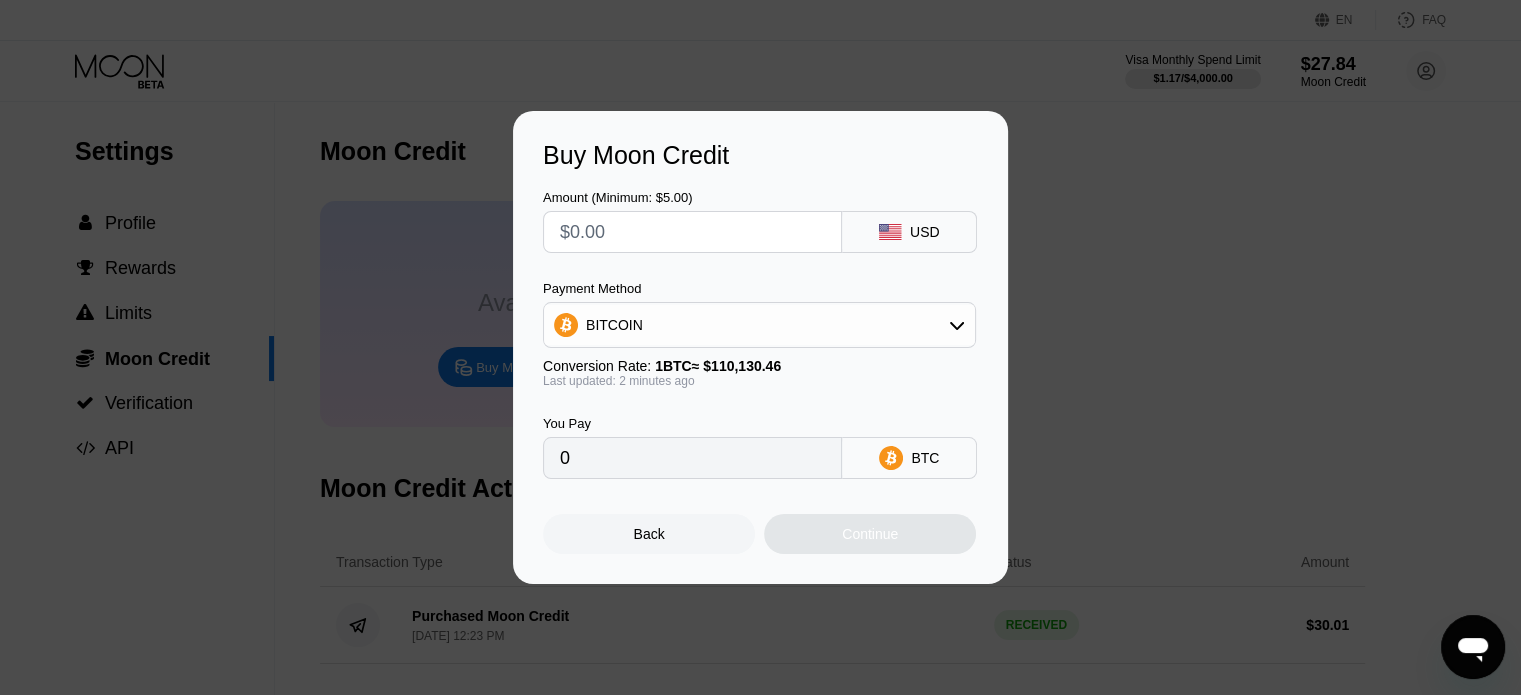 click at bounding box center [692, 232] 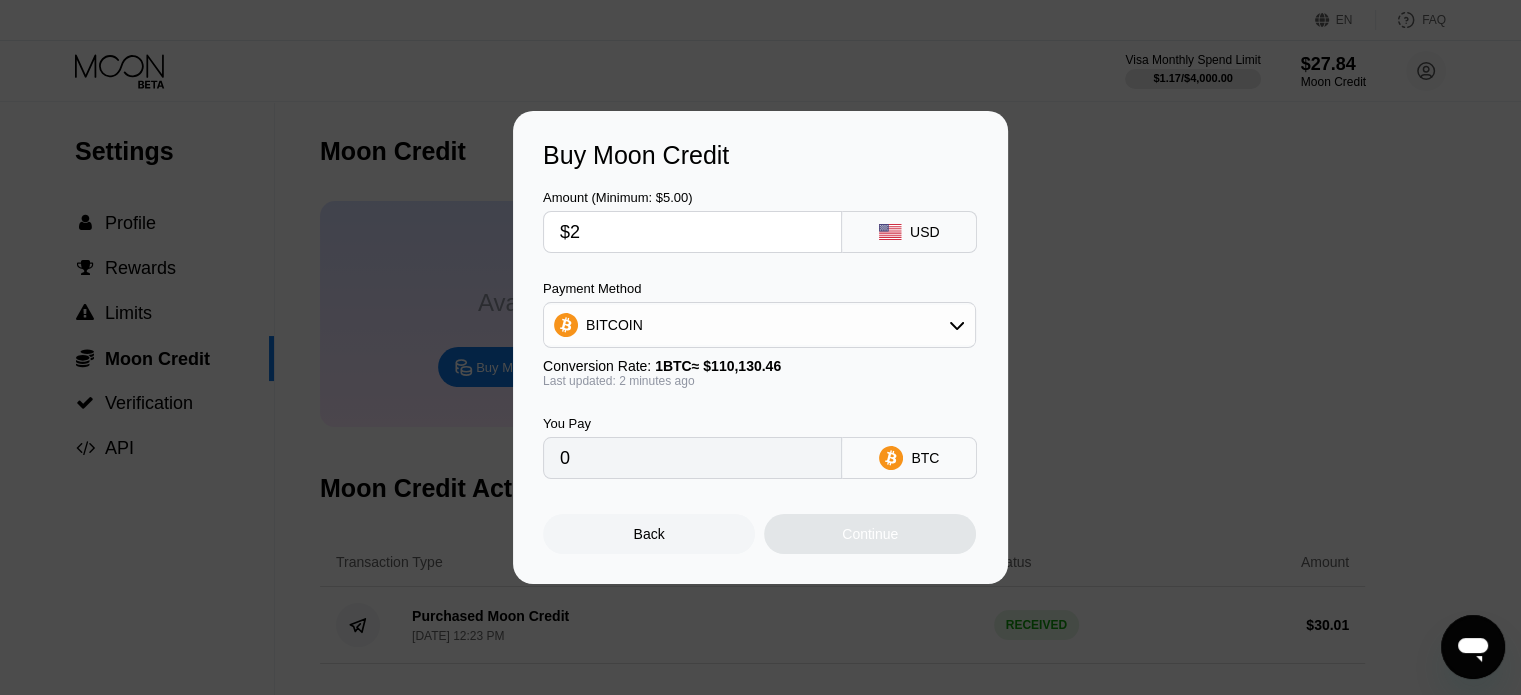 type on "0.00001817" 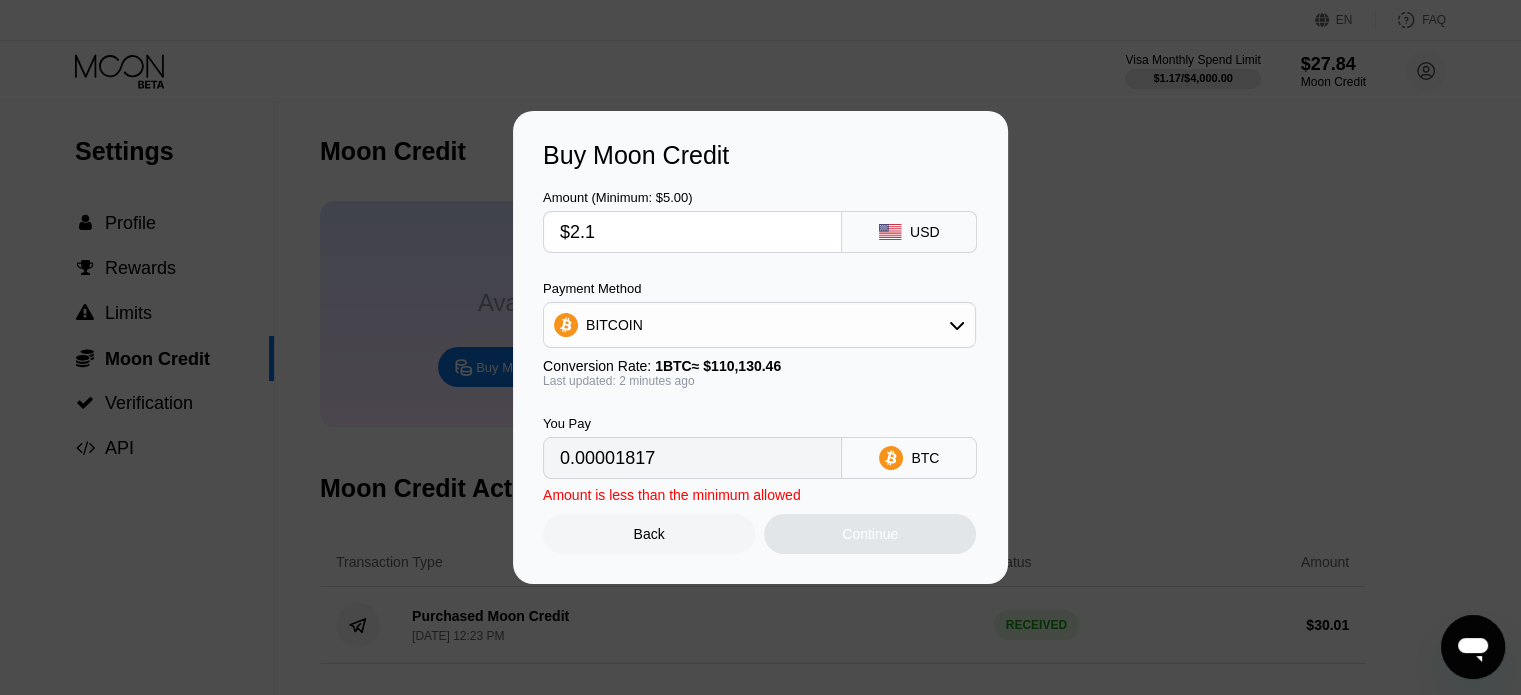 type on "$2.17" 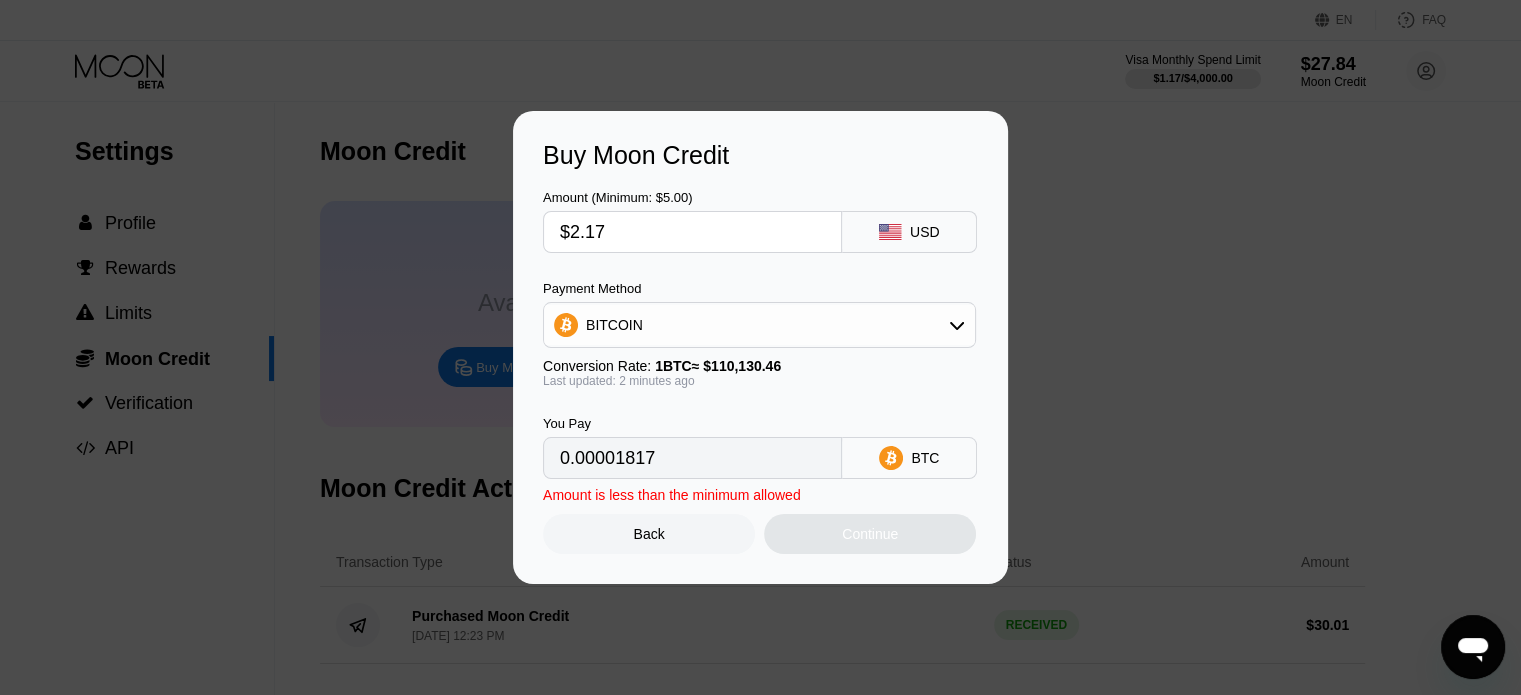 type on "0.00001971" 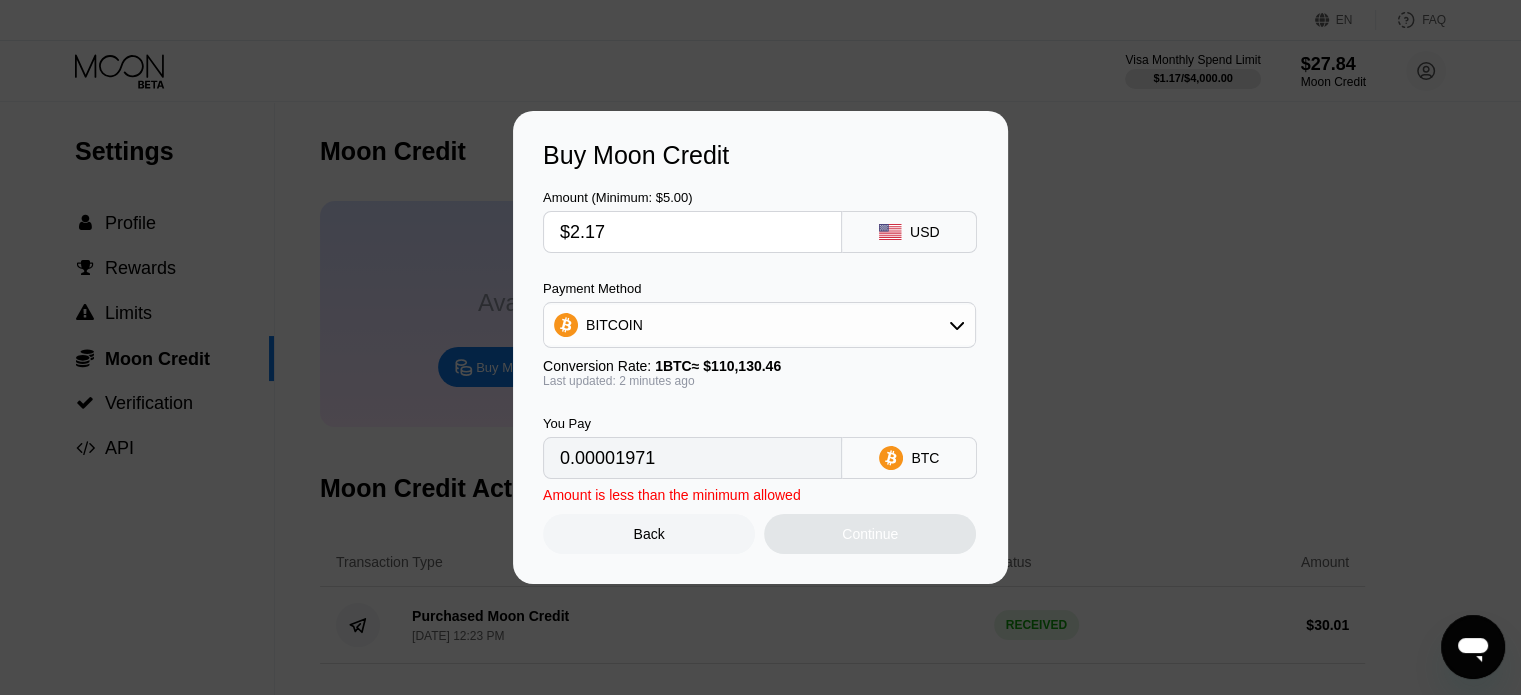 type on "$2.17" 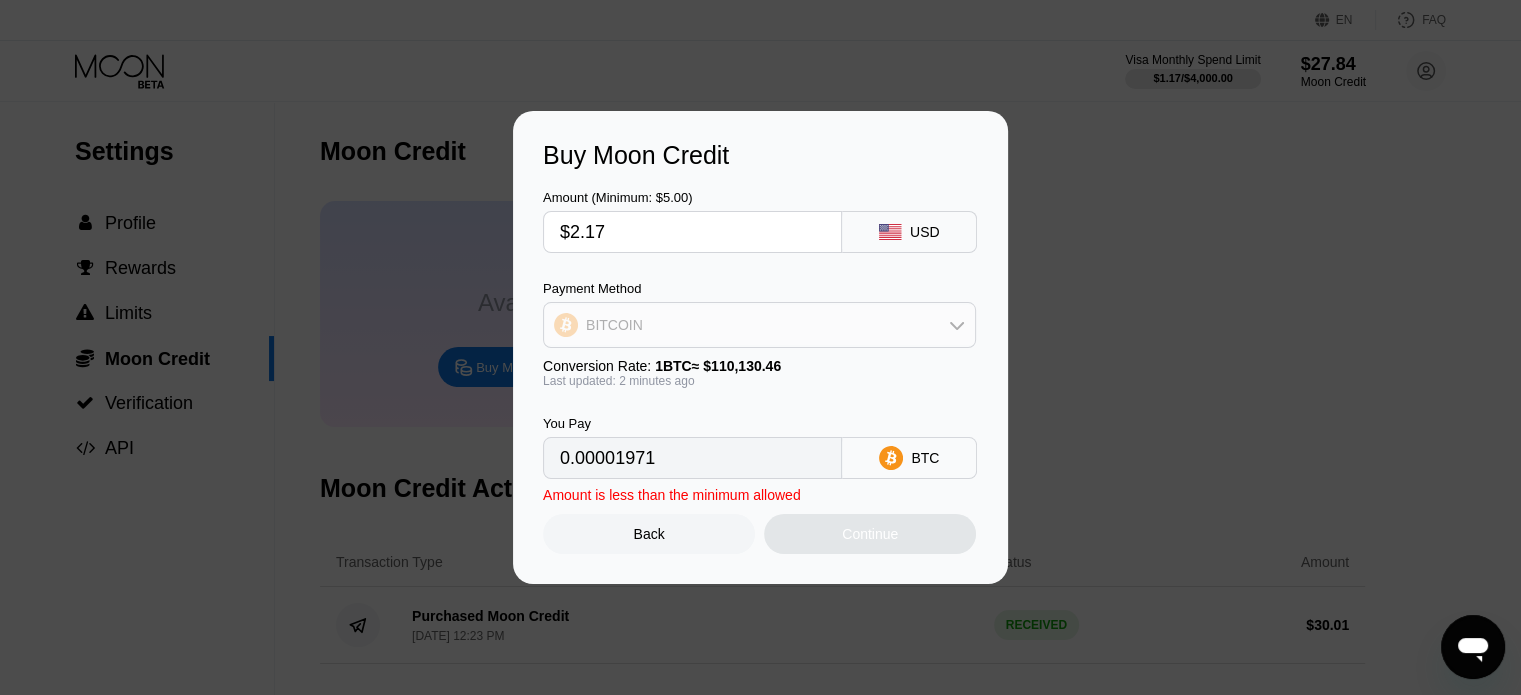 click on "BITCOIN" at bounding box center (759, 325) 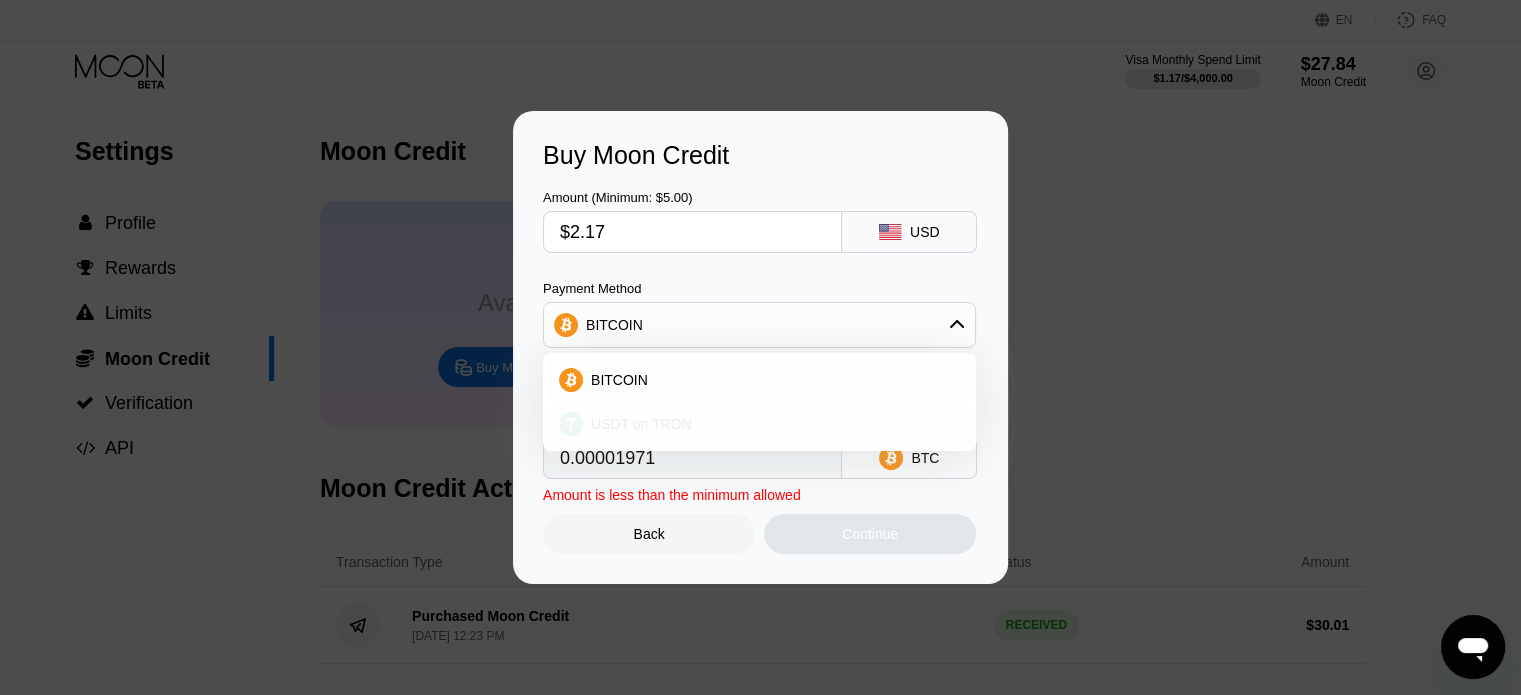 click on "USDT on TRON" at bounding box center (759, 424) 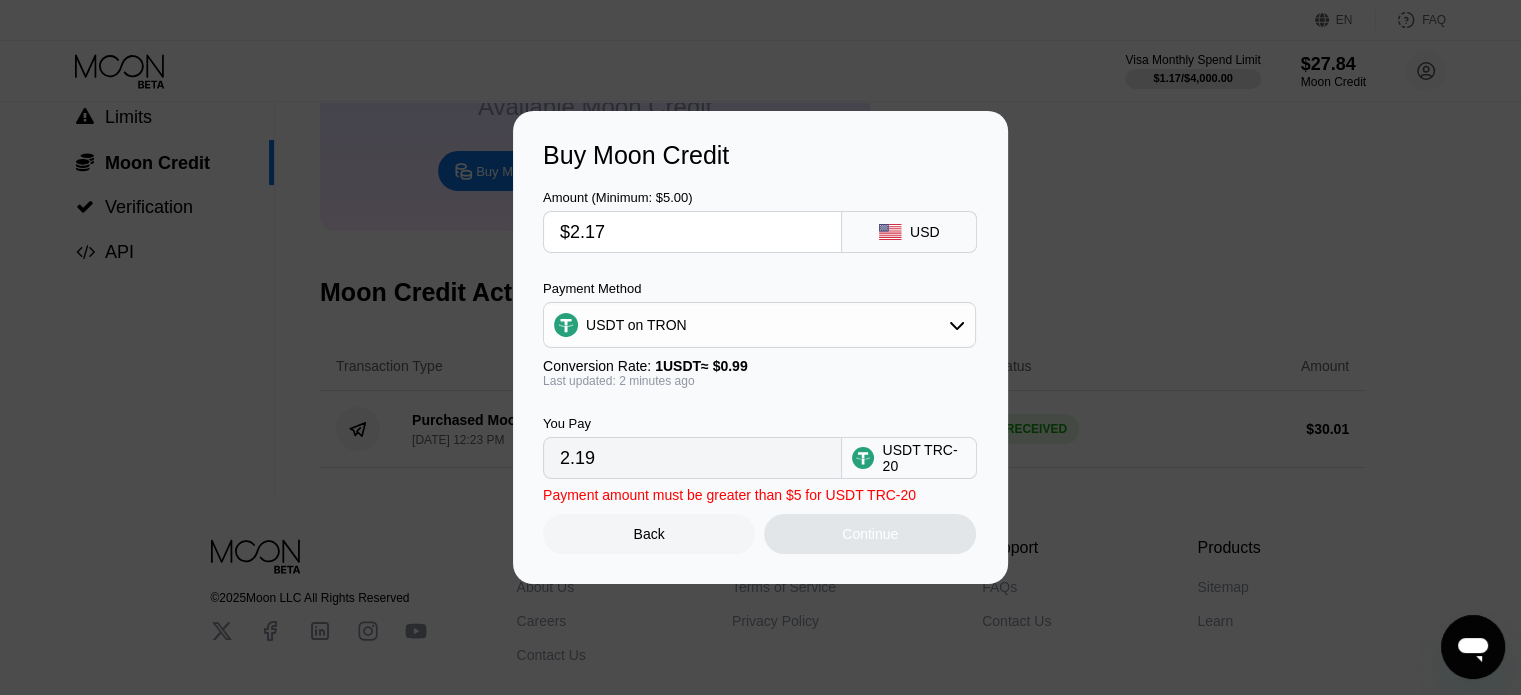 scroll, scrollTop: 200, scrollLeft: 0, axis: vertical 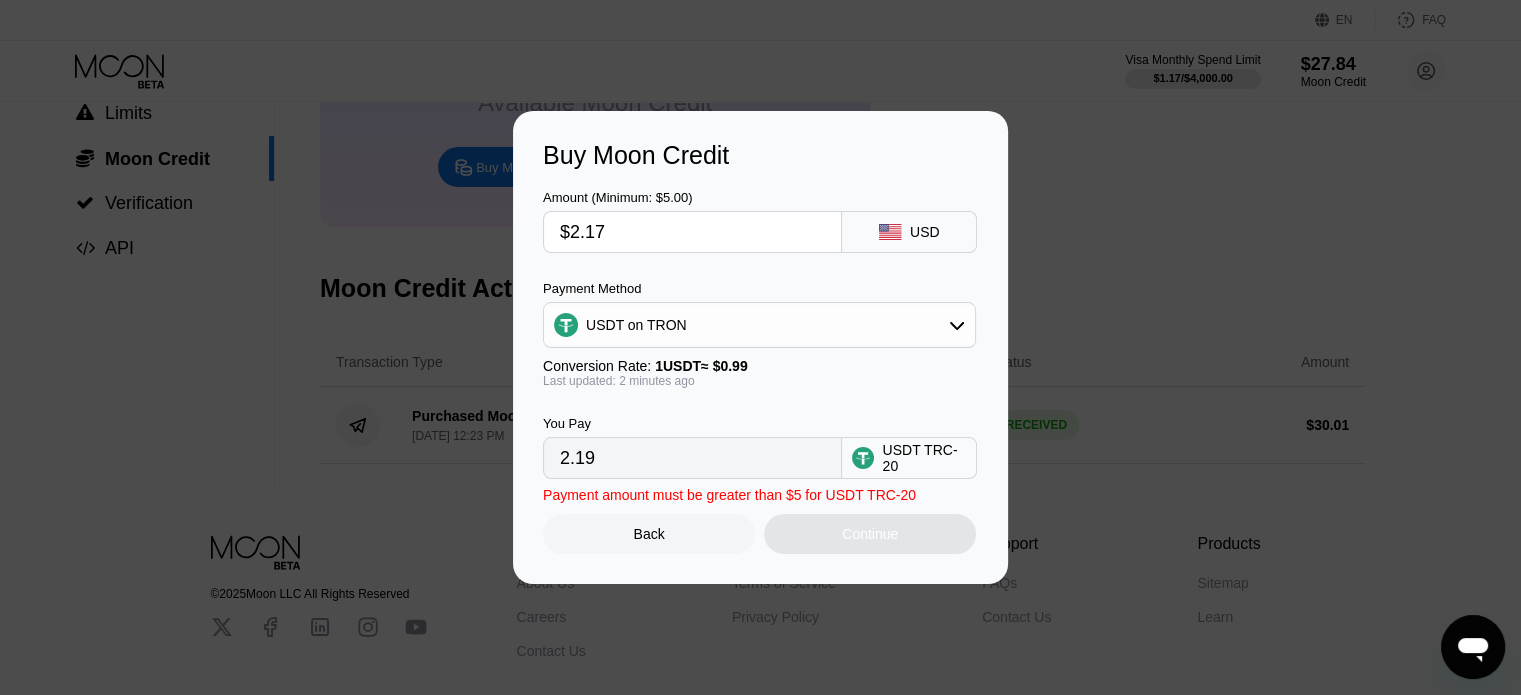 click on "2.19" at bounding box center [692, 458] 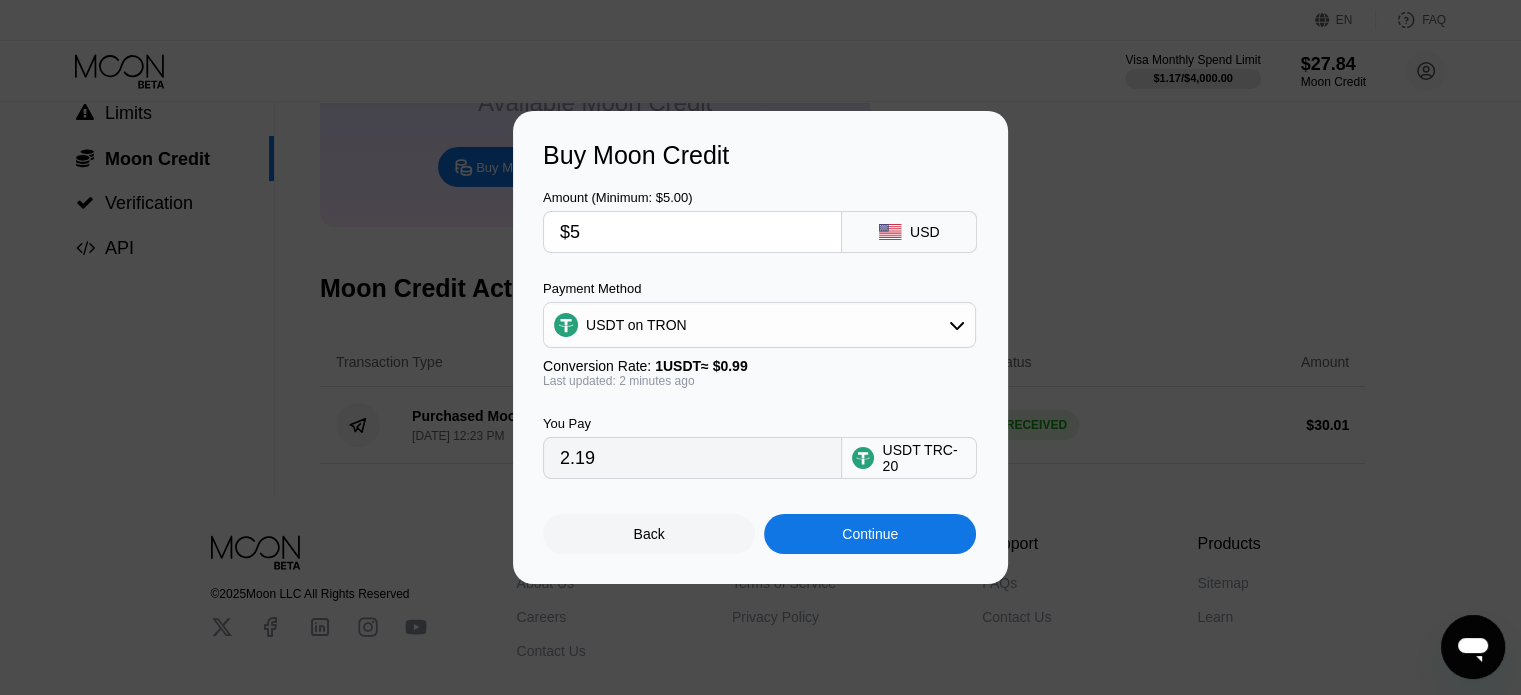 type on "5.05" 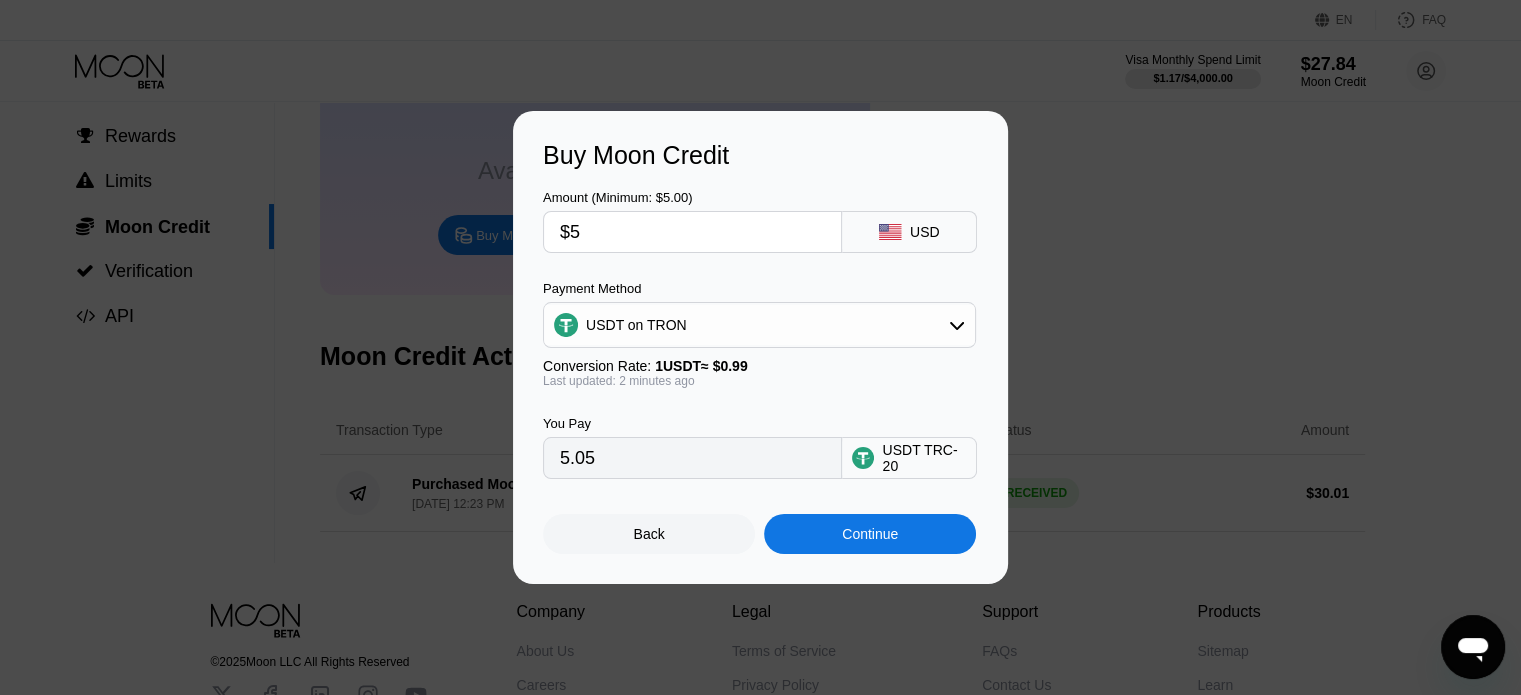 scroll, scrollTop: 100, scrollLeft: 0, axis: vertical 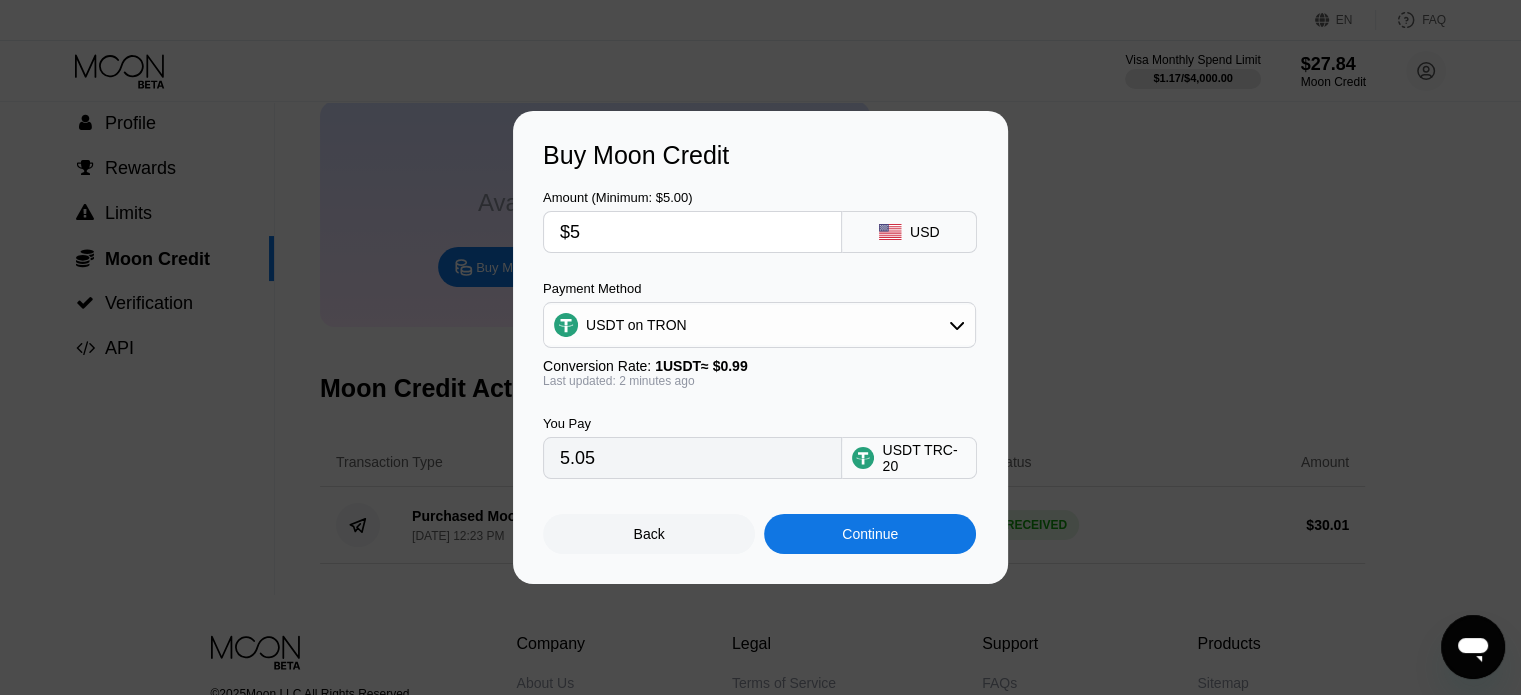 type on "$5" 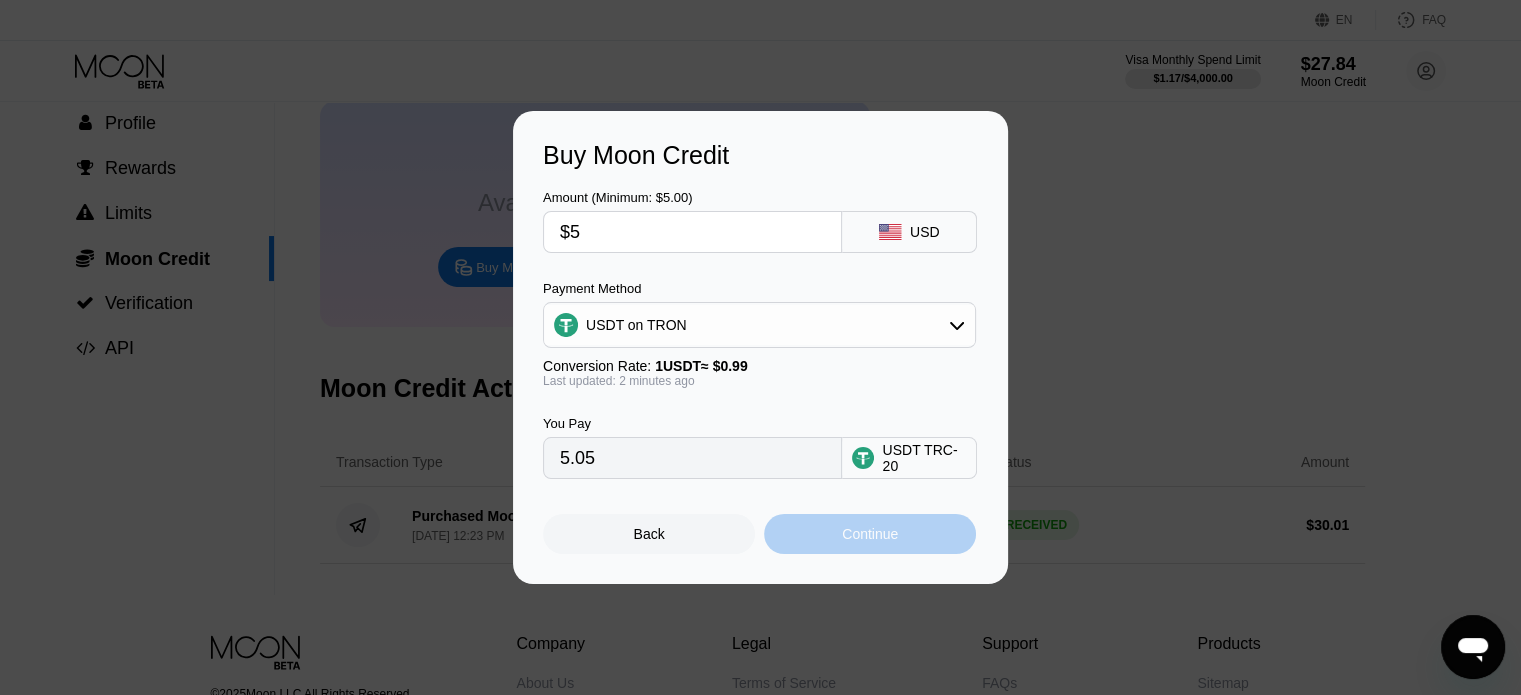 click on "Continue" at bounding box center (870, 534) 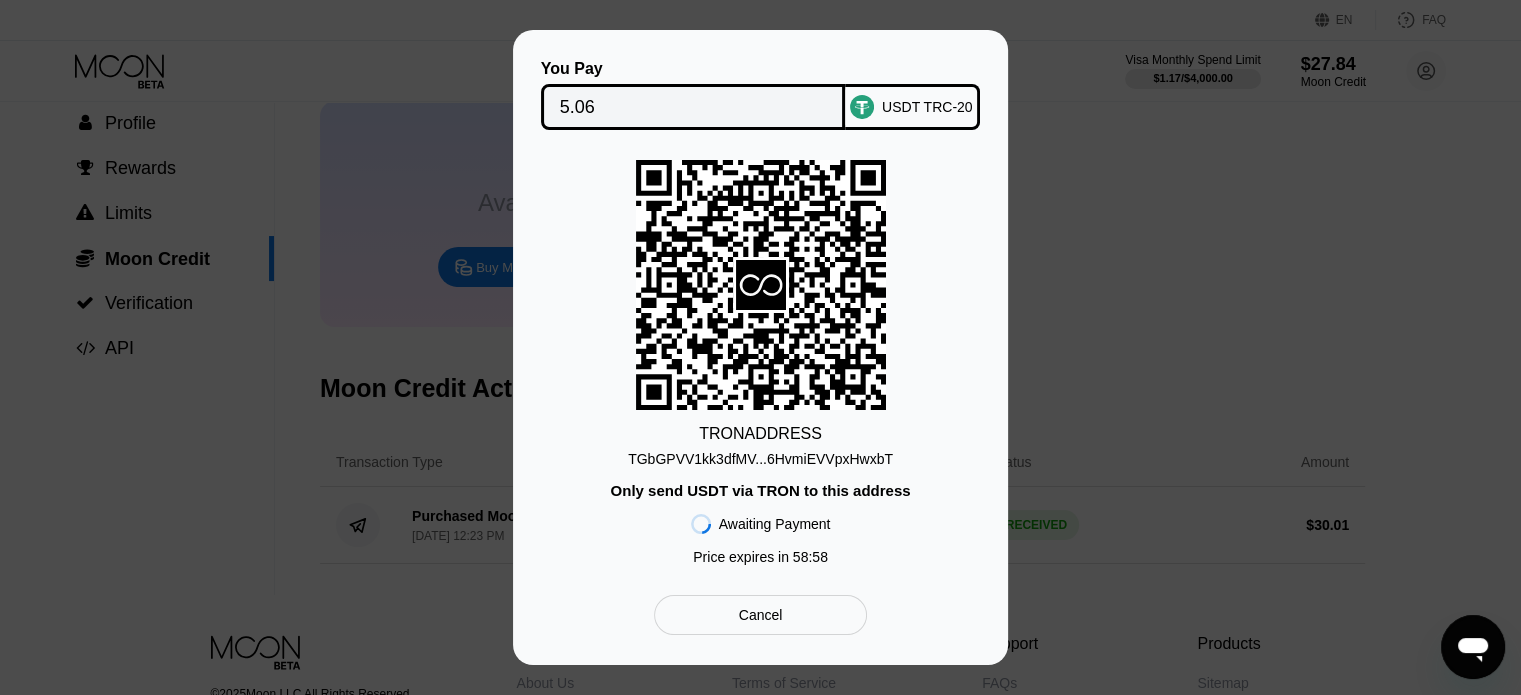 click on "TGbGPVV1kk3dfMV...6HvmiEVVpxHwxbT" at bounding box center (760, 459) 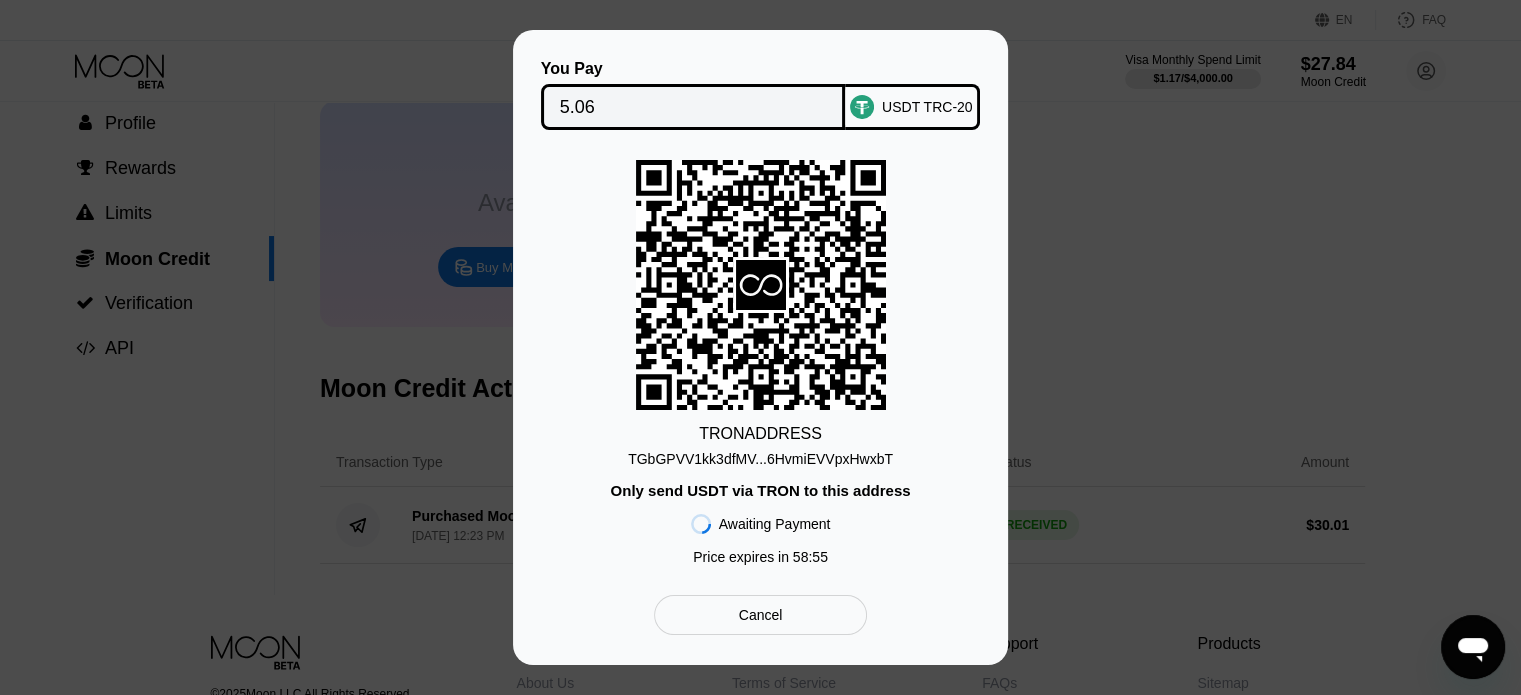 click on "5.06" at bounding box center [693, 107] 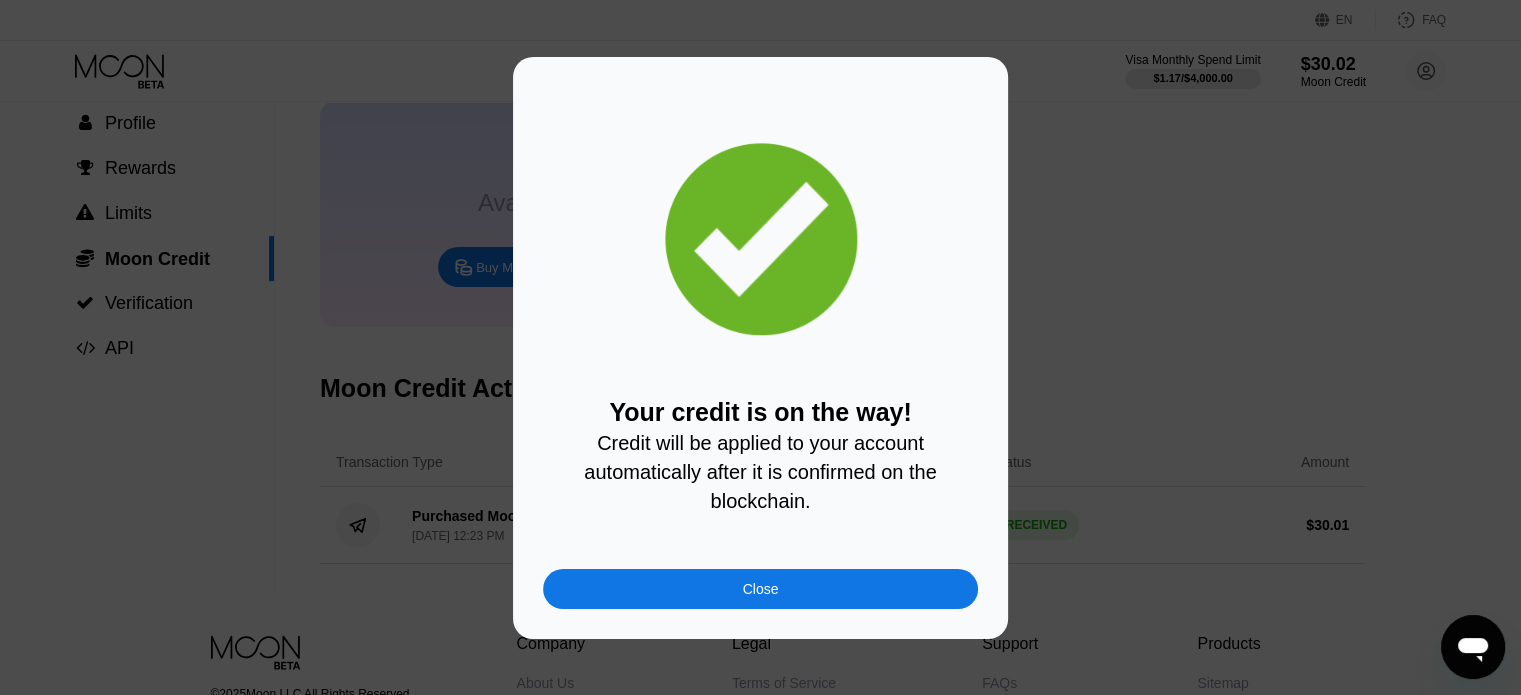 click on "Close" at bounding box center (760, 589) 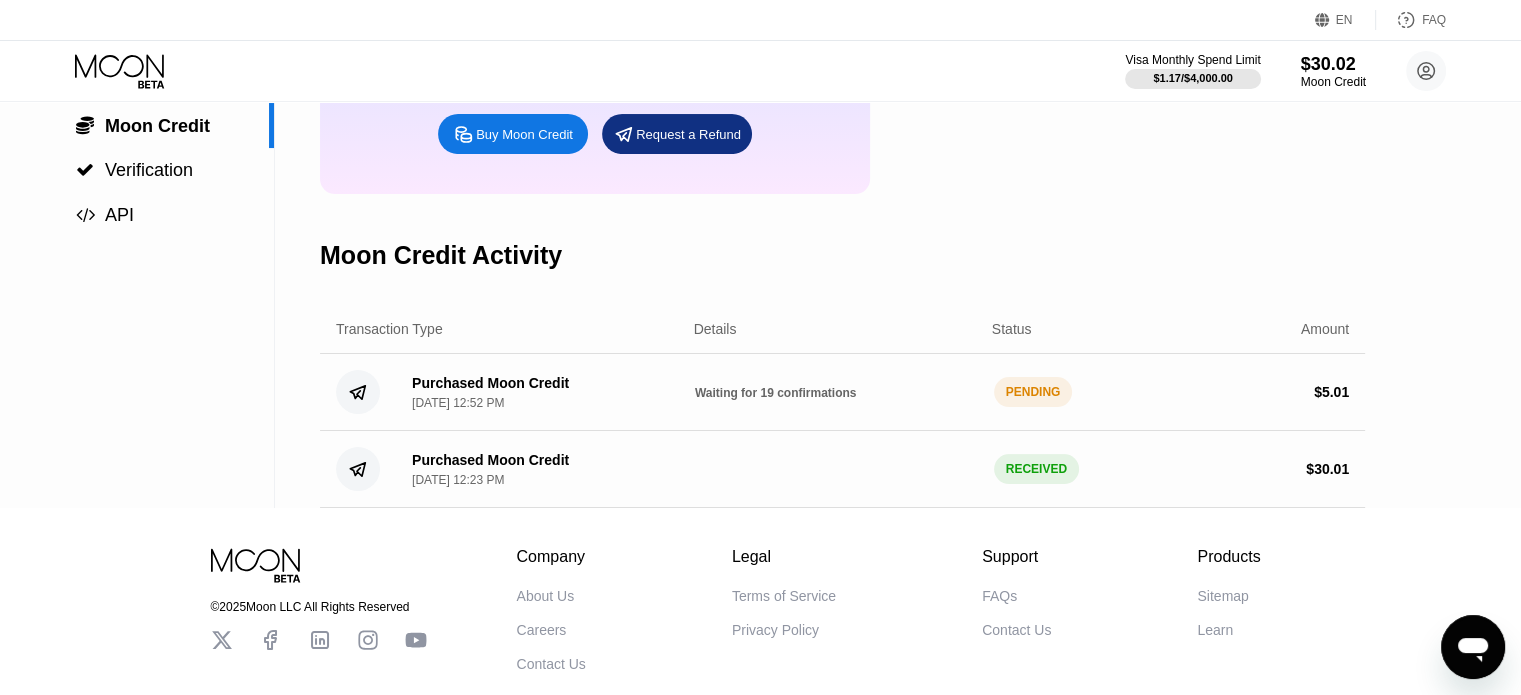 scroll, scrollTop: 299, scrollLeft: 0, axis: vertical 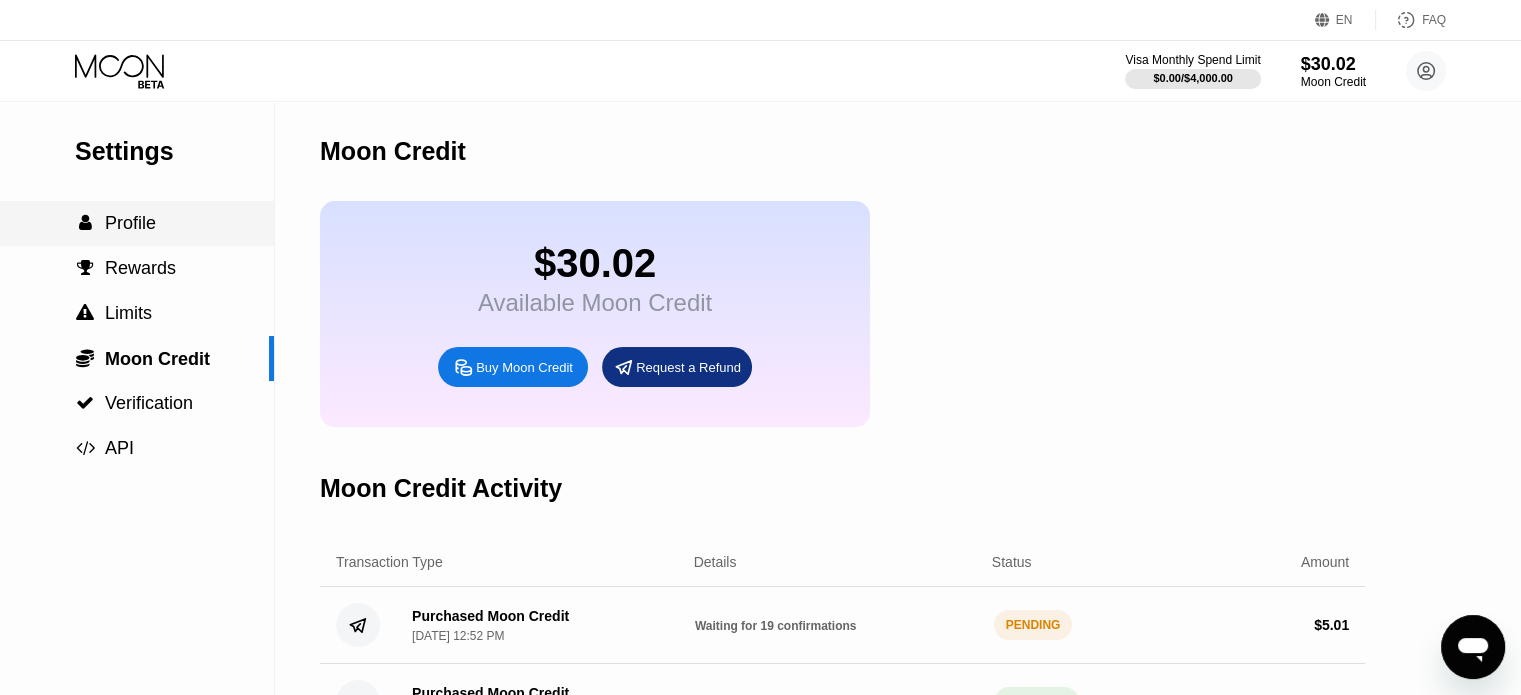 click on " Profile" at bounding box center (137, 223) 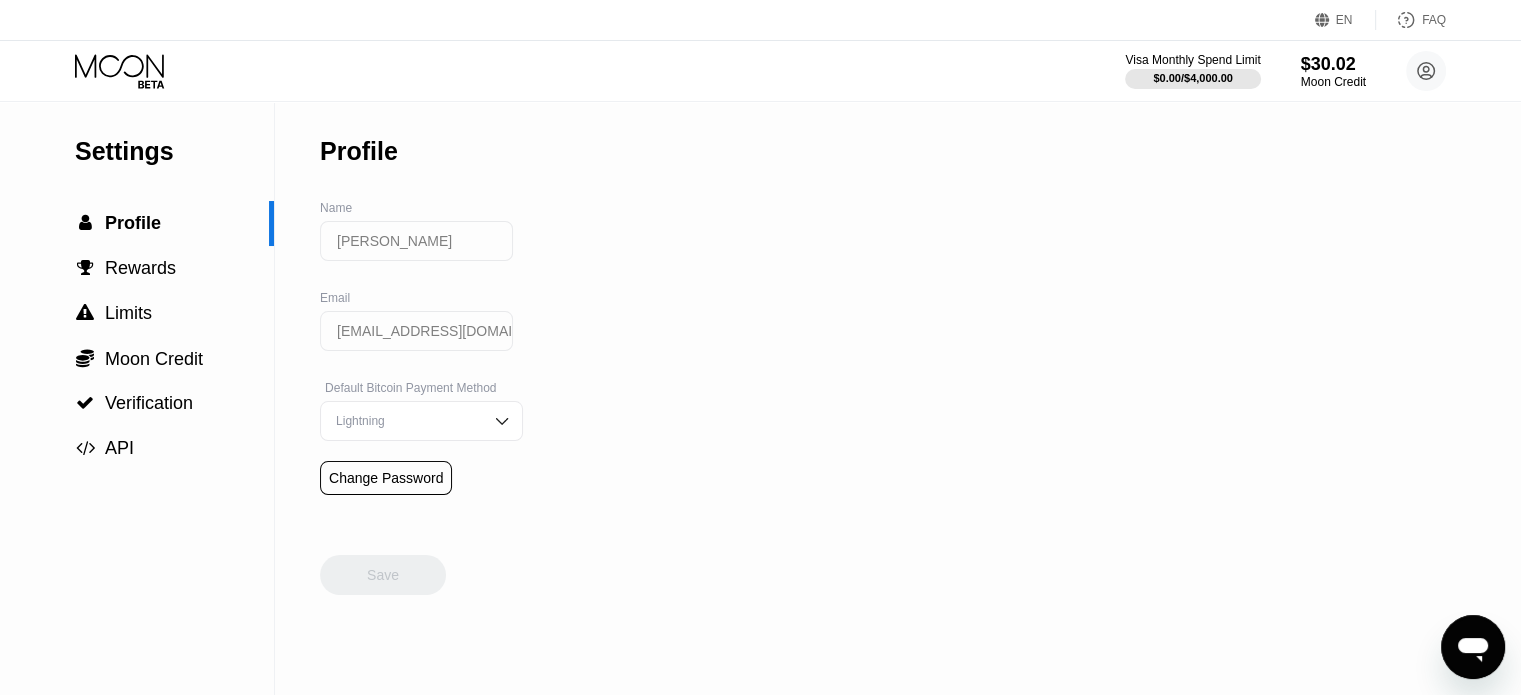 click 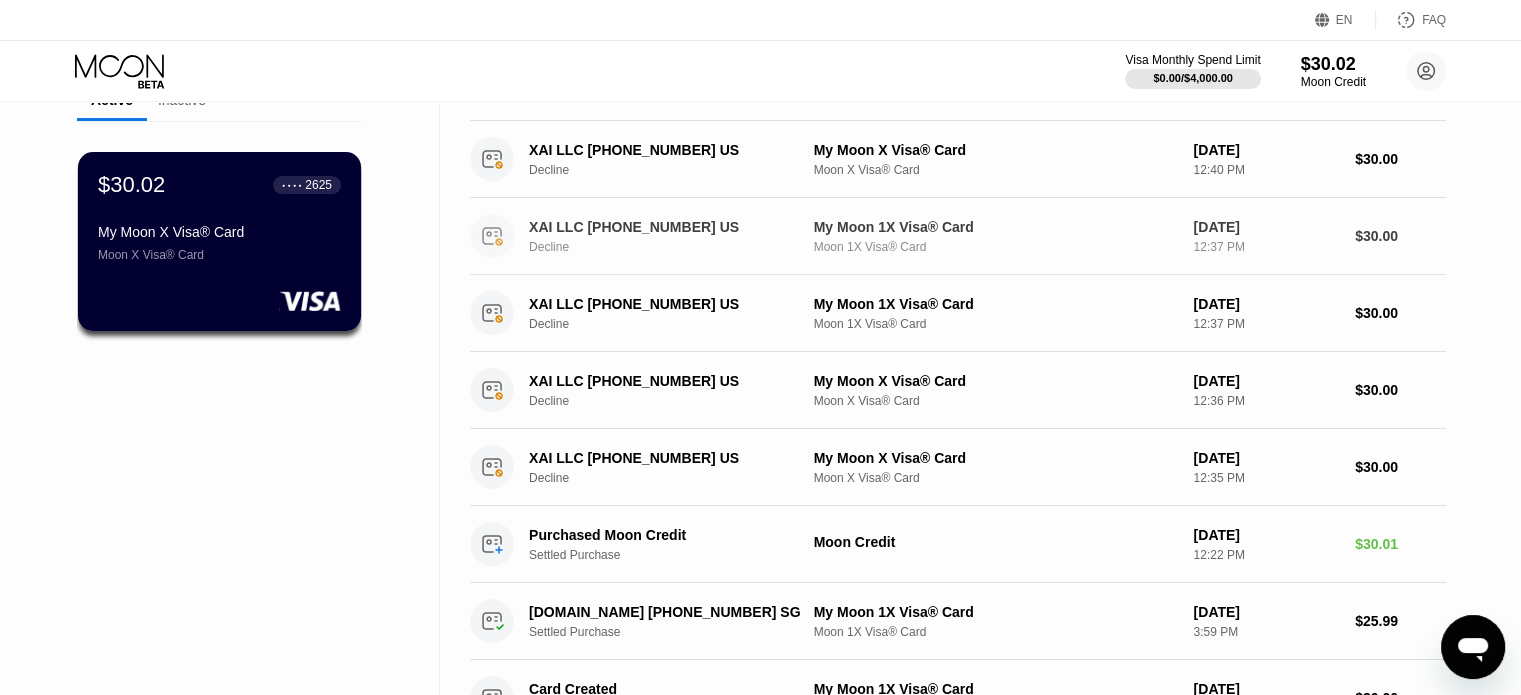 scroll, scrollTop: 0, scrollLeft: 0, axis: both 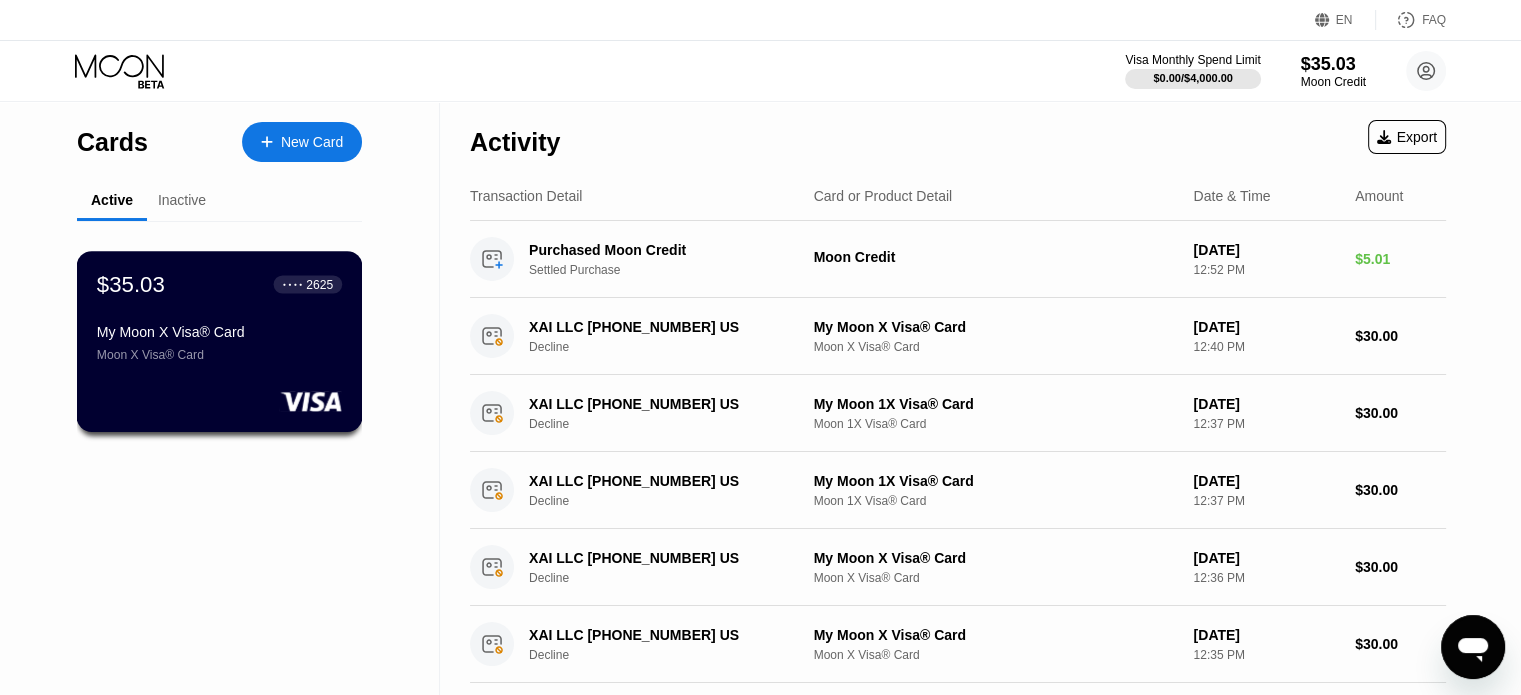 click on "My Moon X Visa® Card" at bounding box center [219, 332] 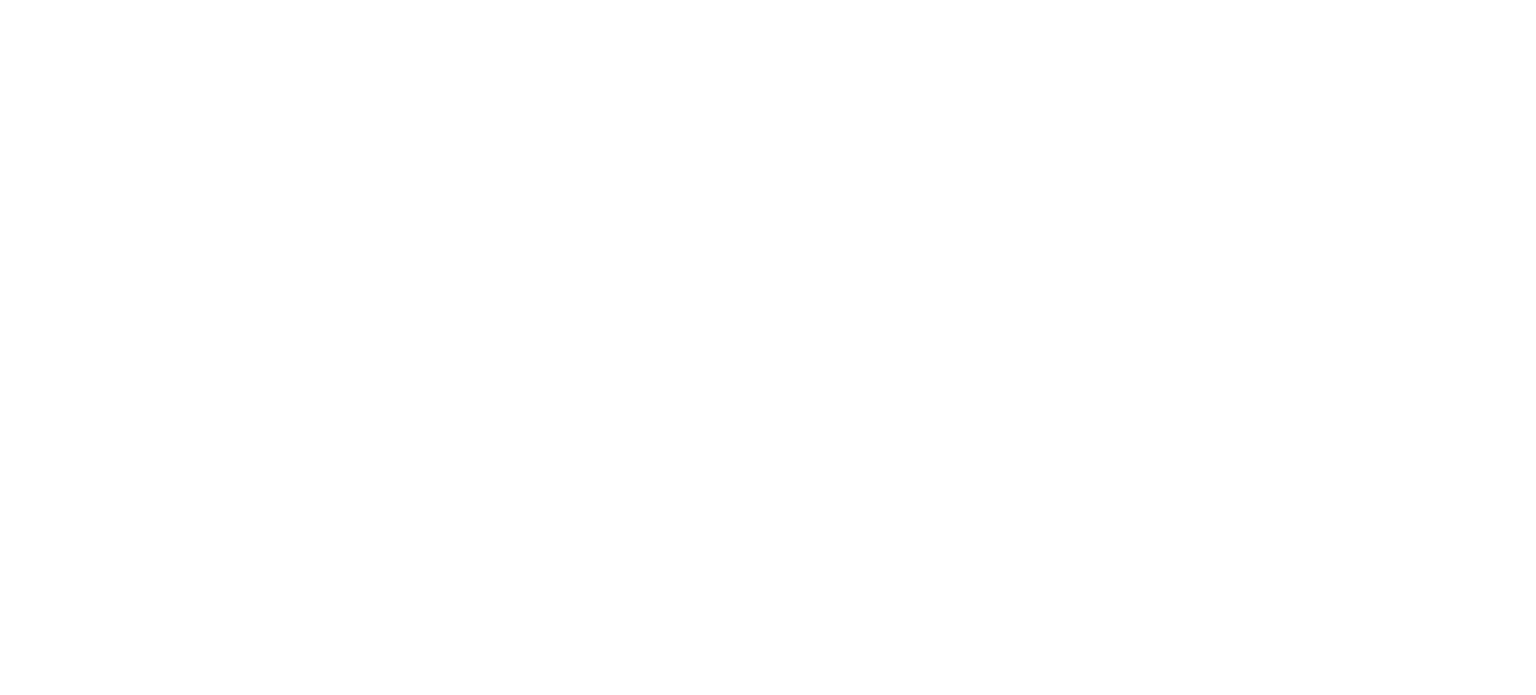 scroll, scrollTop: 0, scrollLeft: 0, axis: both 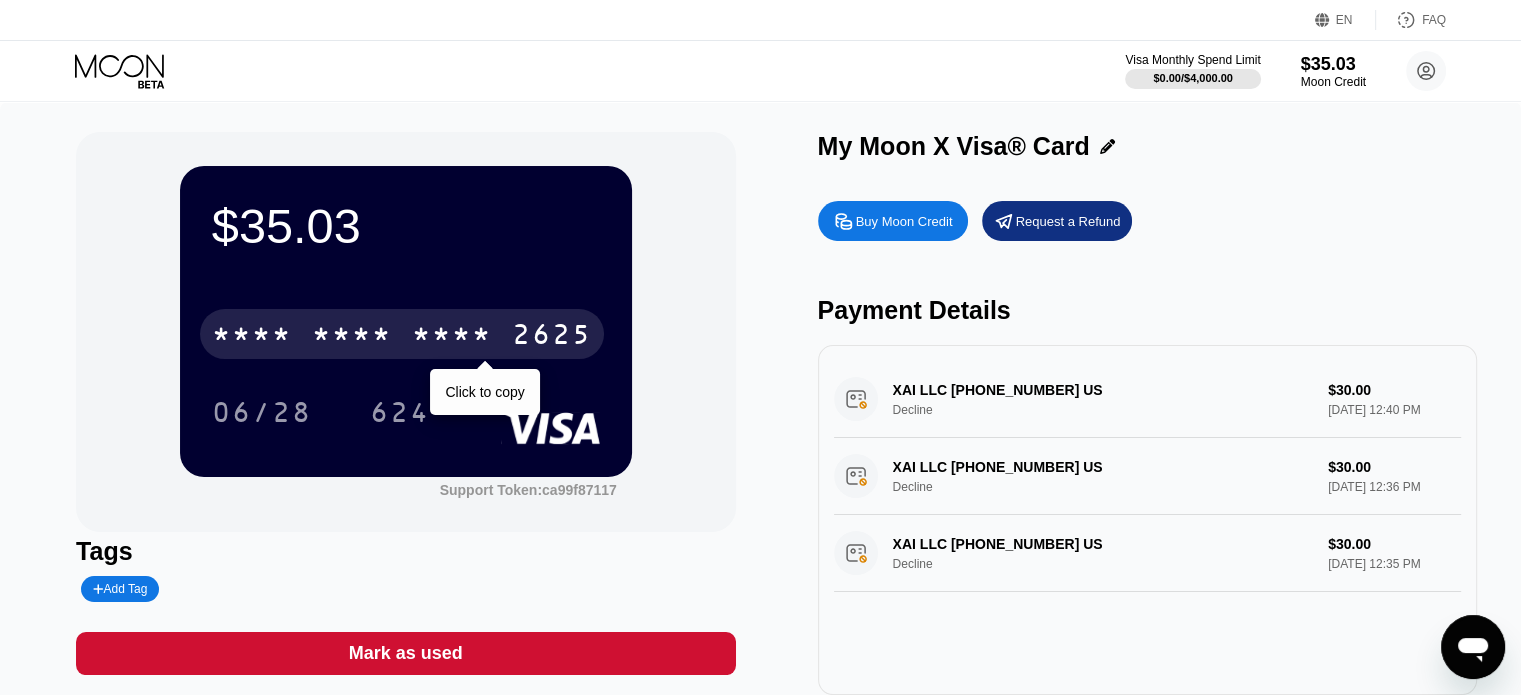 click on "* * * *" at bounding box center (352, 337) 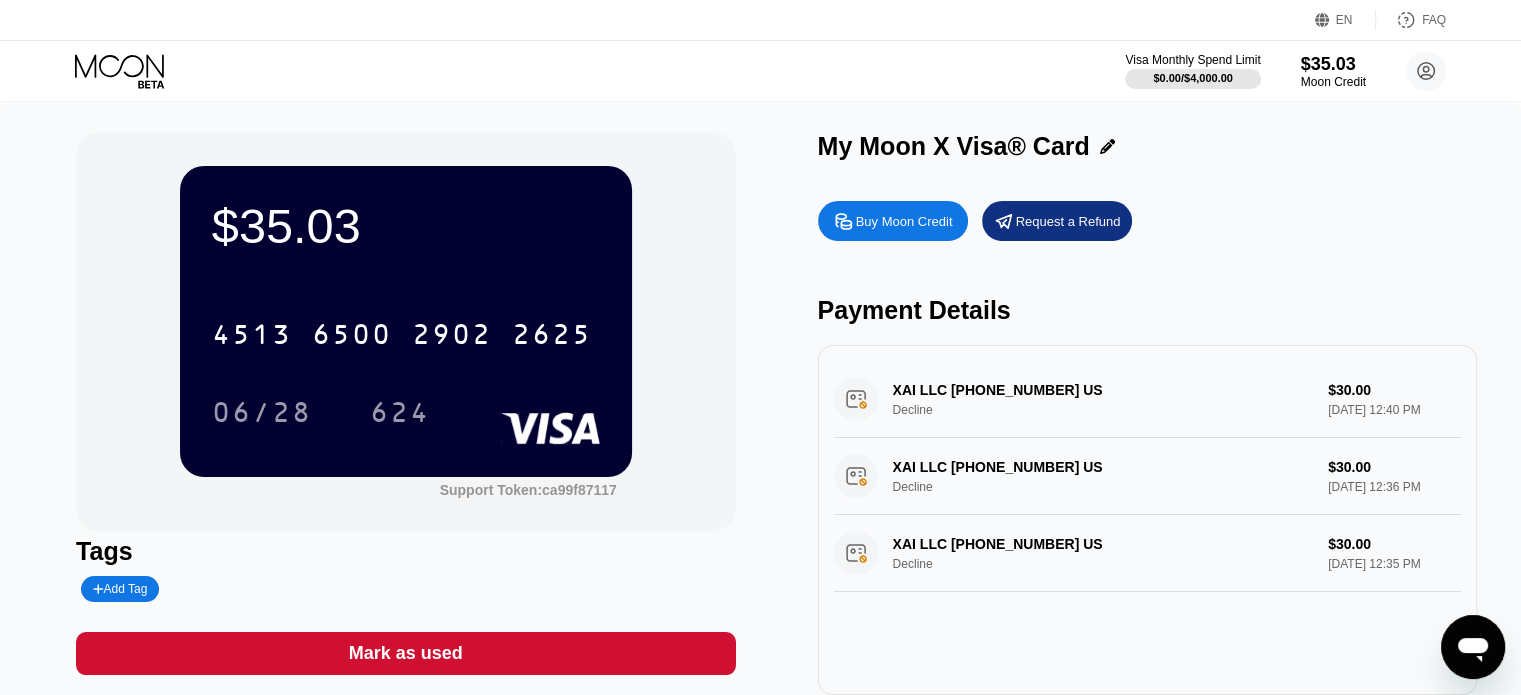 click 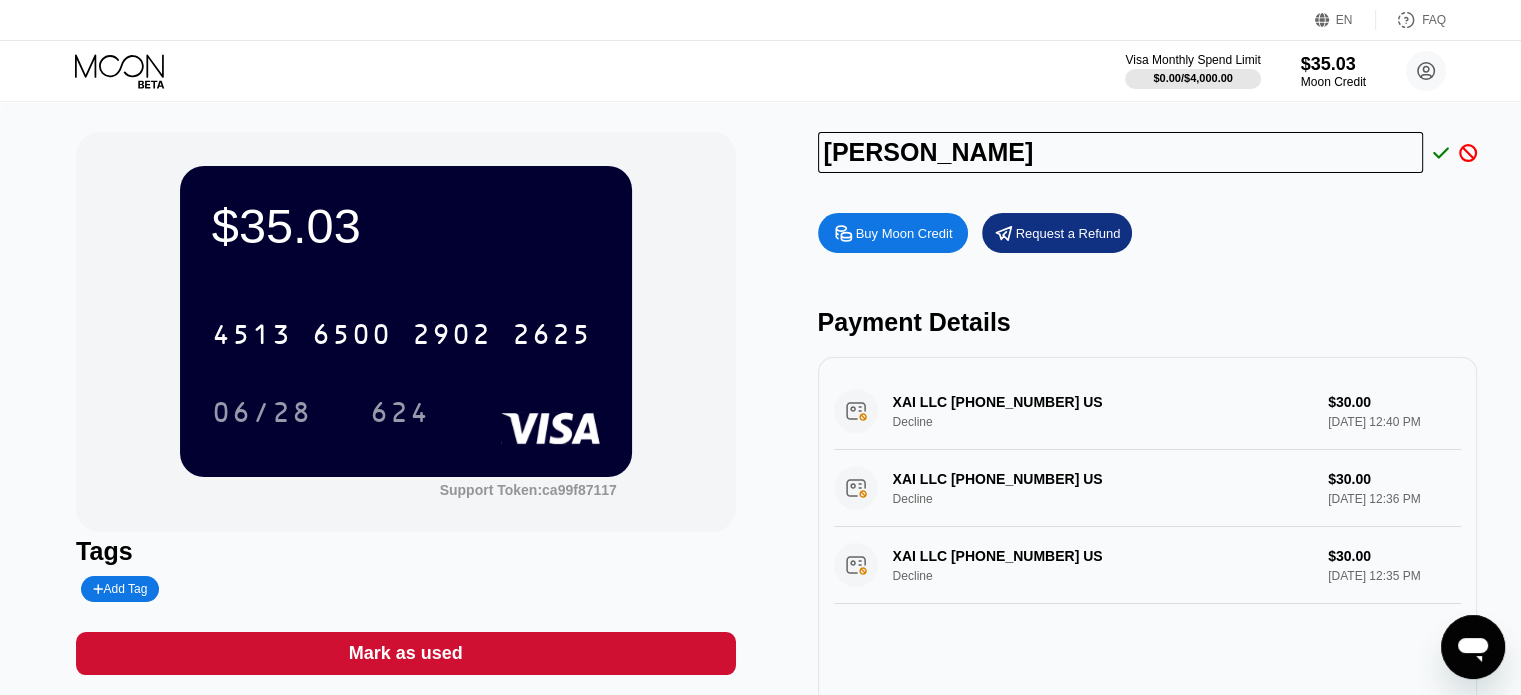 type on "[PERSON_NAME]" 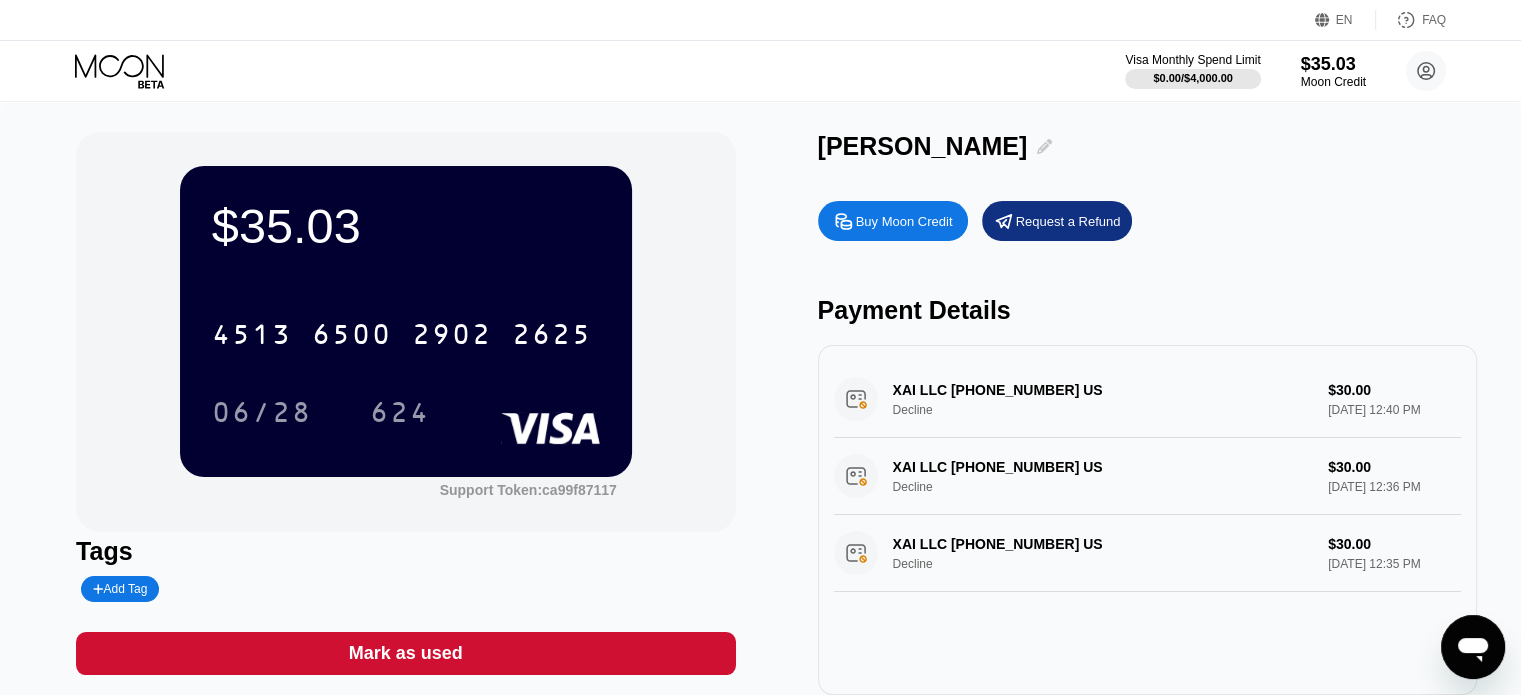 drag, startPoint x: 1087, startPoint y: 155, endPoint x: 868, endPoint y: 161, distance: 219.08218 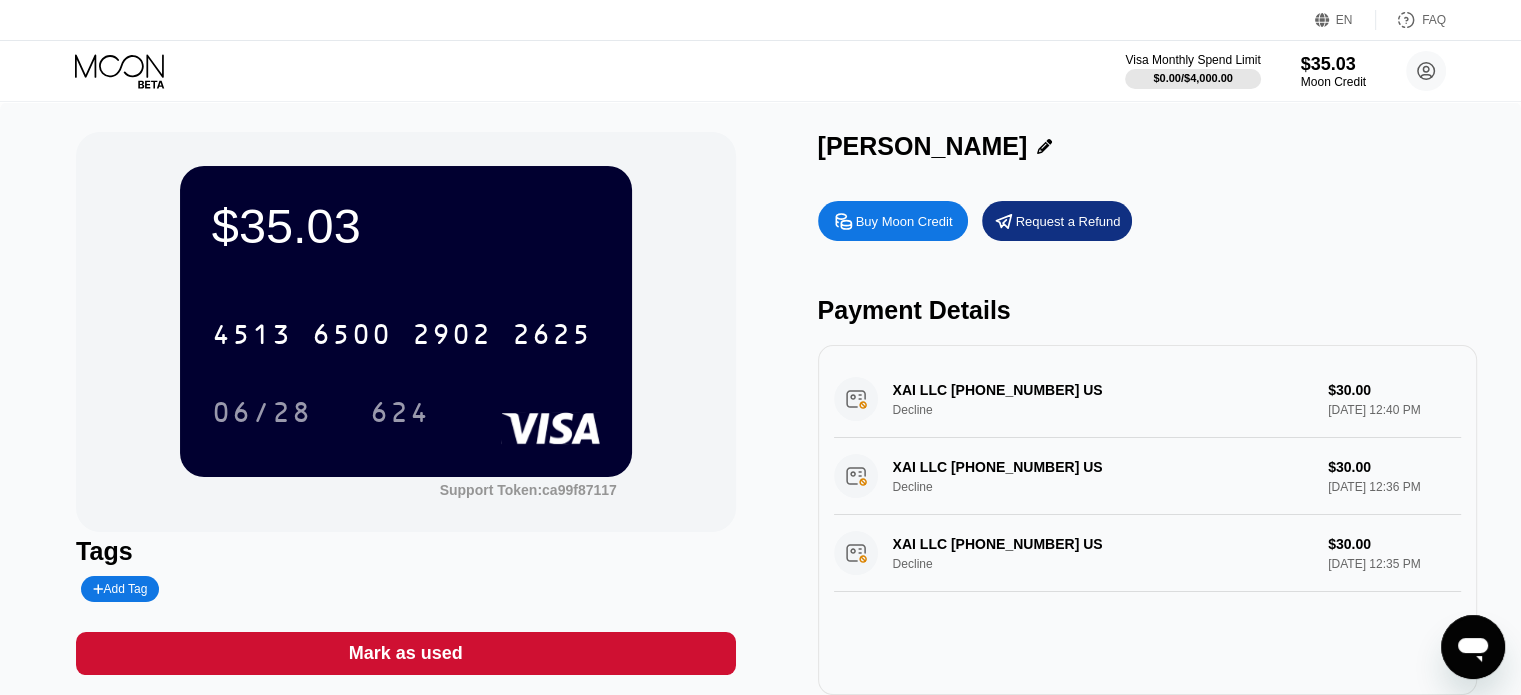 drag, startPoint x: 818, startPoint y: 147, endPoint x: 1083, endPoint y: 154, distance: 265.09244 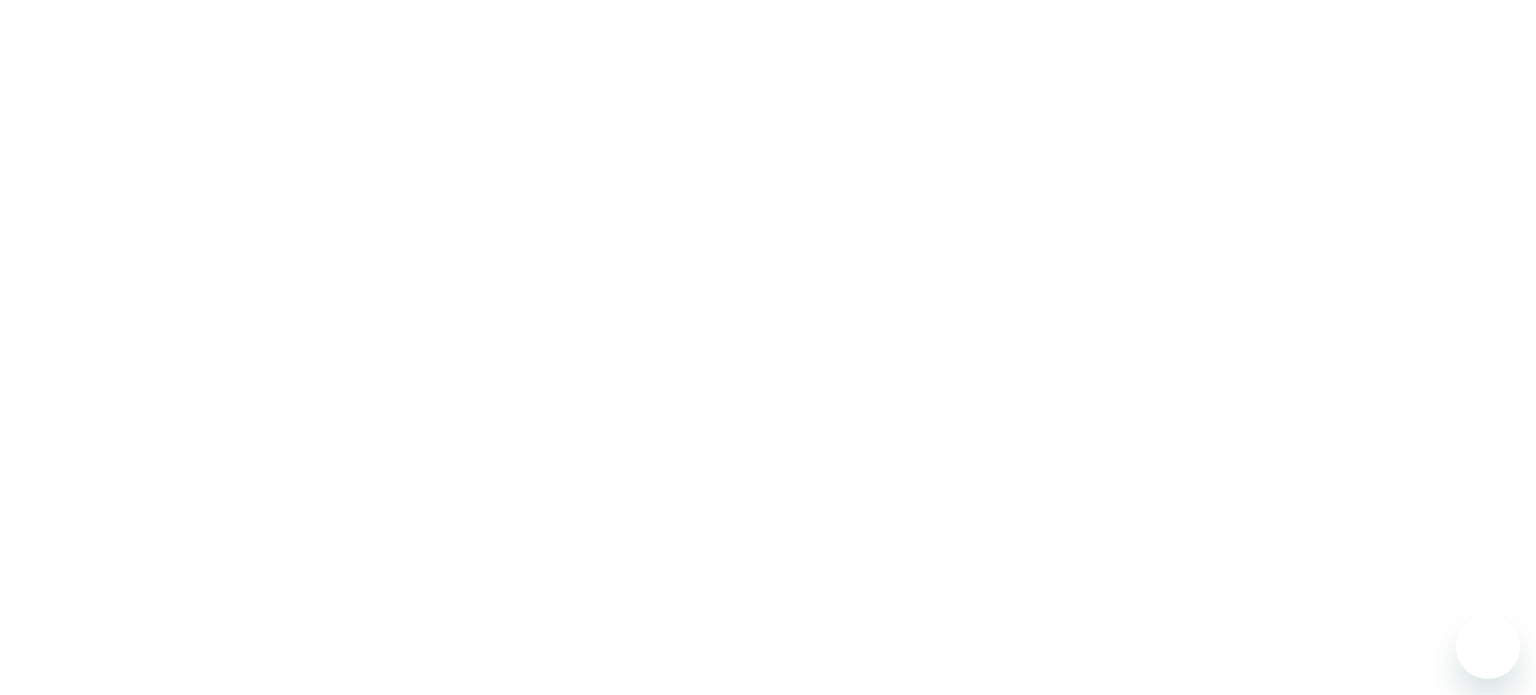 scroll, scrollTop: 0, scrollLeft: 0, axis: both 